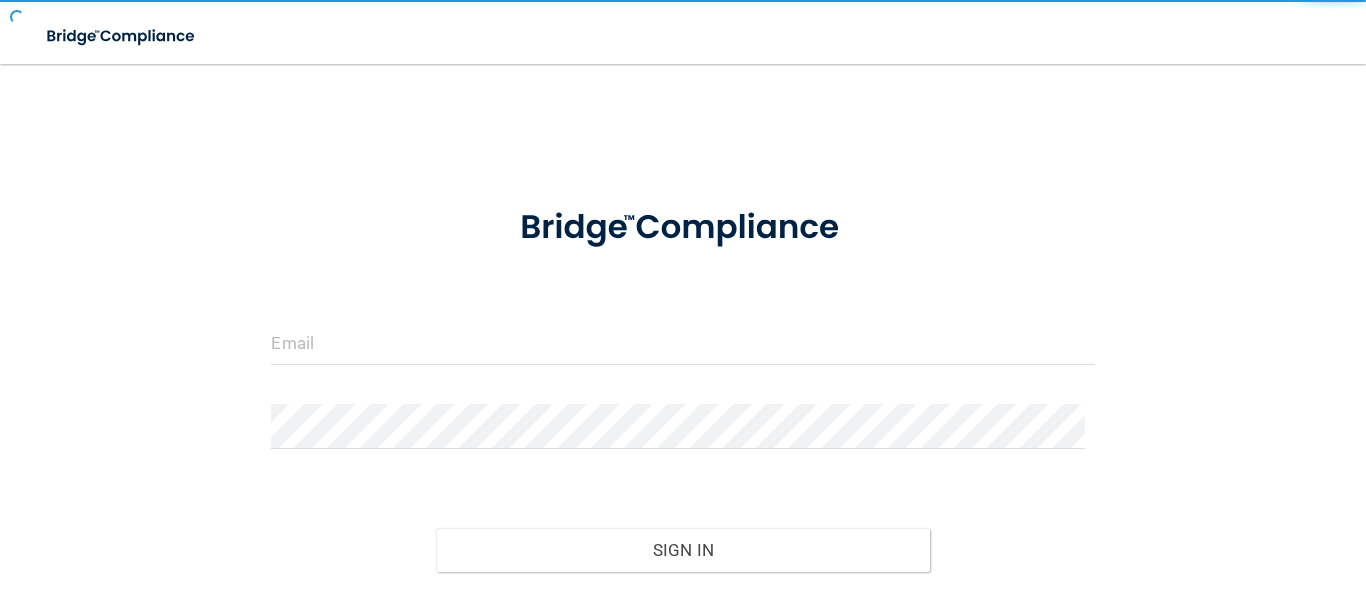 scroll, scrollTop: 0, scrollLeft: 0, axis: both 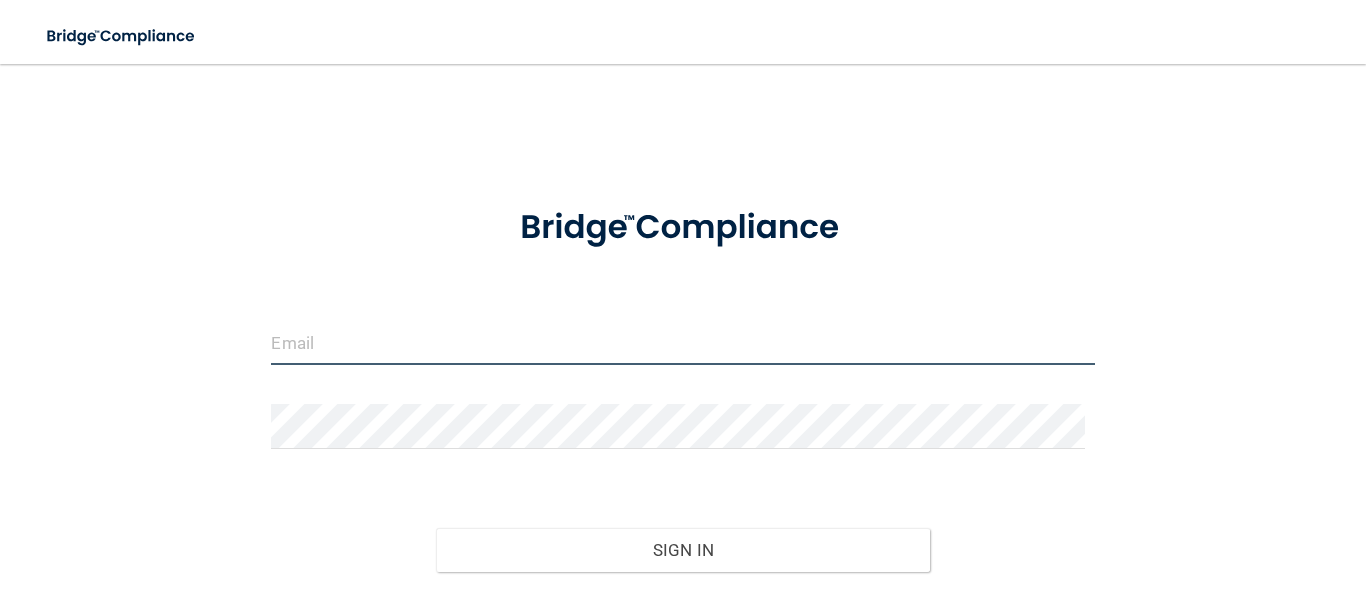 click at bounding box center (682, 342) 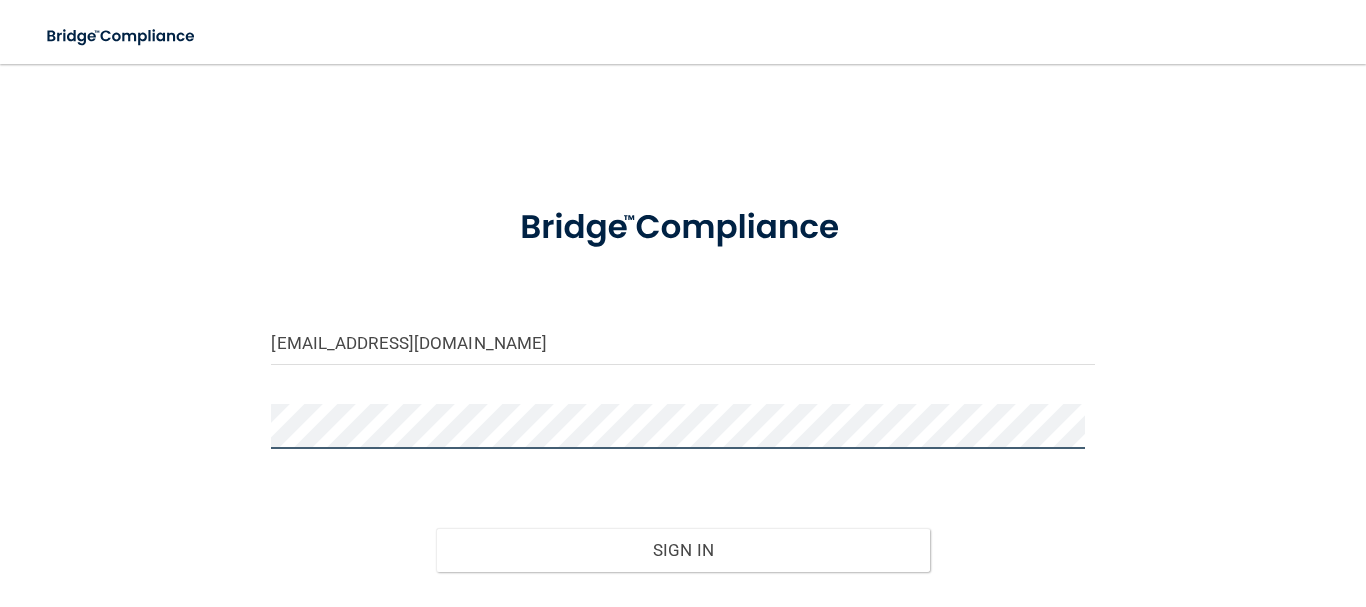 click on "Sign In" at bounding box center (683, 550) 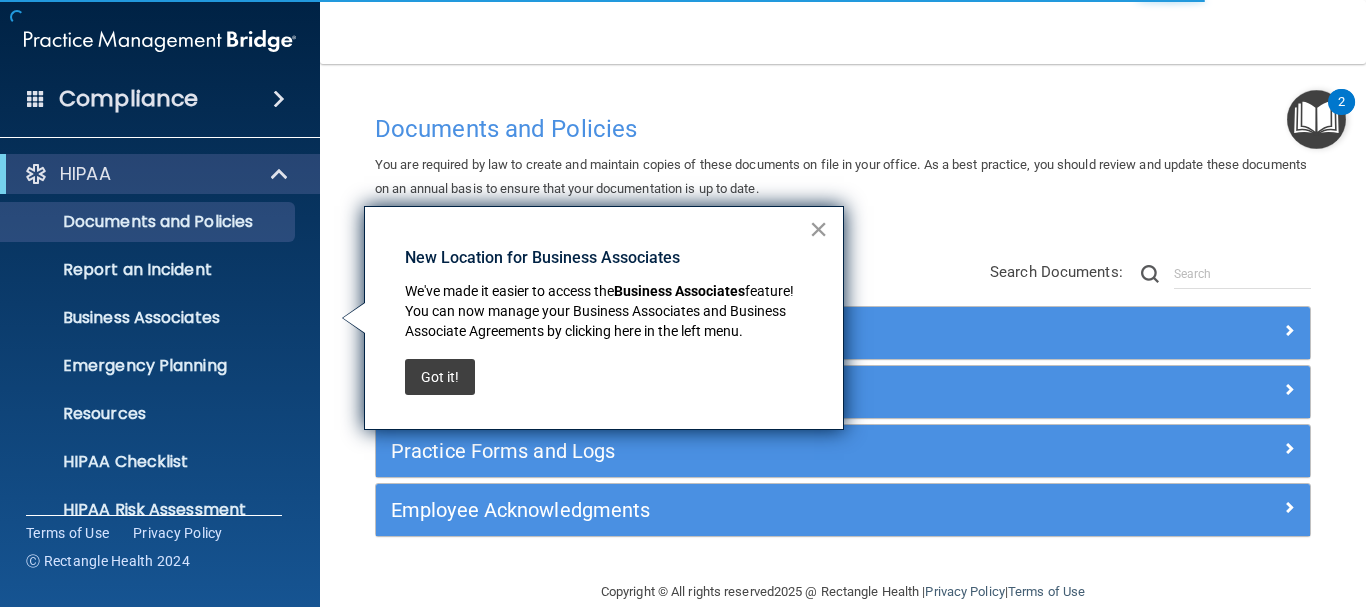 click on "×" at bounding box center [818, 229] 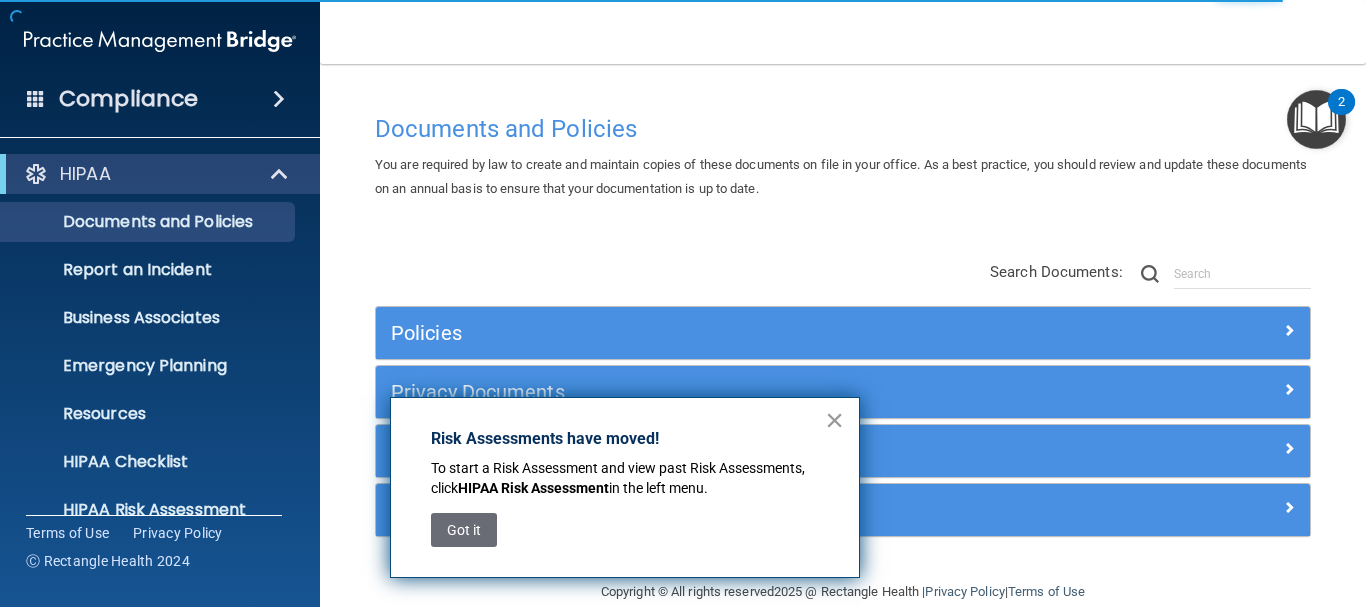 click on "×" at bounding box center [834, 420] 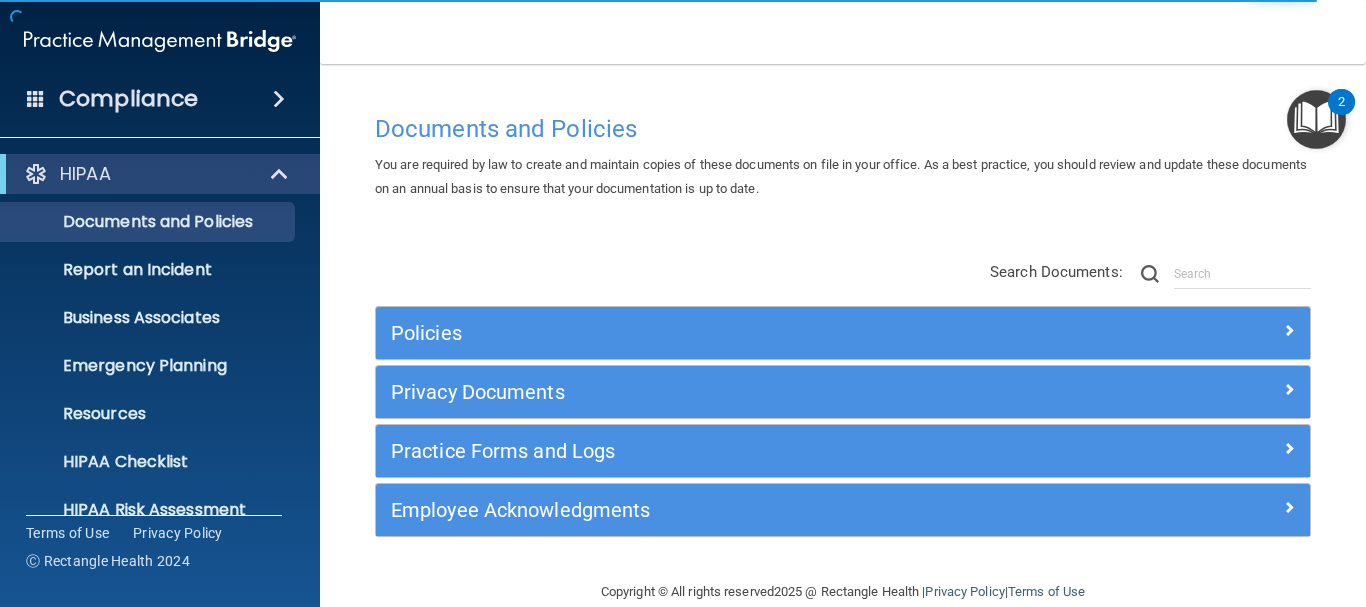 scroll, scrollTop: 33, scrollLeft: 0, axis: vertical 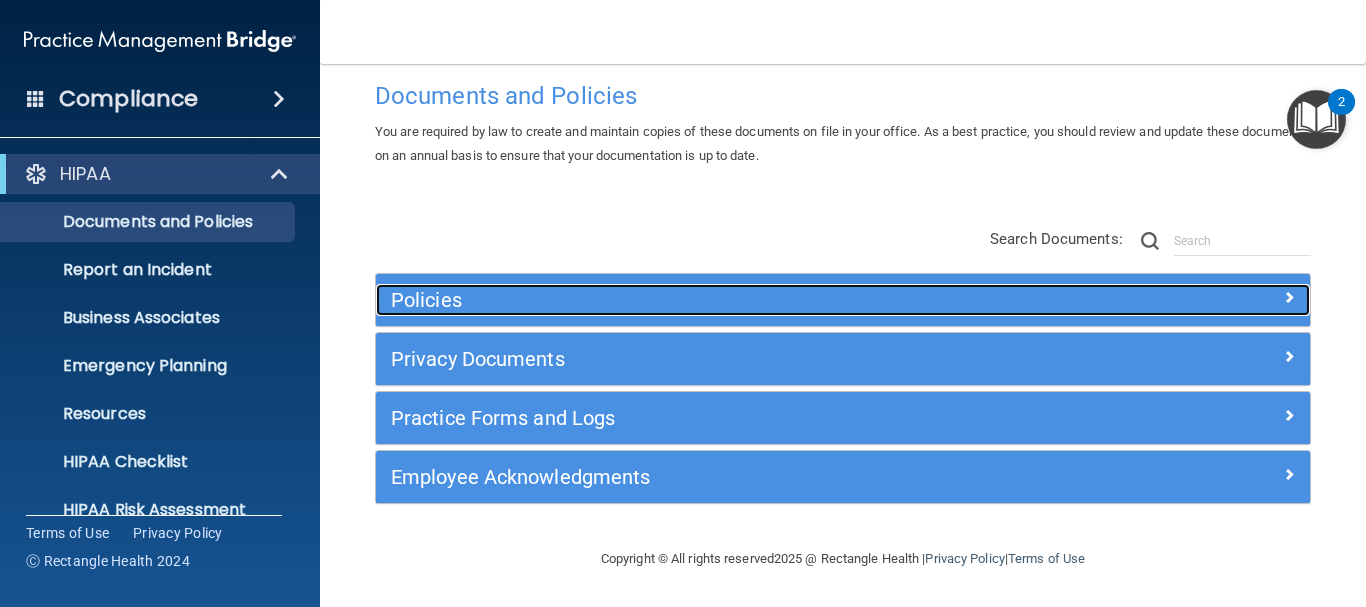 click at bounding box center (1289, 297) 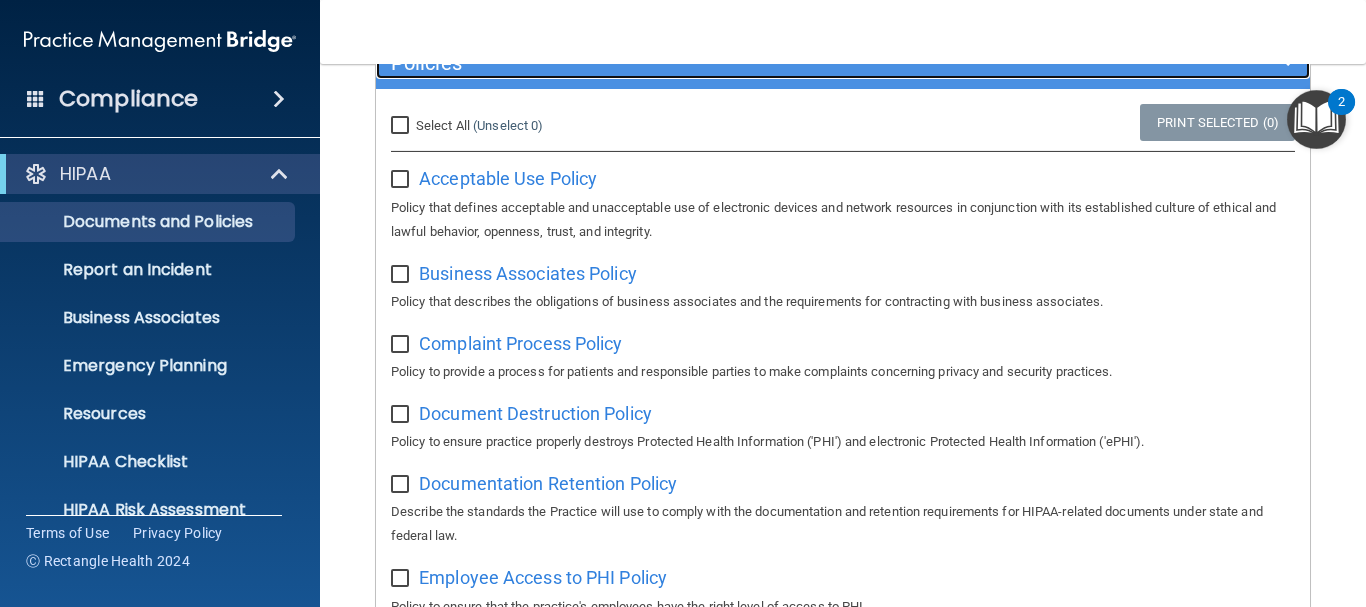 scroll, scrollTop: 274, scrollLeft: 0, axis: vertical 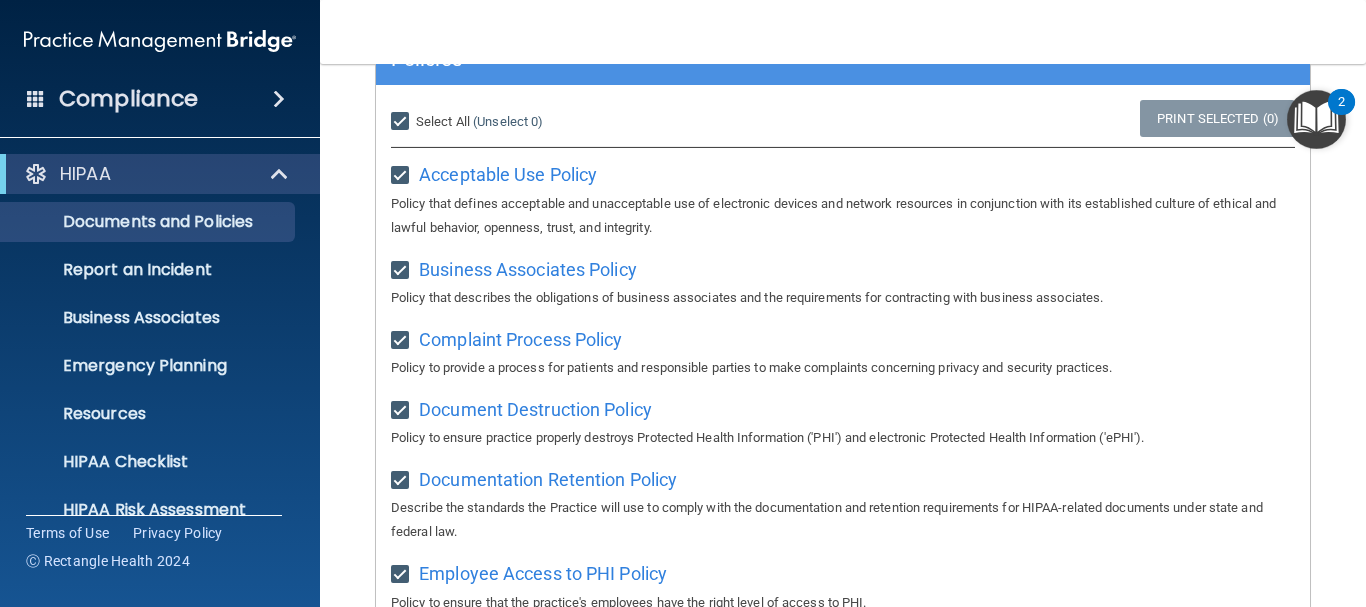 checkbox on "true" 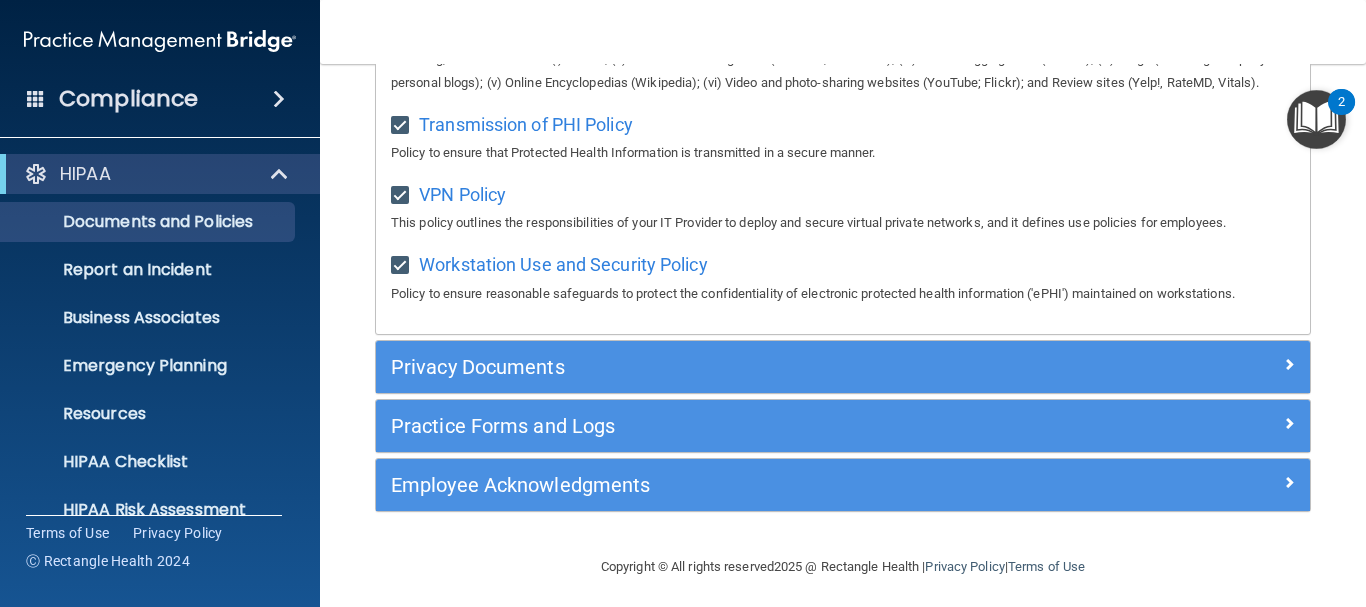 scroll, scrollTop: 1856, scrollLeft: 0, axis: vertical 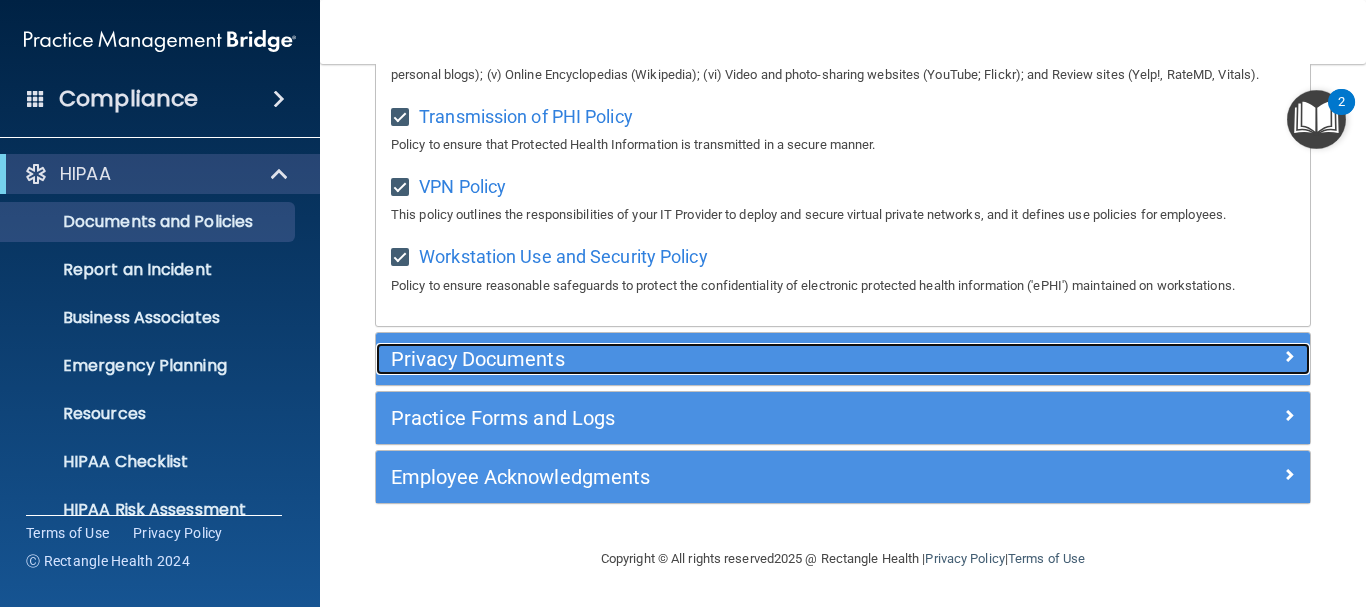 click at bounding box center (1194, 355) 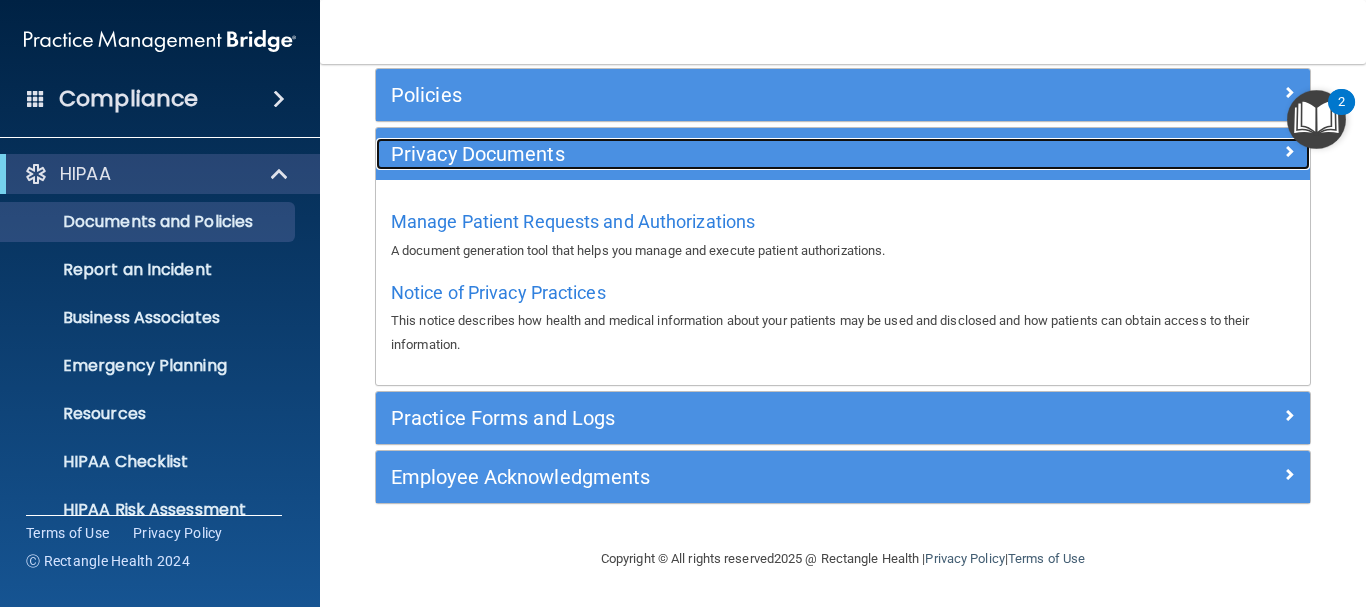 scroll, scrollTop: 238, scrollLeft: 0, axis: vertical 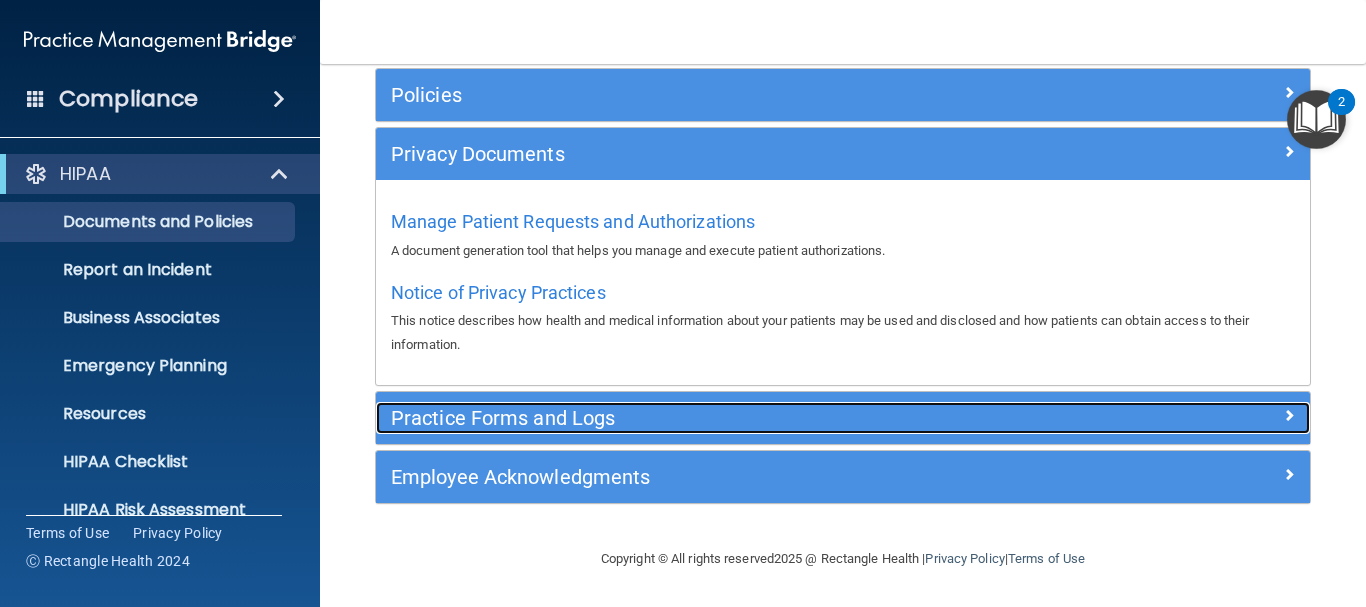 click at bounding box center (1194, 414) 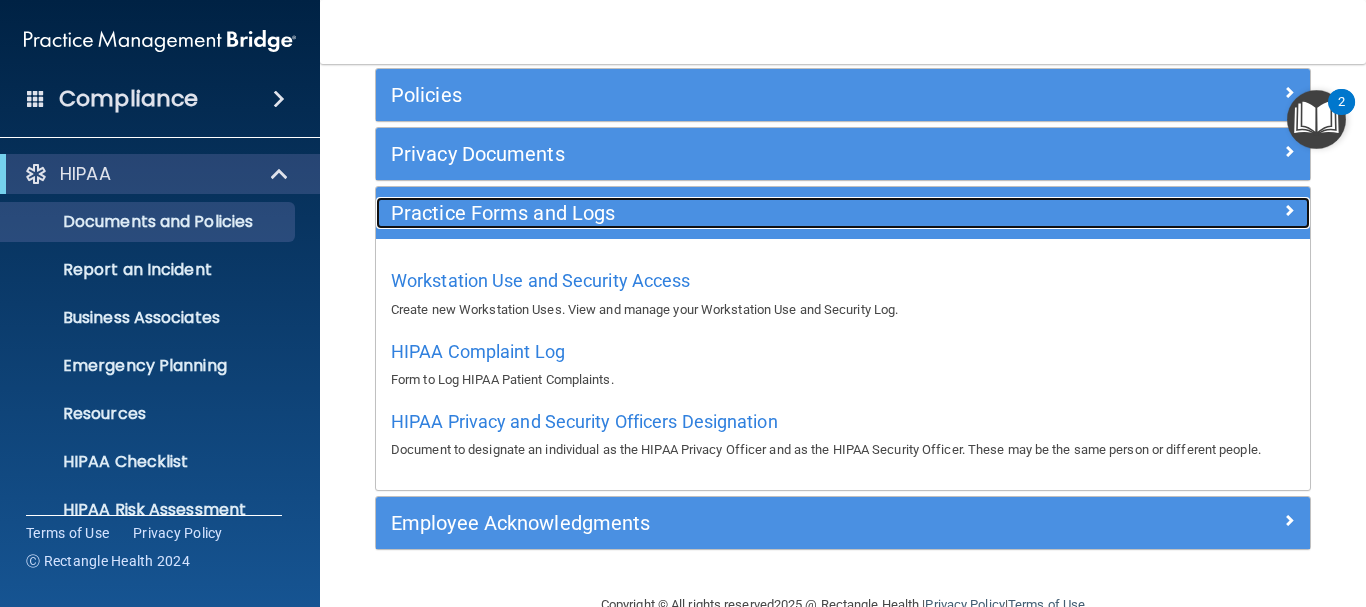 scroll, scrollTop: 238, scrollLeft: 0, axis: vertical 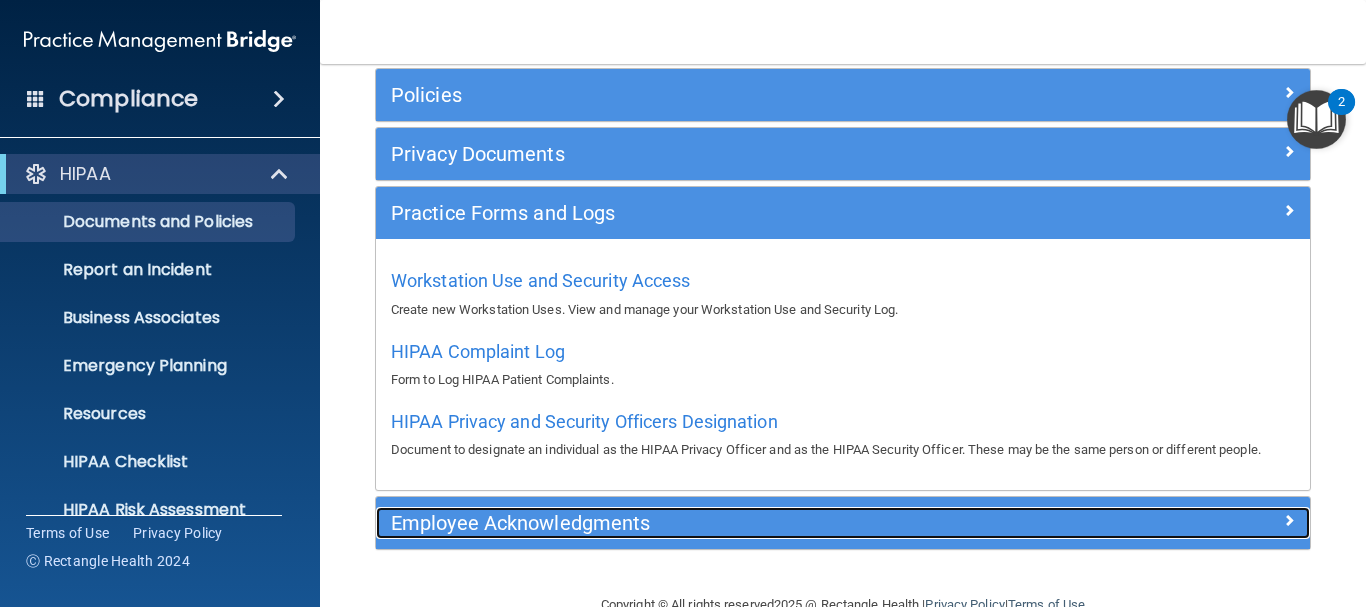 click on "Employee Acknowledgments" at bounding box center (726, 523) 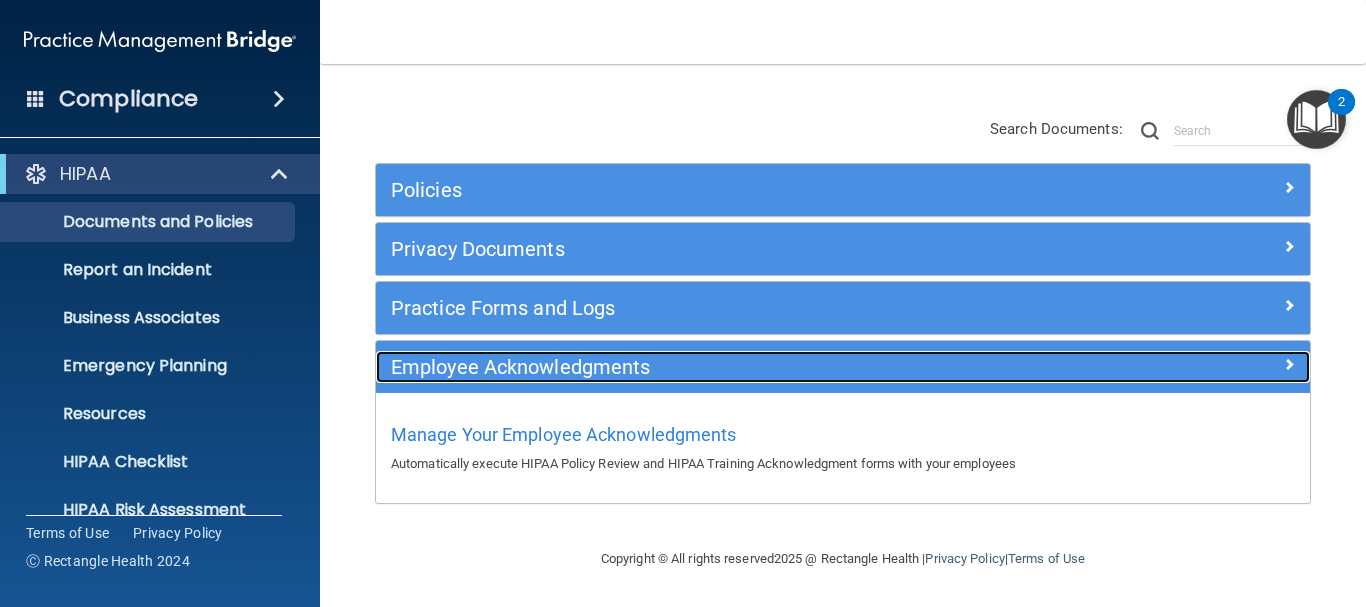 scroll, scrollTop: 144, scrollLeft: 0, axis: vertical 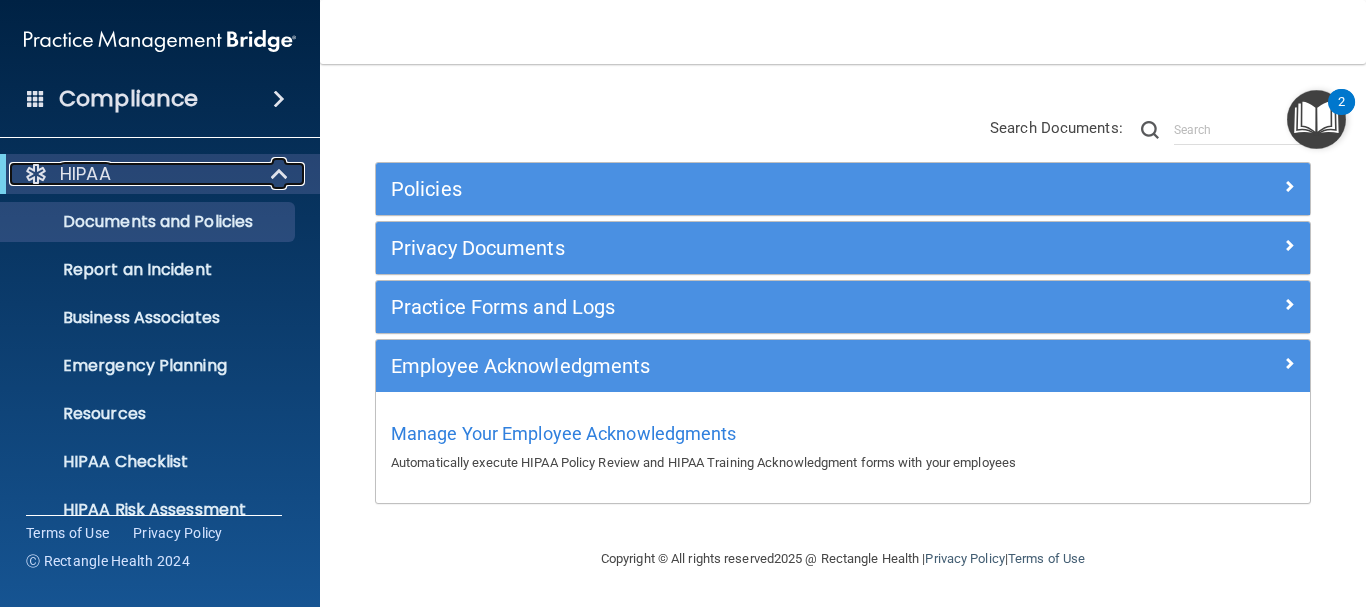 click at bounding box center [280, 174] 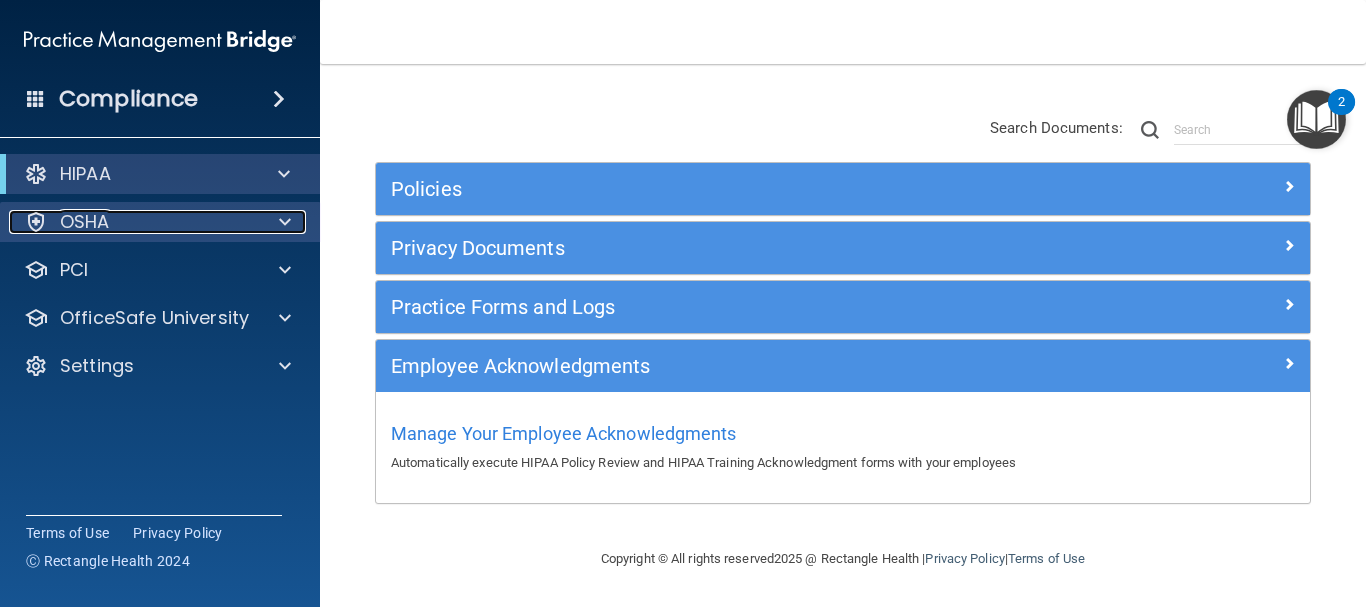 click at bounding box center (285, 222) 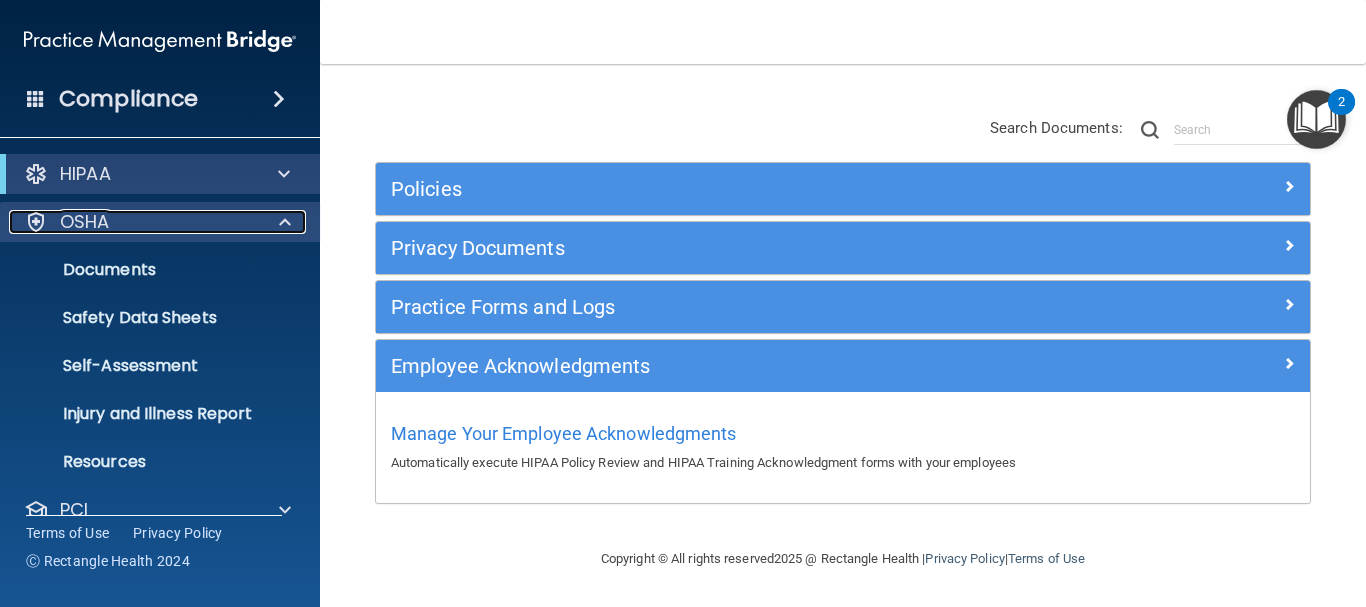 click at bounding box center [285, 222] 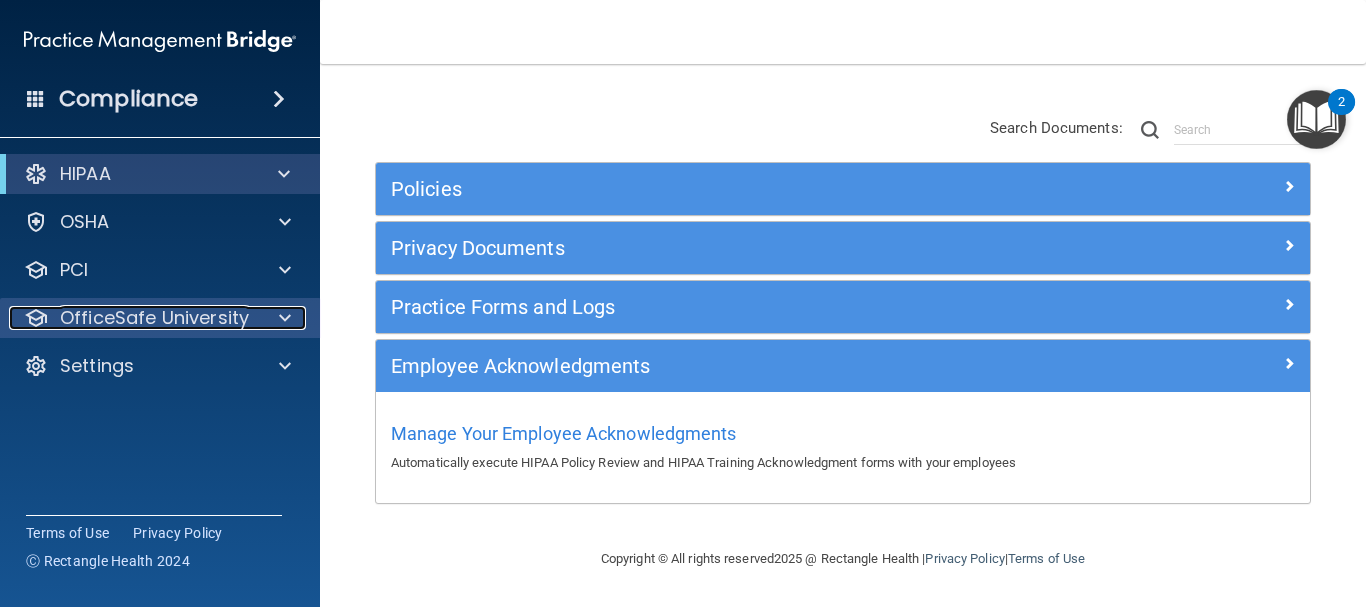 click at bounding box center (285, 318) 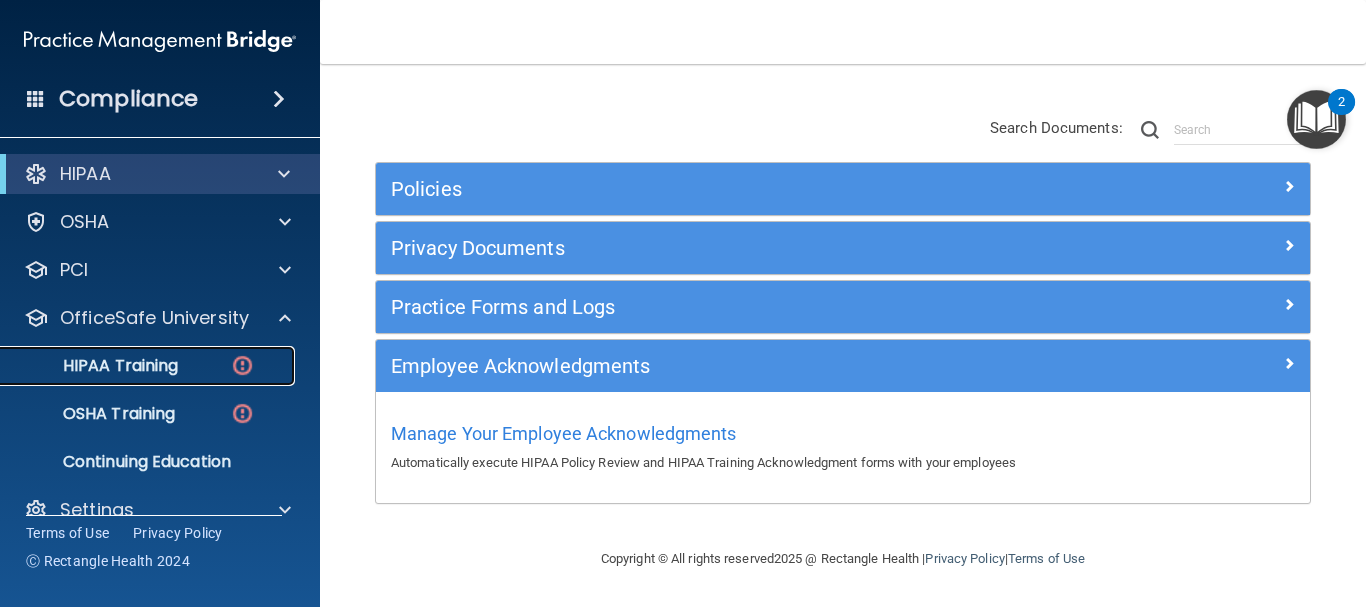 click on "HIPAA Training" at bounding box center [95, 366] 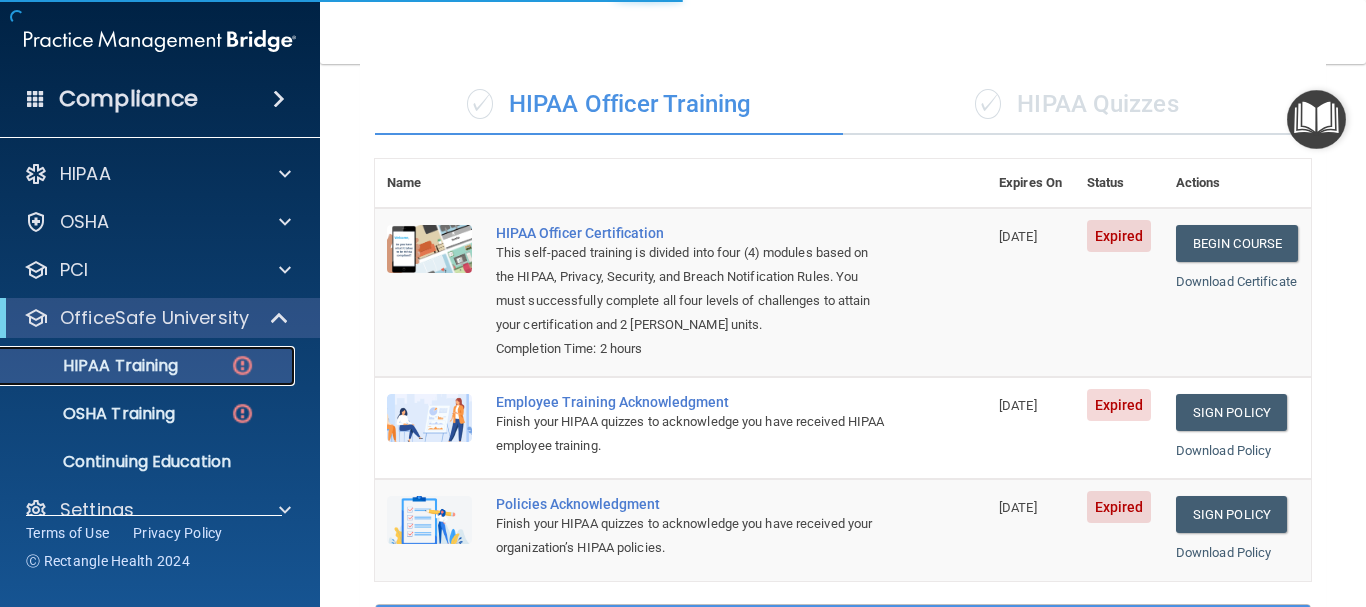 scroll, scrollTop: 763, scrollLeft: 0, axis: vertical 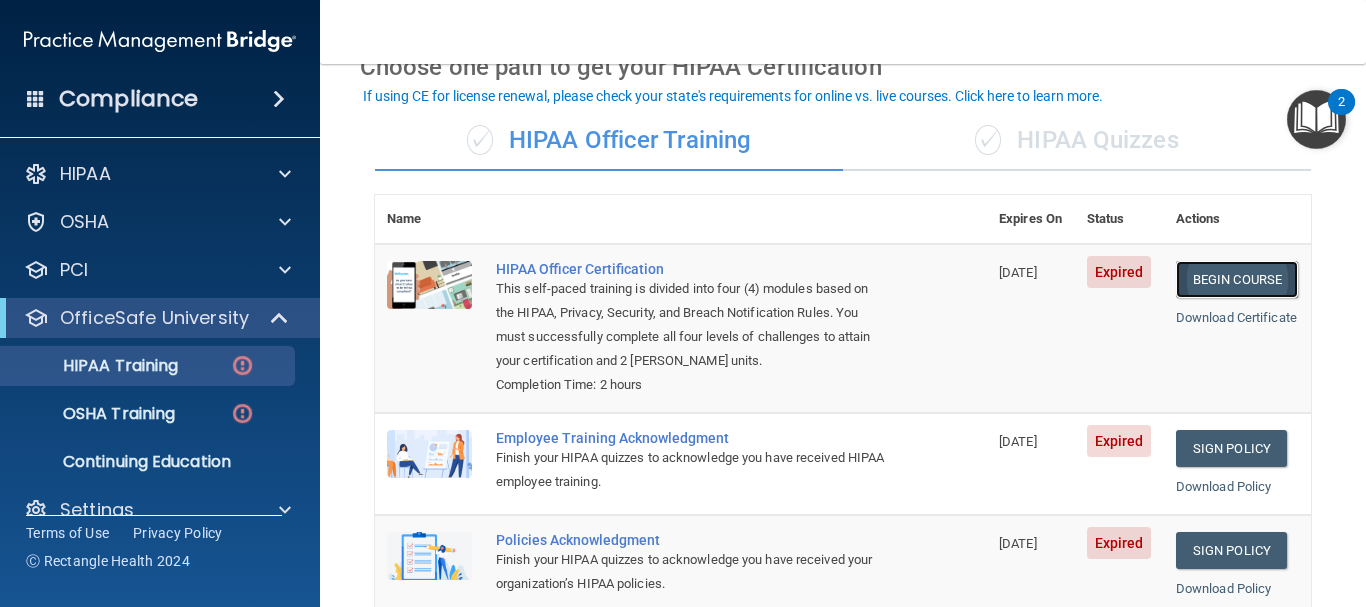 click on "Begin Course" at bounding box center (1237, 279) 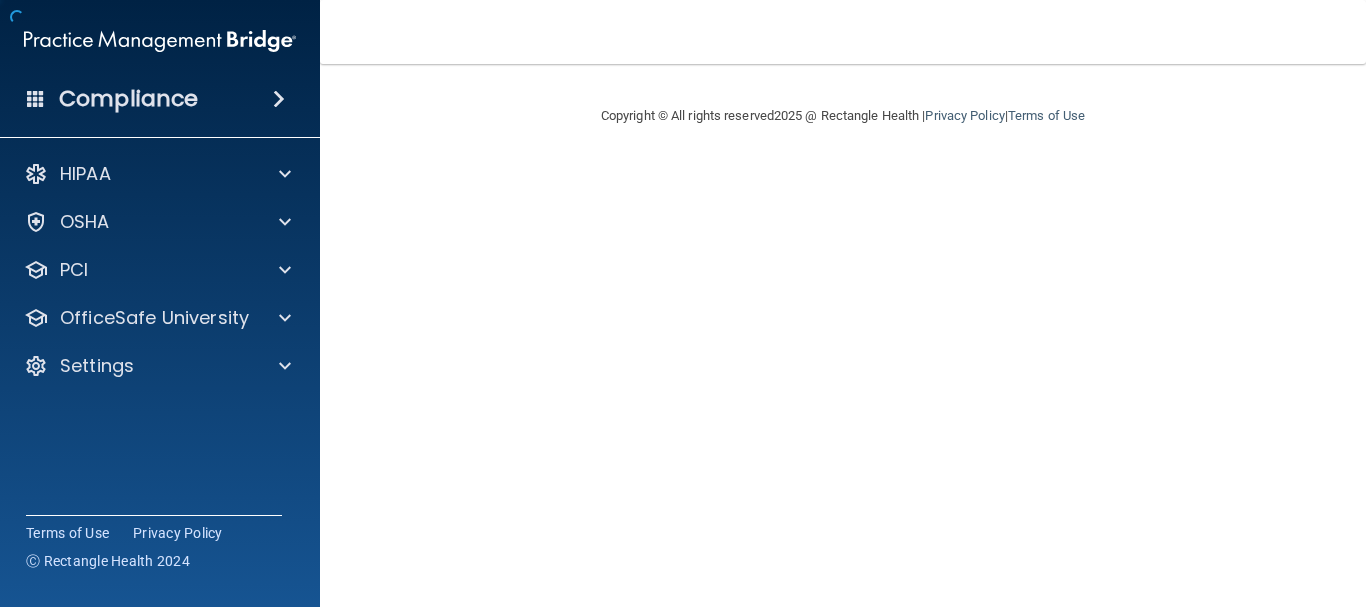 scroll, scrollTop: 0, scrollLeft: 0, axis: both 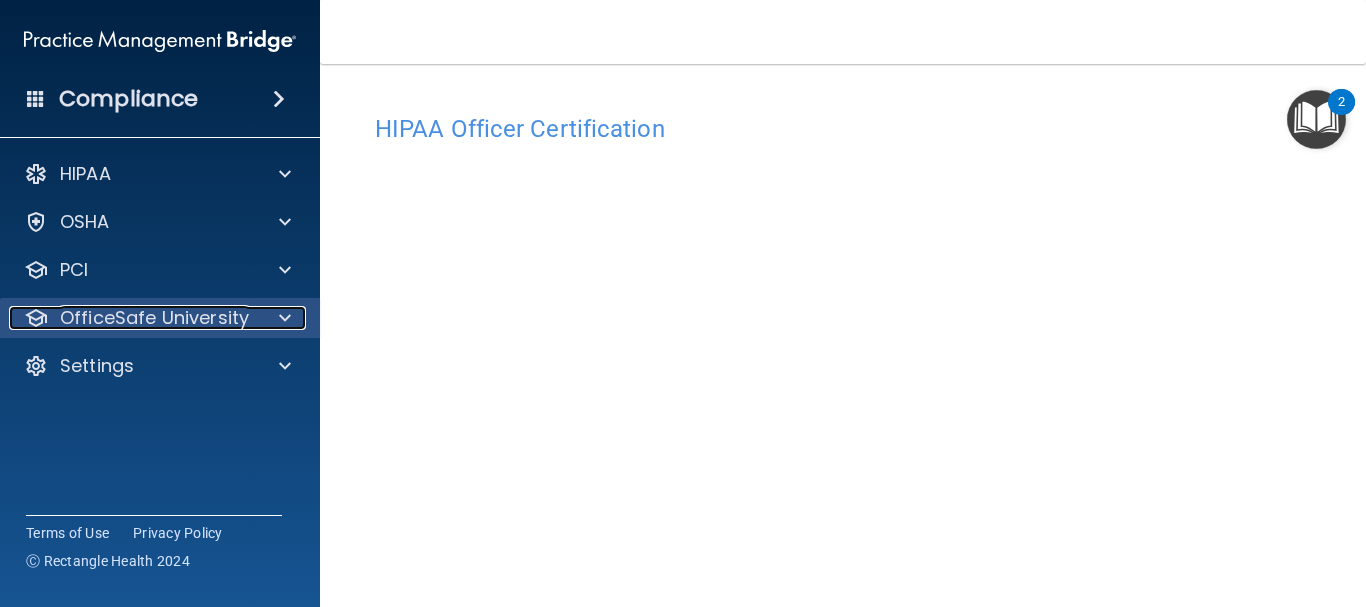 click at bounding box center [282, 318] 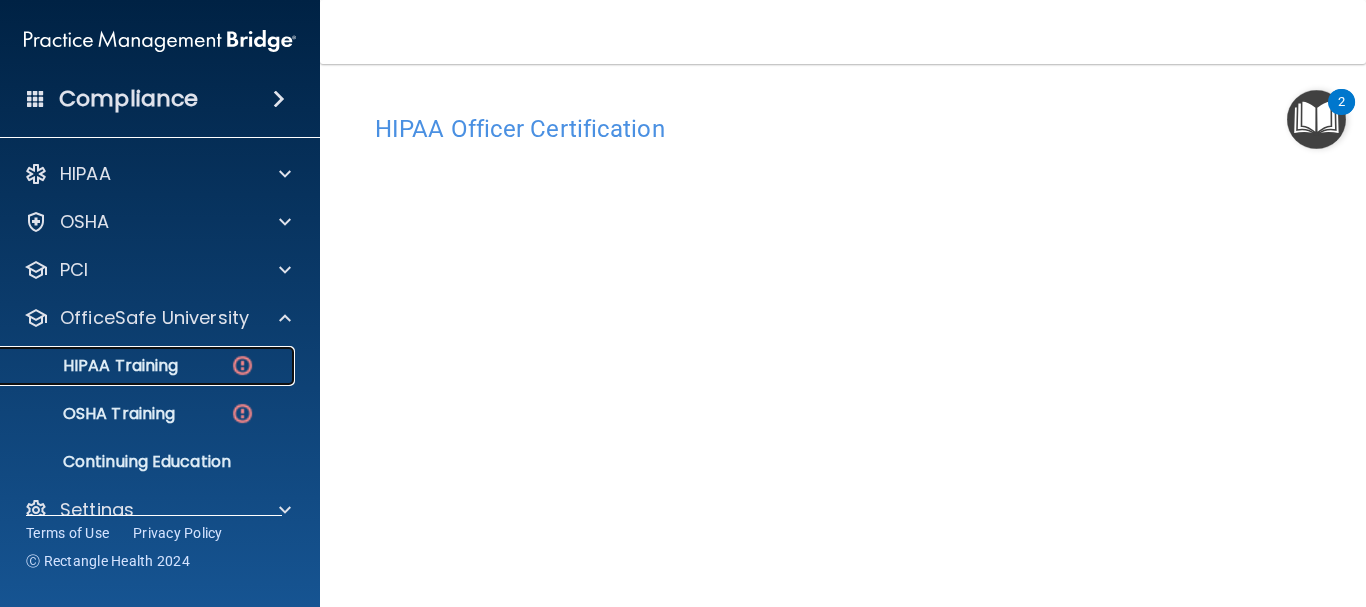 click on "HIPAA Training" at bounding box center (95, 366) 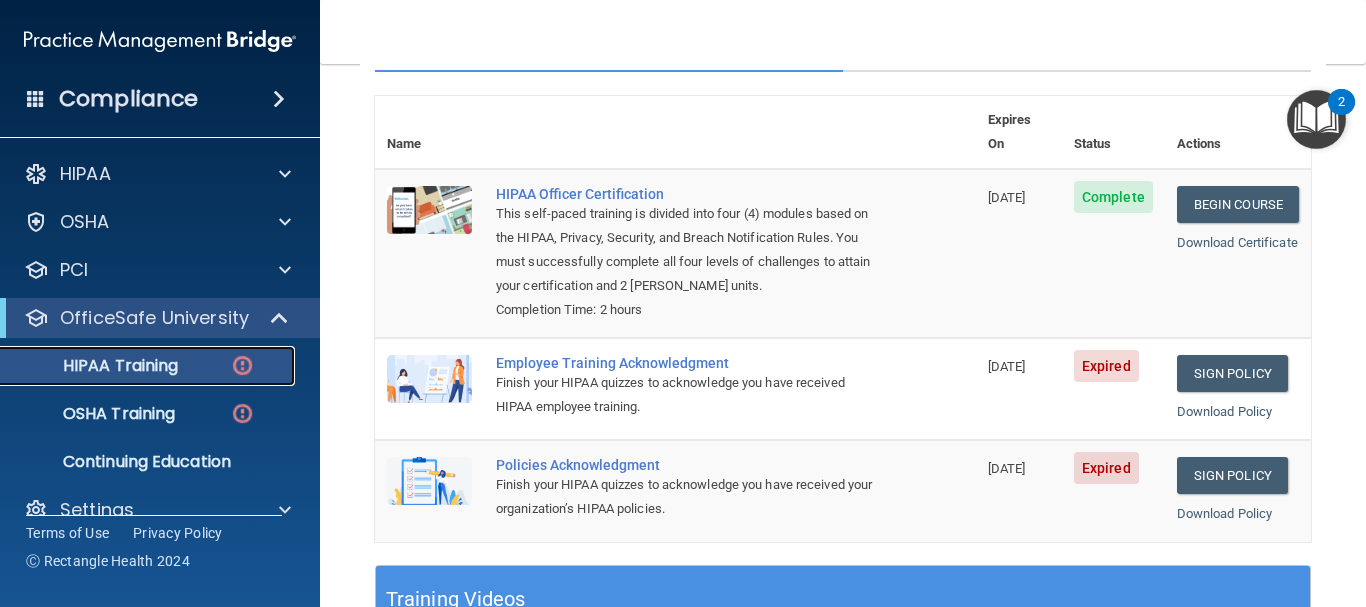 scroll, scrollTop: 210, scrollLeft: 0, axis: vertical 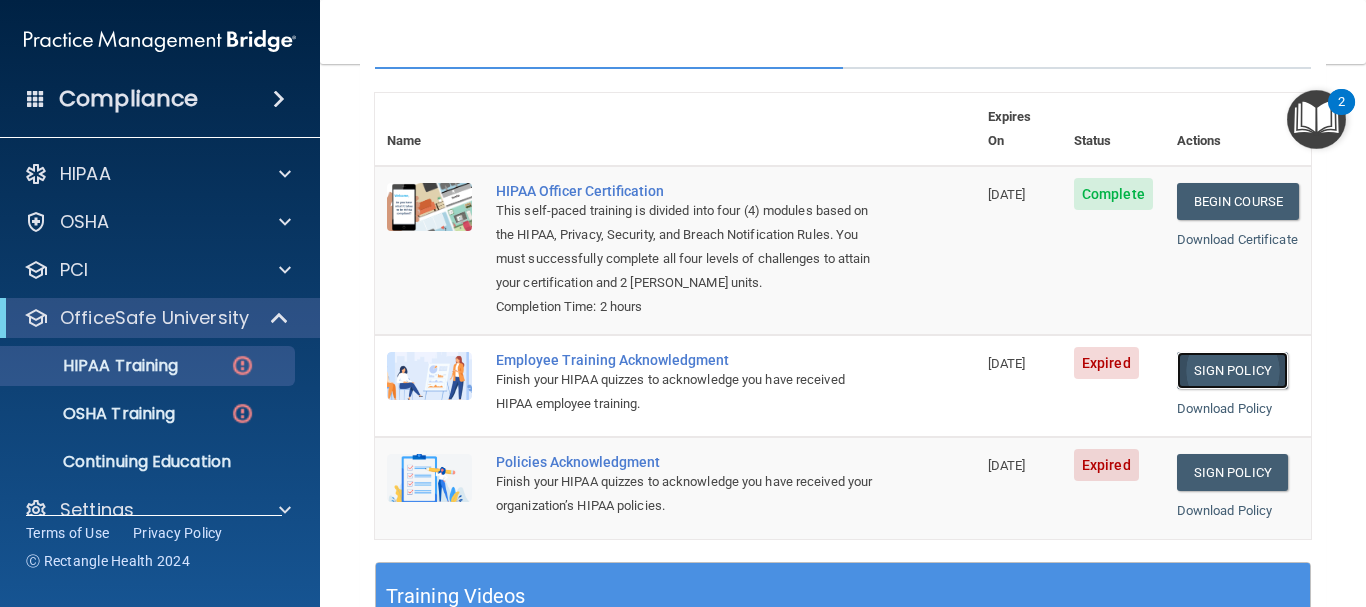 click on "Sign Policy" at bounding box center (1232, 370) 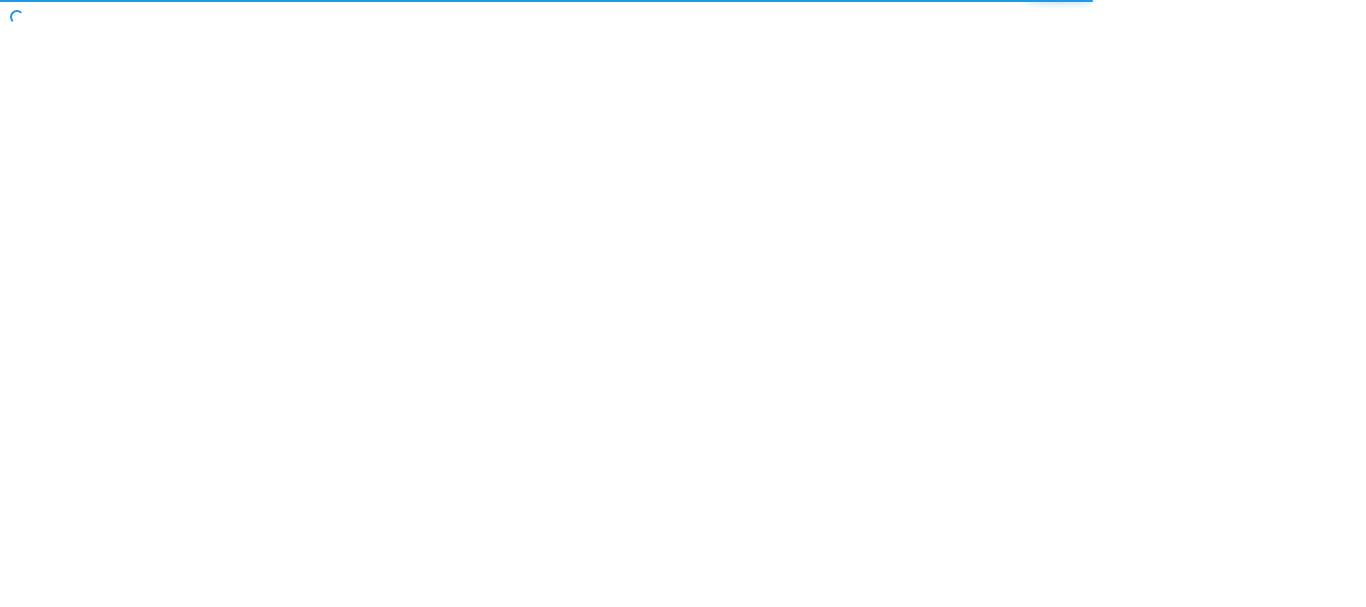 scroll, scrollTop: 0, scrollLeft: 0, axis: both 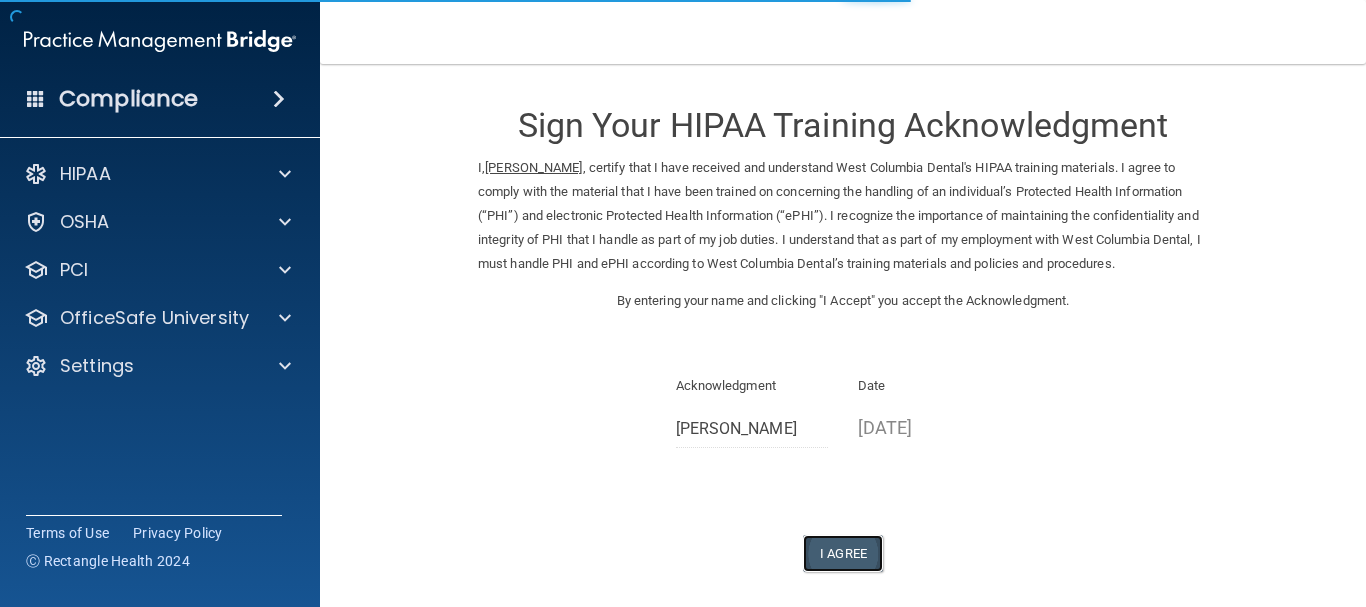 click on "I Agree" at bounding box center (843, 553) 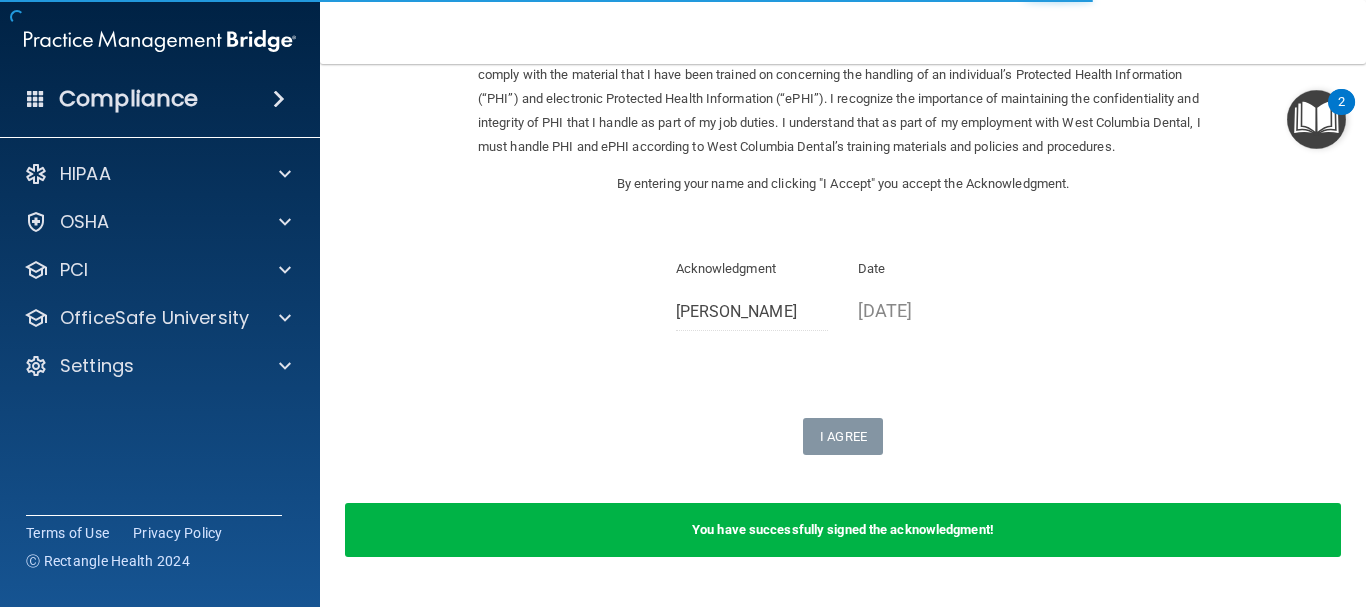 scroll, scrollTop: 126, scrollLeft: 0, axis: vertical 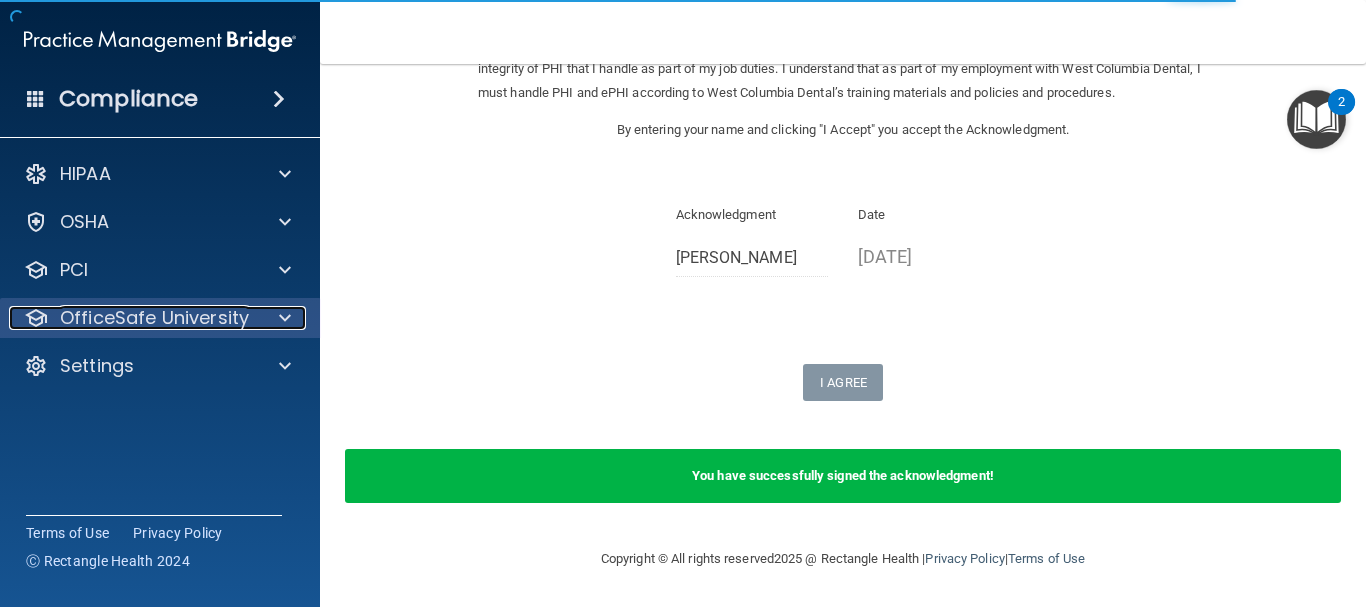 click on "OfficeSafe University" at bounding box center [154, 318] 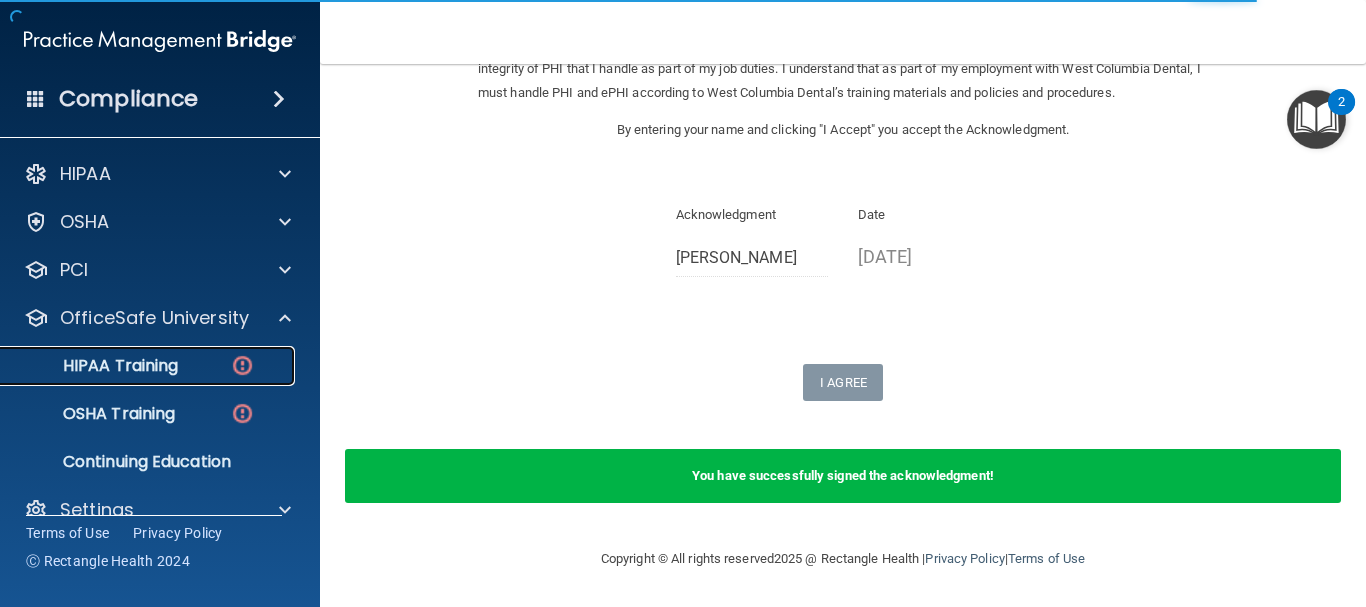 click on "HIPAA Training" at bounding box center [149, 366] 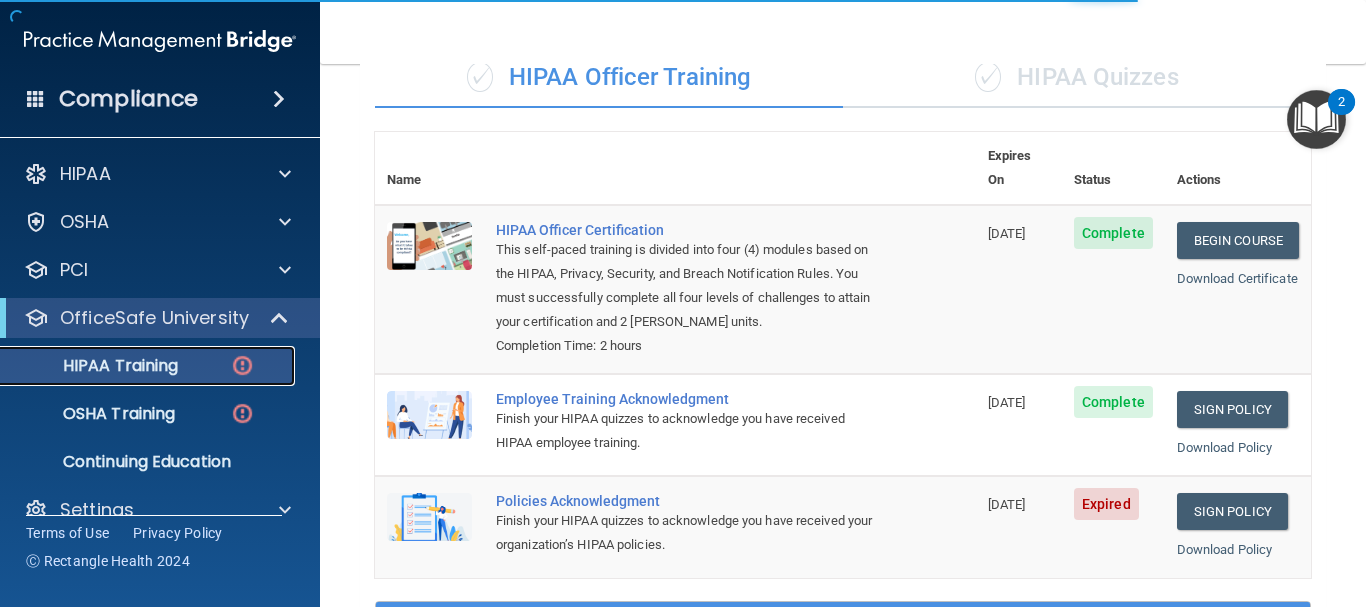 scroll, scrollTop: 787, scrollLeft: 0, axis: vertical 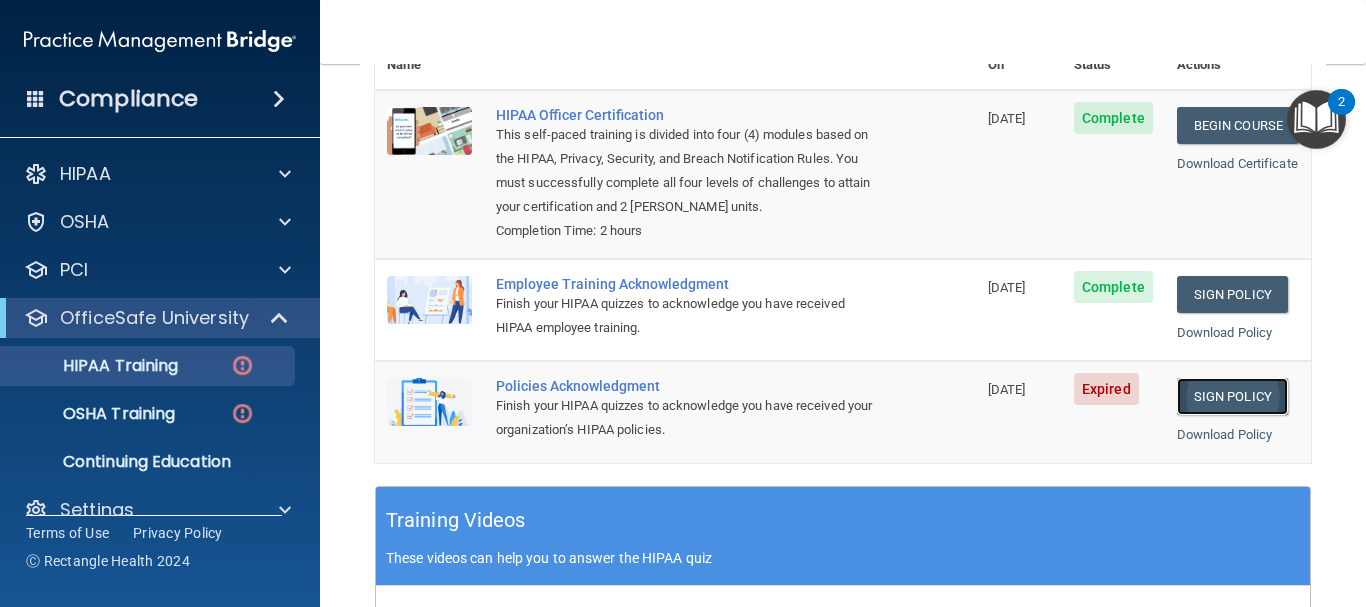 click on "Sign Policy" at bounding box center (1232, 396) 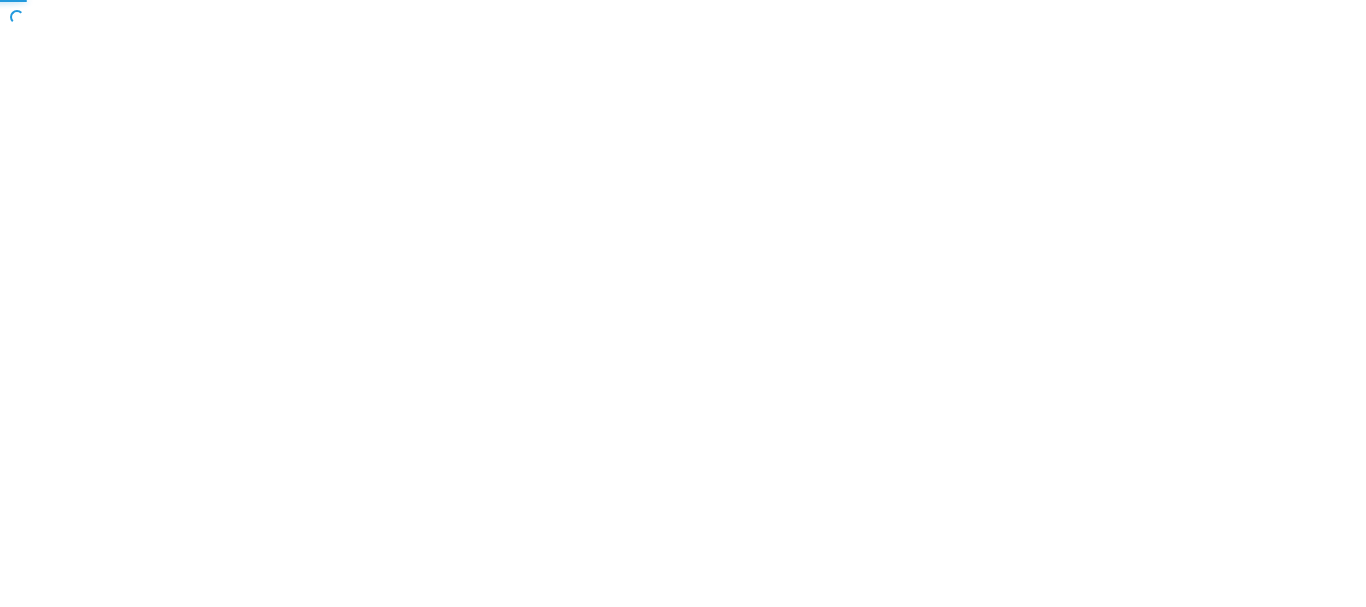 scroll, scrollTop: 0, scrollLeft: 0, axis: both 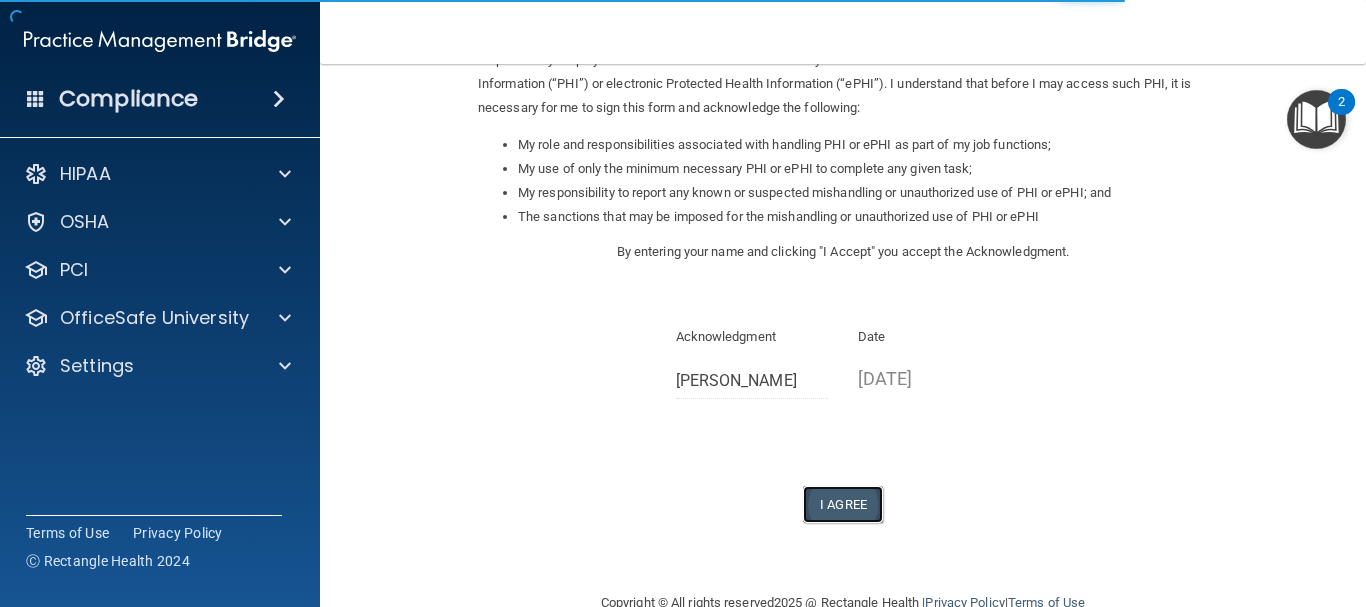 click on "I Agree" at bounding box center (843, 504) 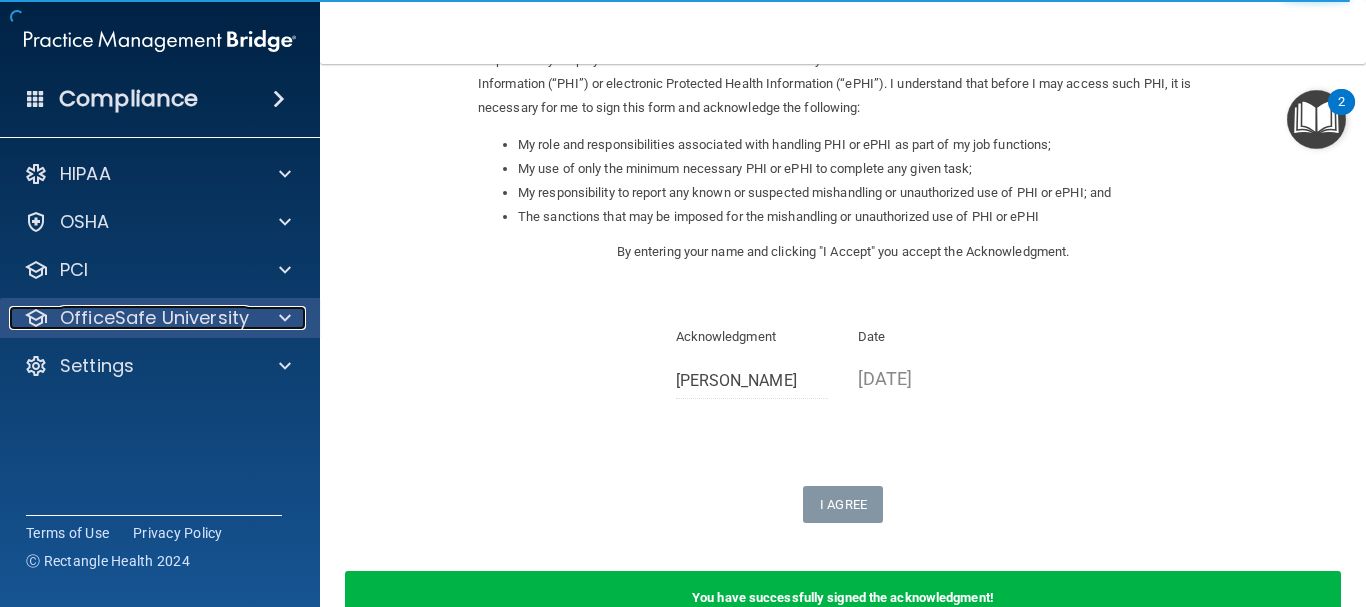 click on "OfficeSafe University" at bounding box center [154, 318] 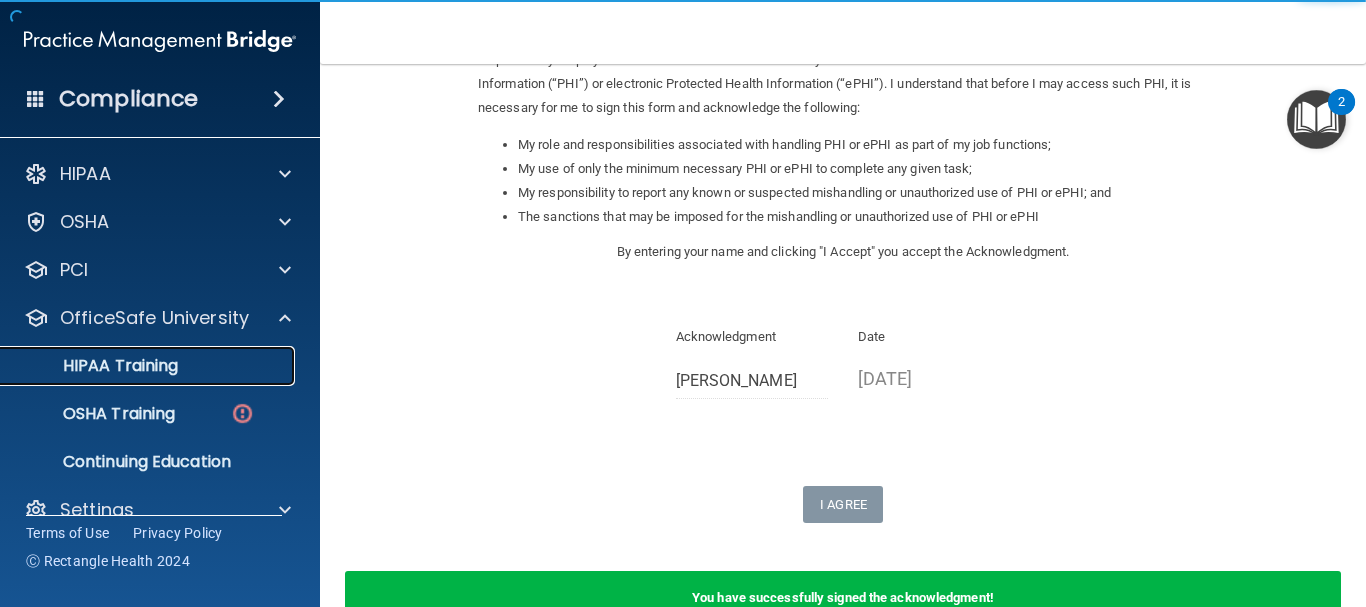 click on "HIPAA Training" at bounding box center (95, 366) 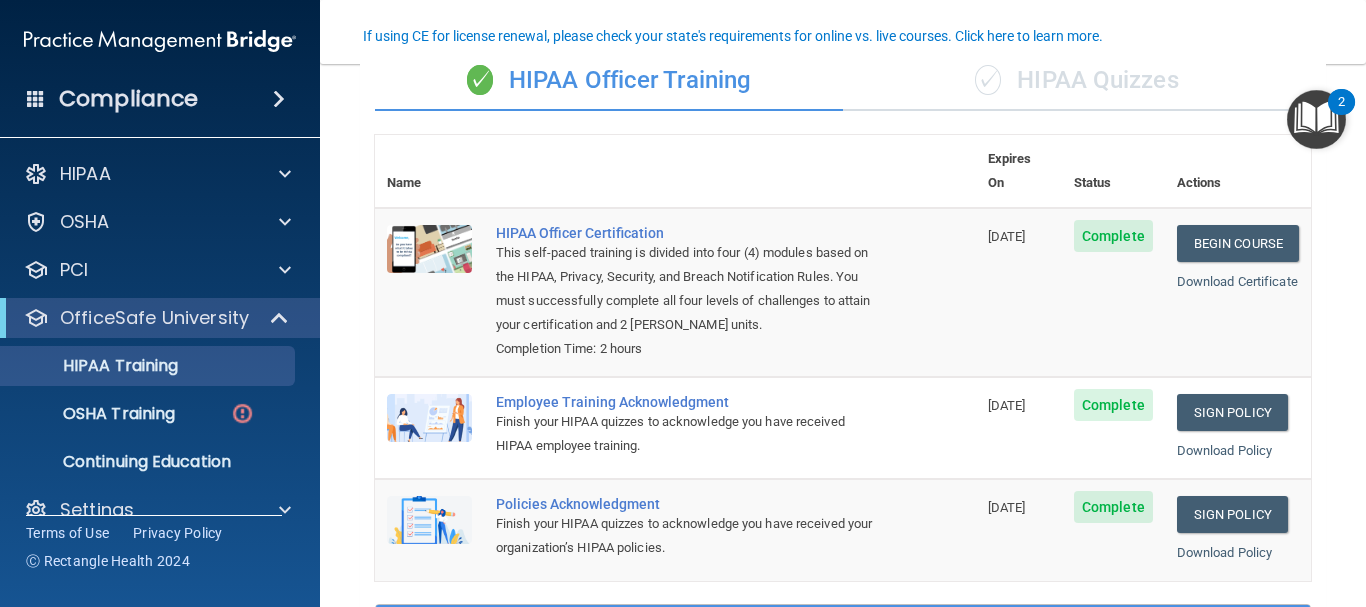 click on "✓   HIPAA Quizzes" at bounding box center [1077, 81] 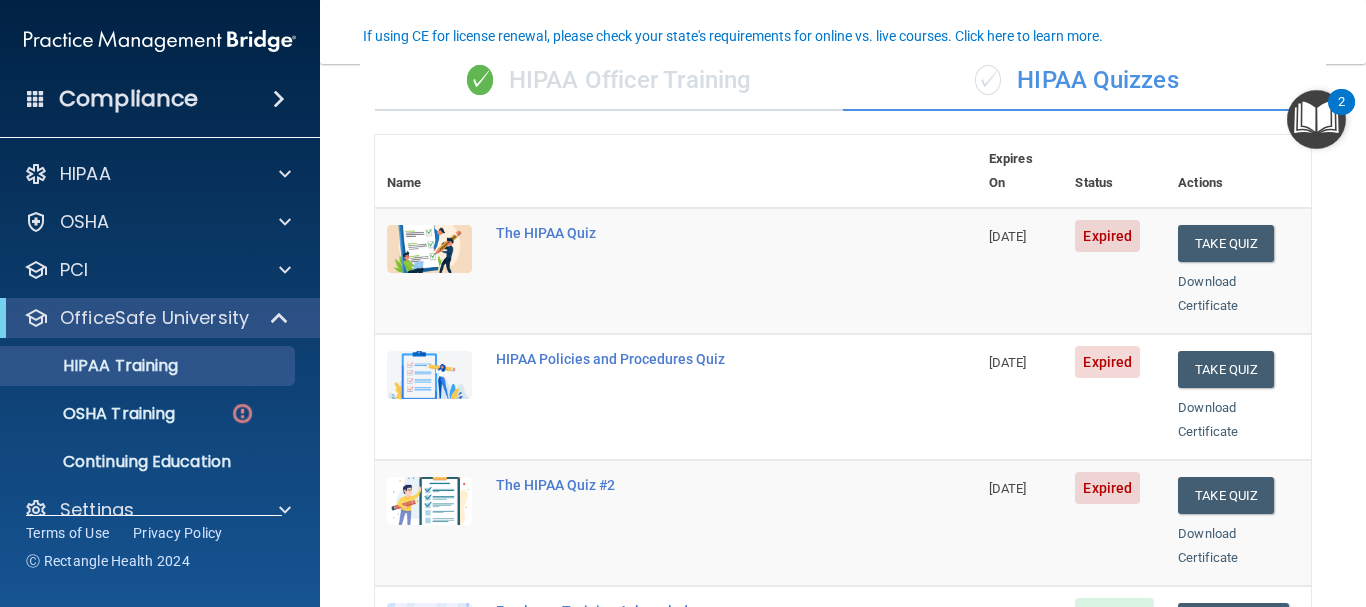 scroll, scrollTop: 159, scrollLeft: 0, axis: vertical 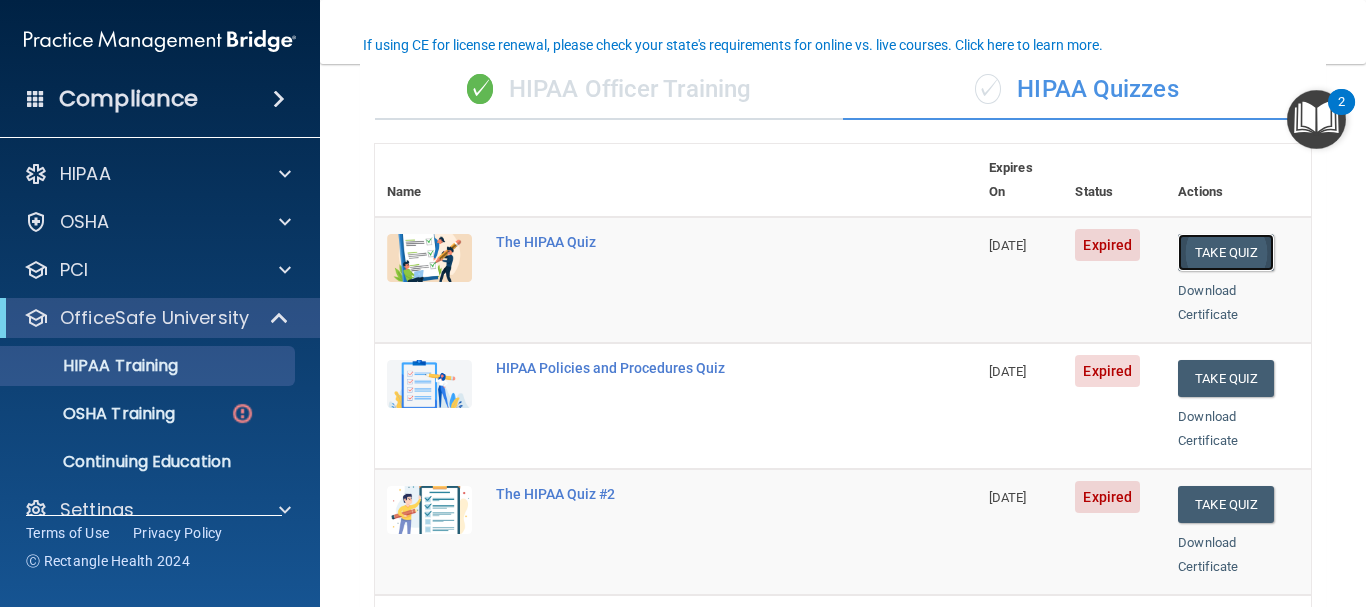 click on "Take Quiz" at bounding box center [1226, 252] 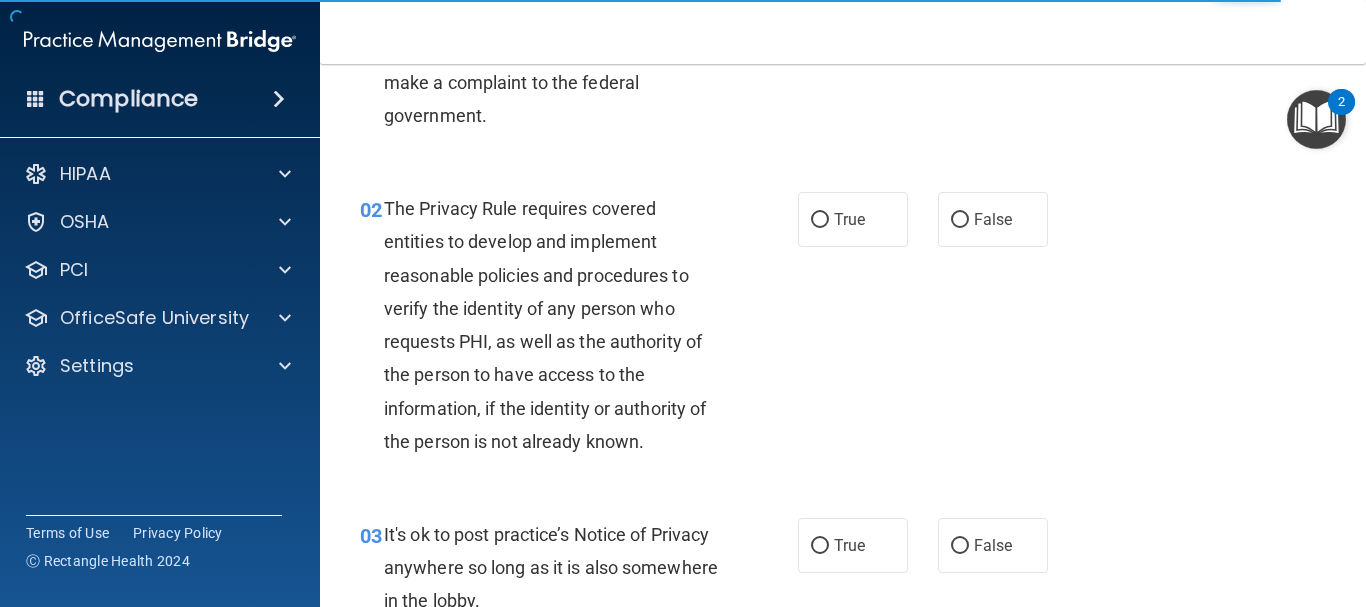 scroll, scrollTop: 0, scrollLeft: 0, axis: both 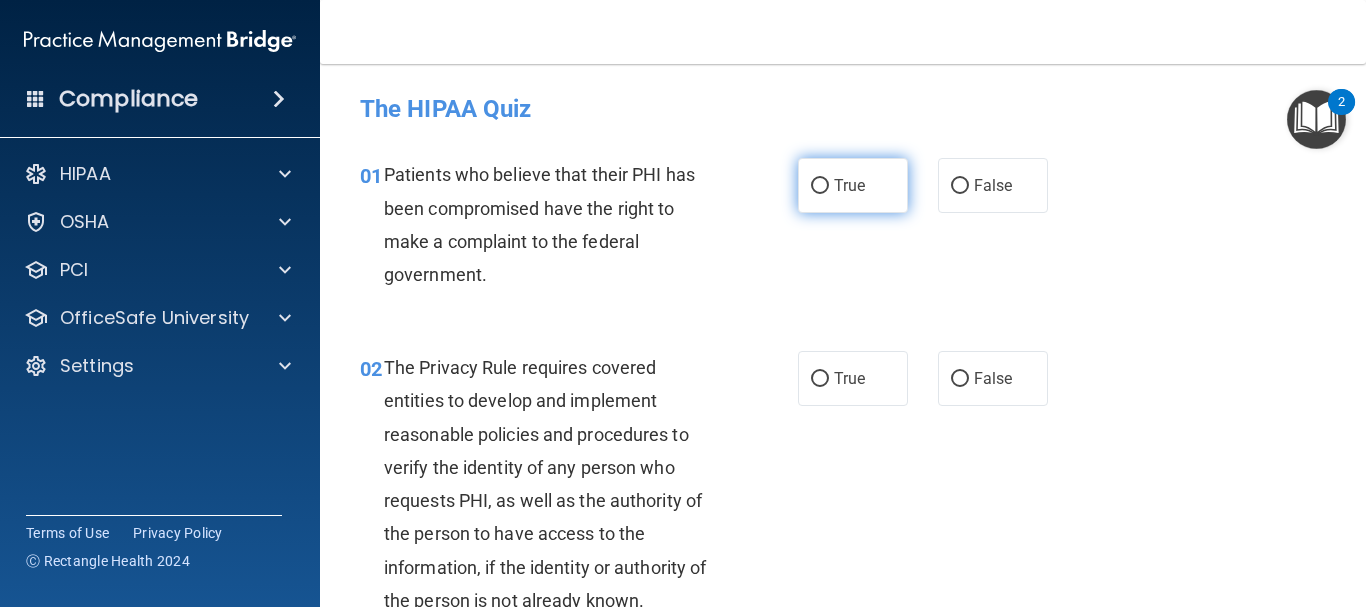 click on "True" at bounding box center (849, 185) 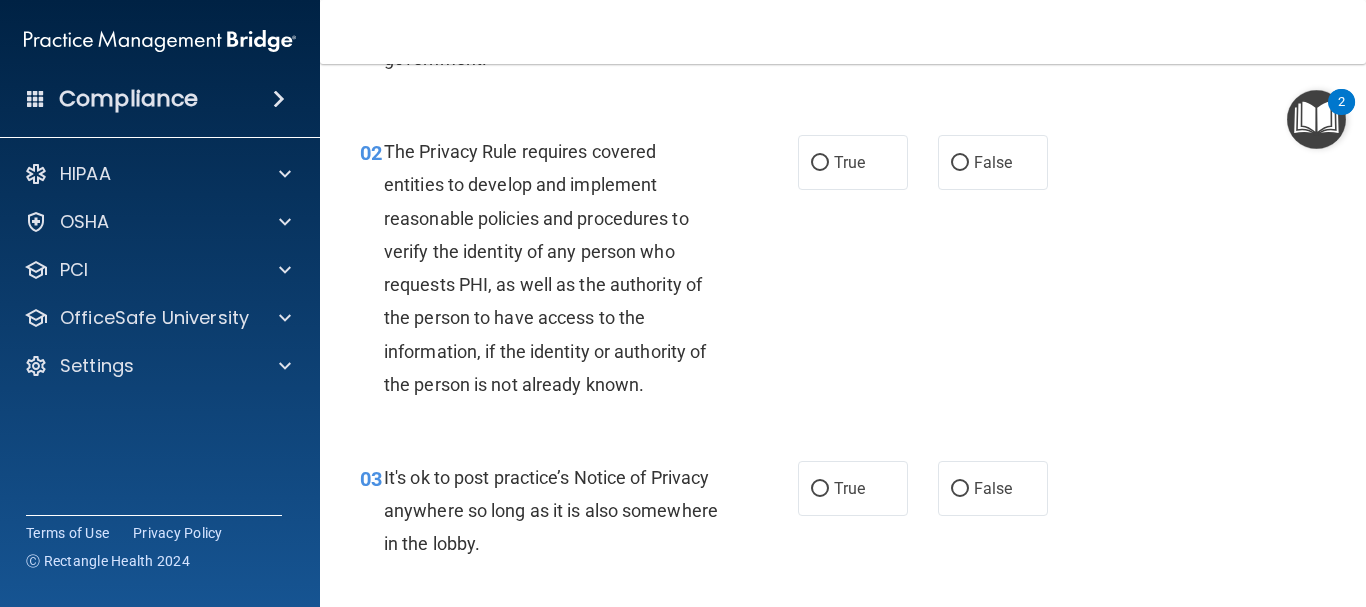 scroll, scrollTop: 240, scrollLeft: 0, axis: vertical 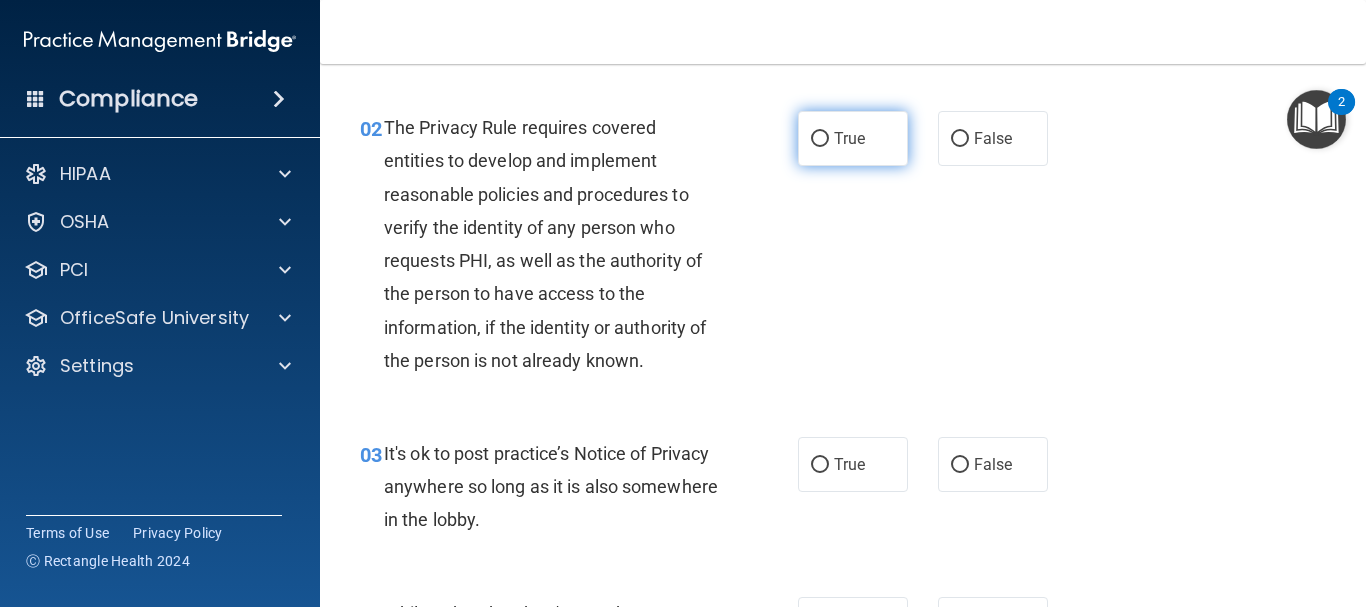 click on "True" at bounding box center [853, 138] 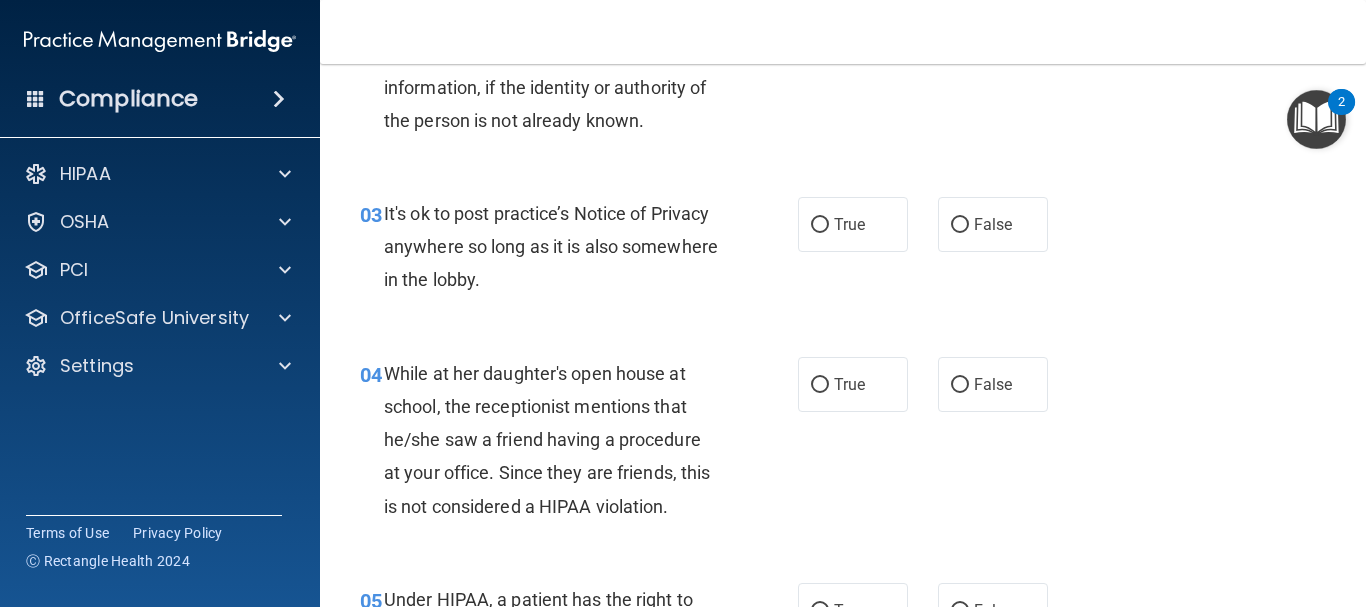 scroll, scrollTop: 492, scrollLeft: 0, axis: vertical 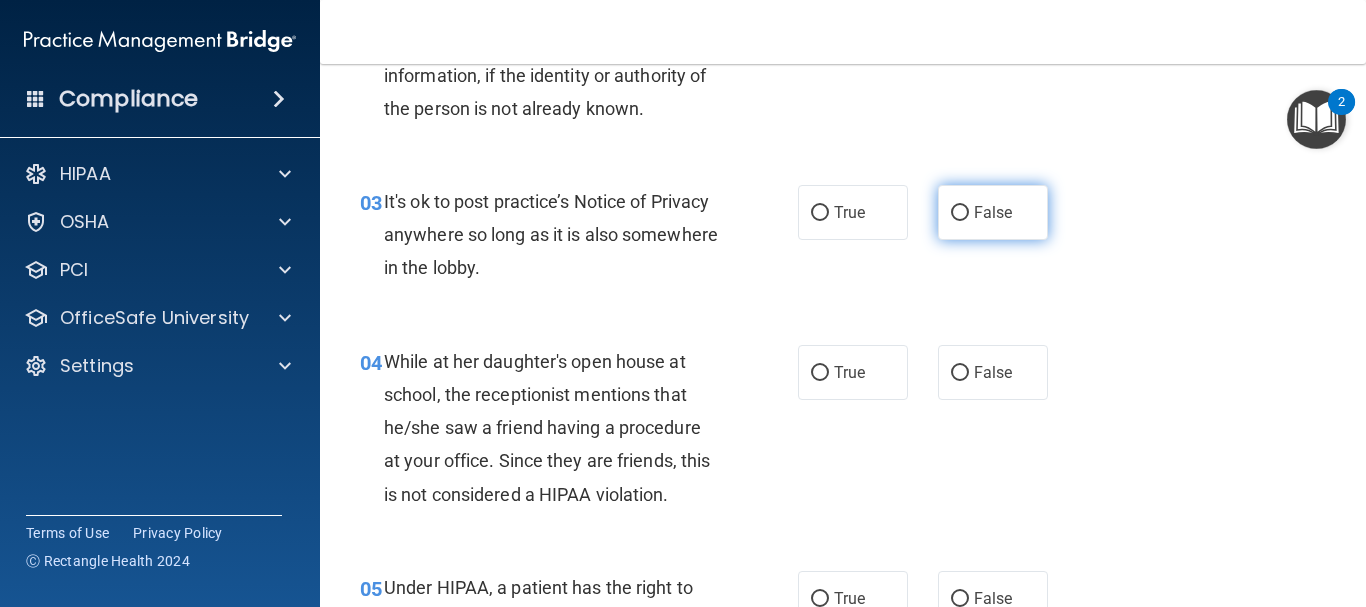 click on "False" at bounding box center [993, 212] 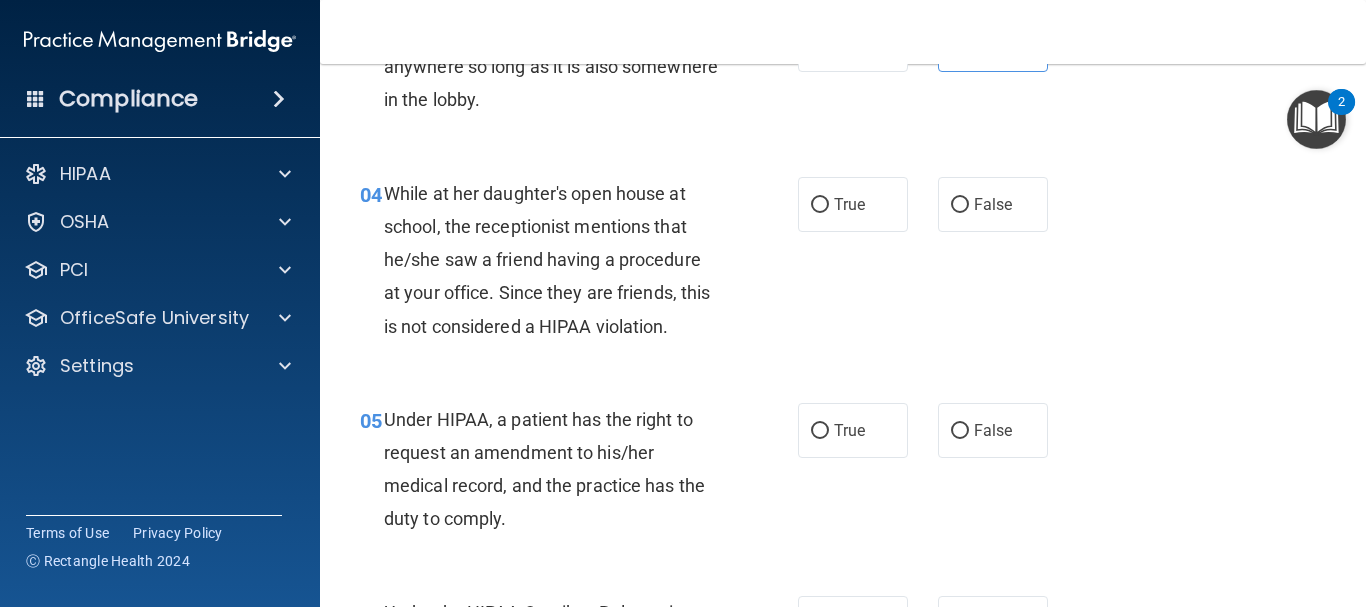 scroll, scrollTop: 696, scrollLeft: 0, axis: vertical 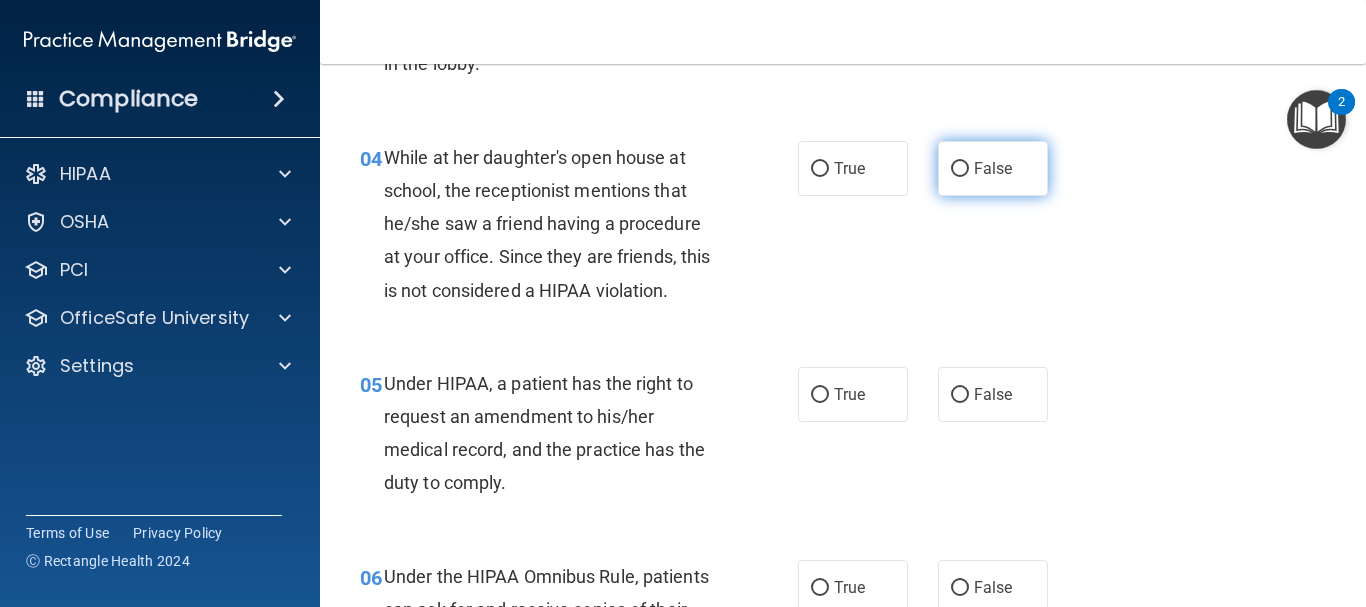 click on "False" at bounding box center [993, 168] 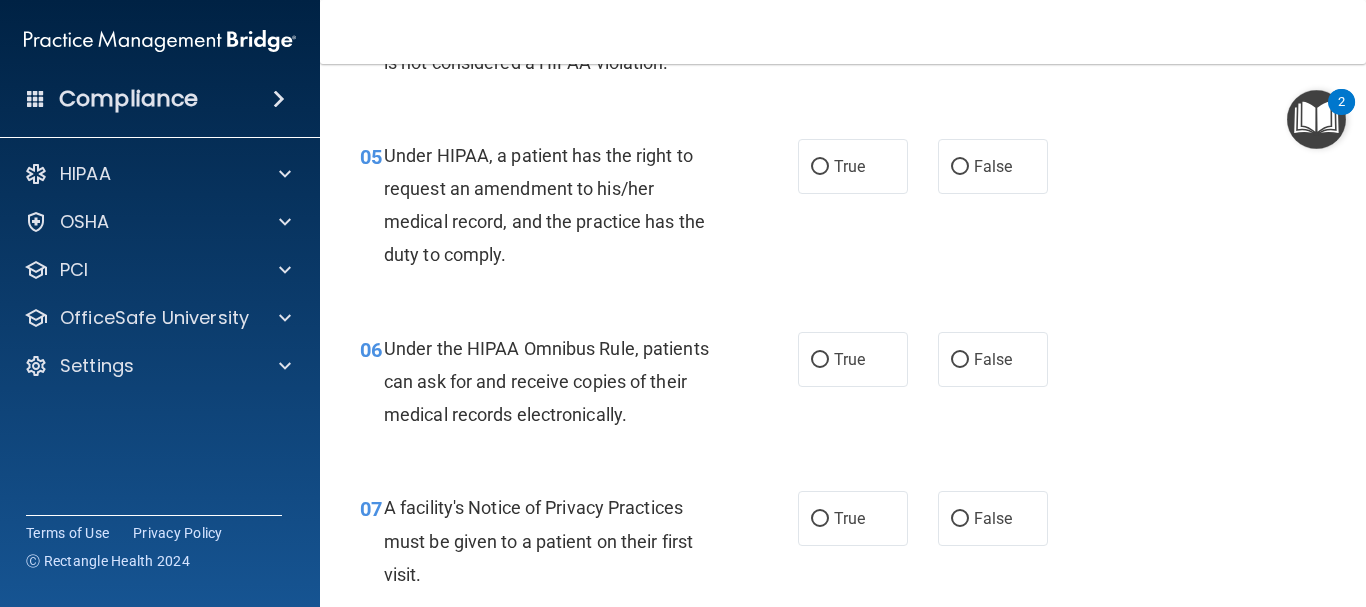 scroll, scrollTop: 960, scrollLeft: 0, axis: vertical 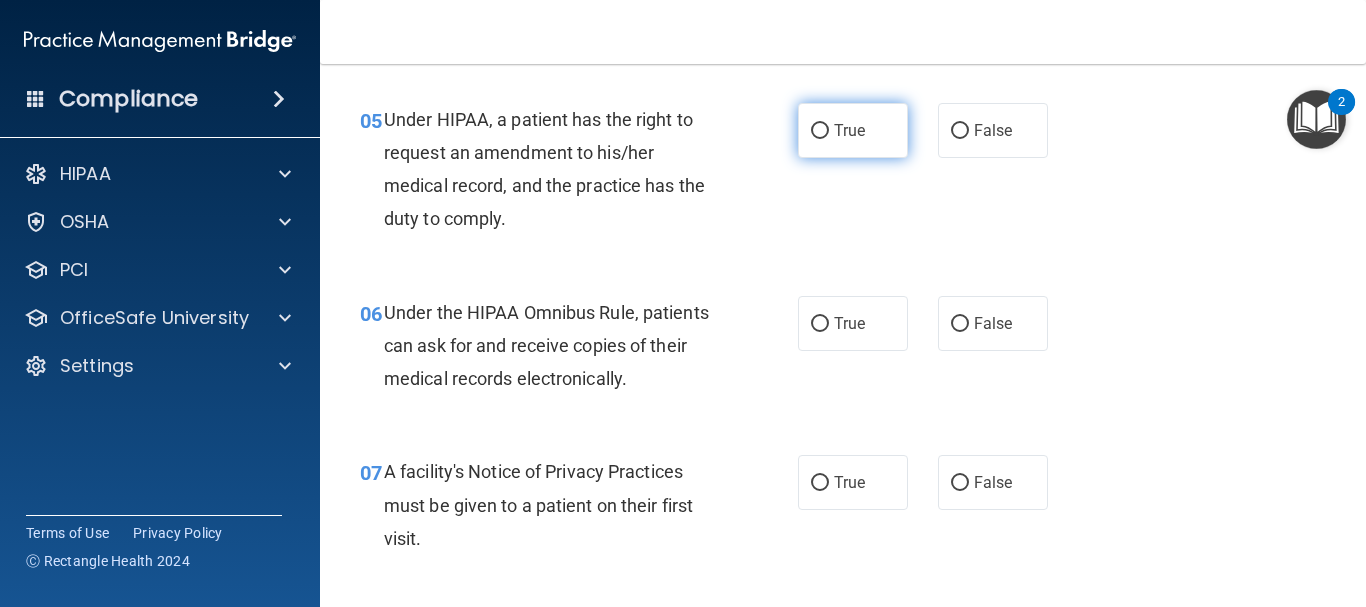 click on "True" at bounding box center (853, 130) 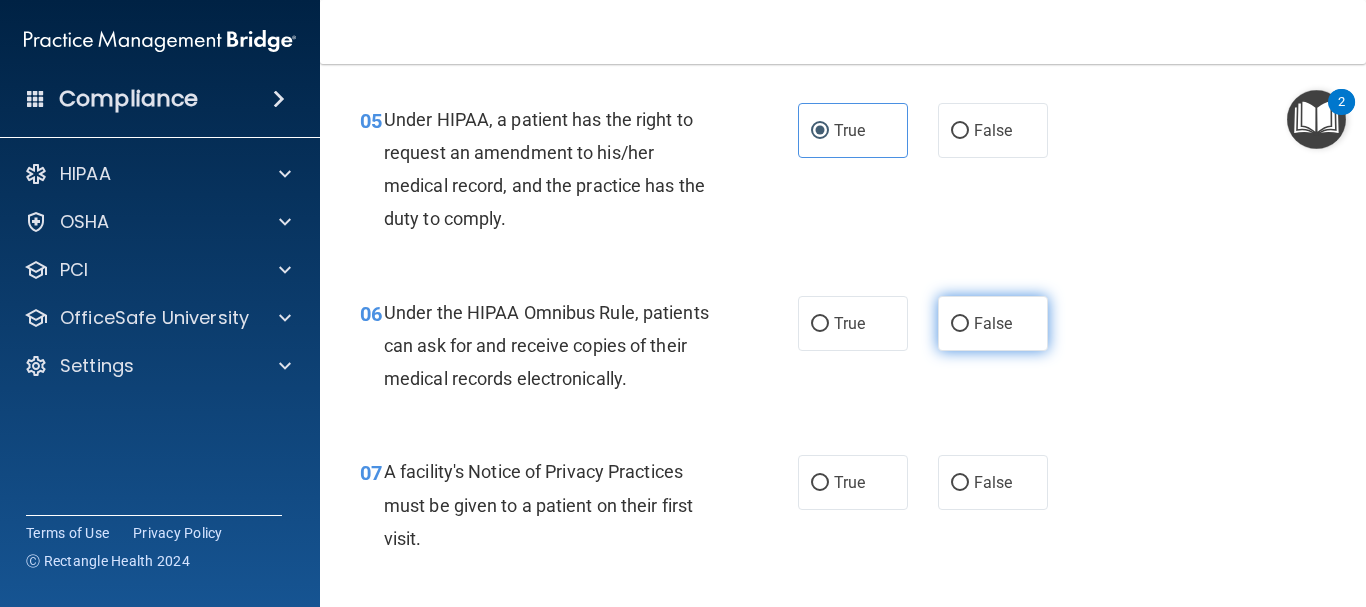 click on "False" at bounding box center (960, 324) 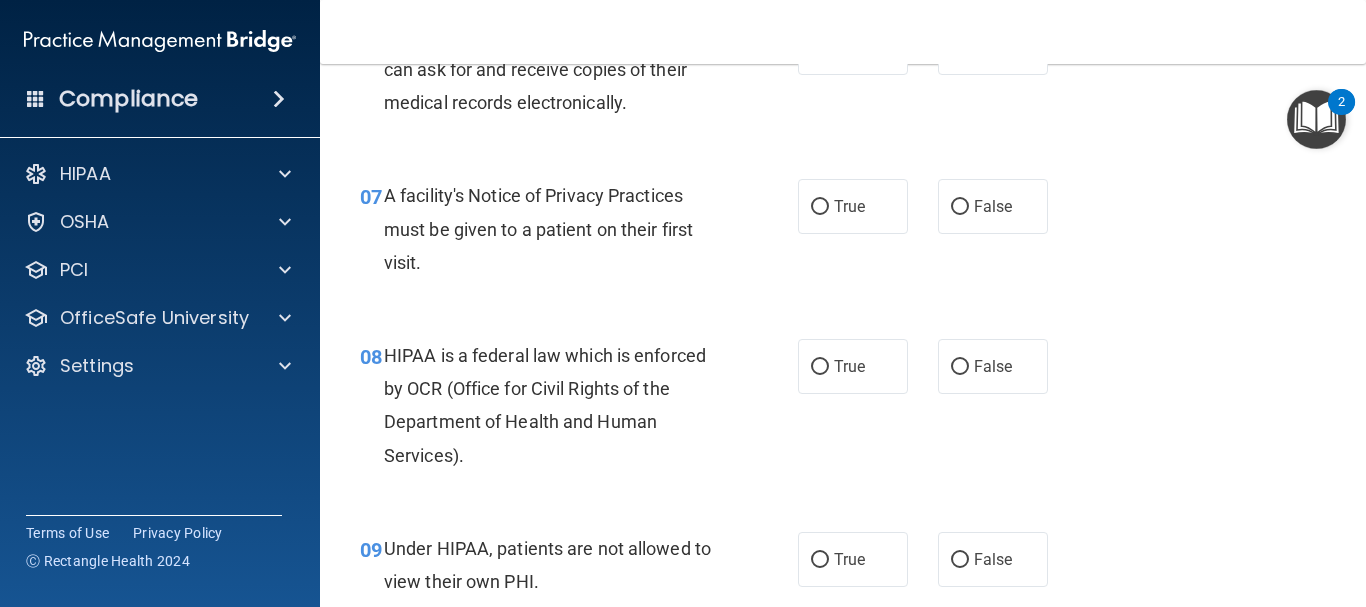 scroll, scrollTop: 1260, scrollLeft: 0, axis: vertical 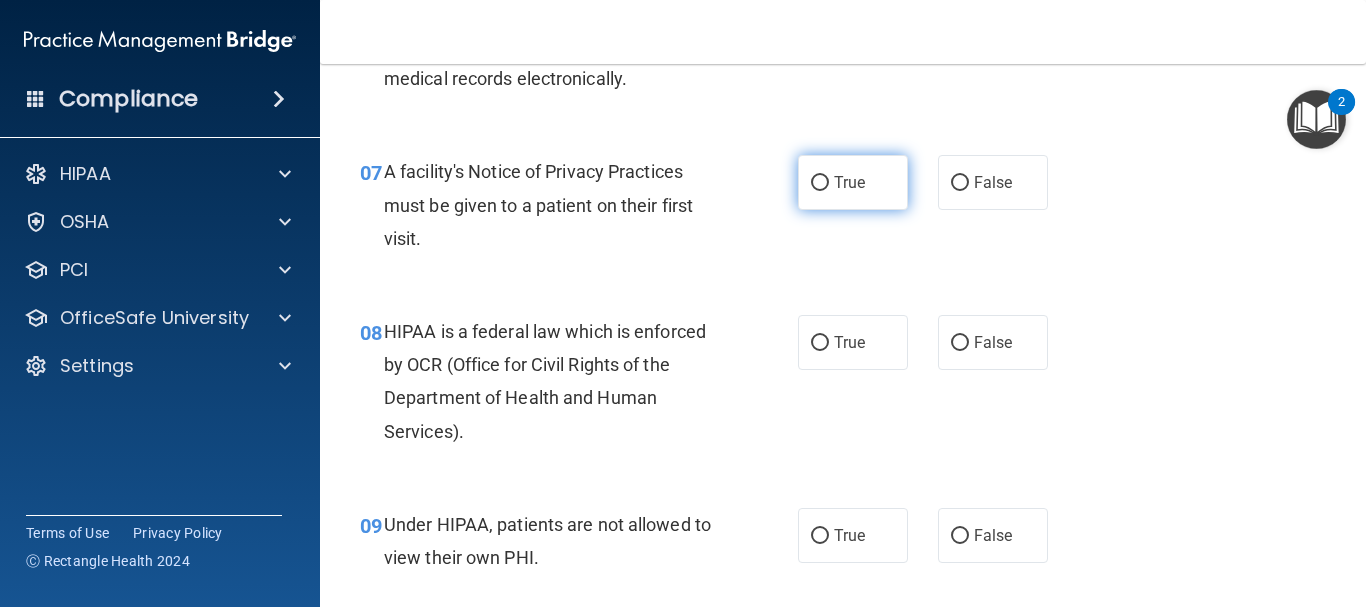 click on "True" at bounding box center (853, 182) 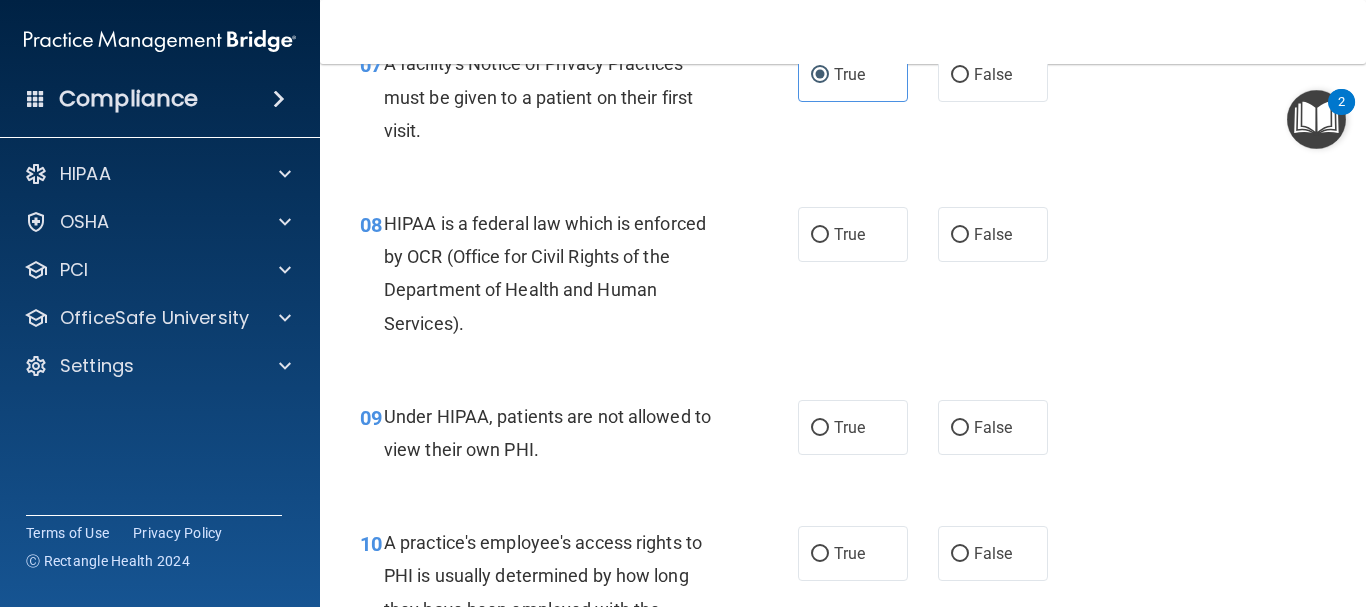 scroll, scrollTop: 1392, scrollLeft: 0, axis: vertical 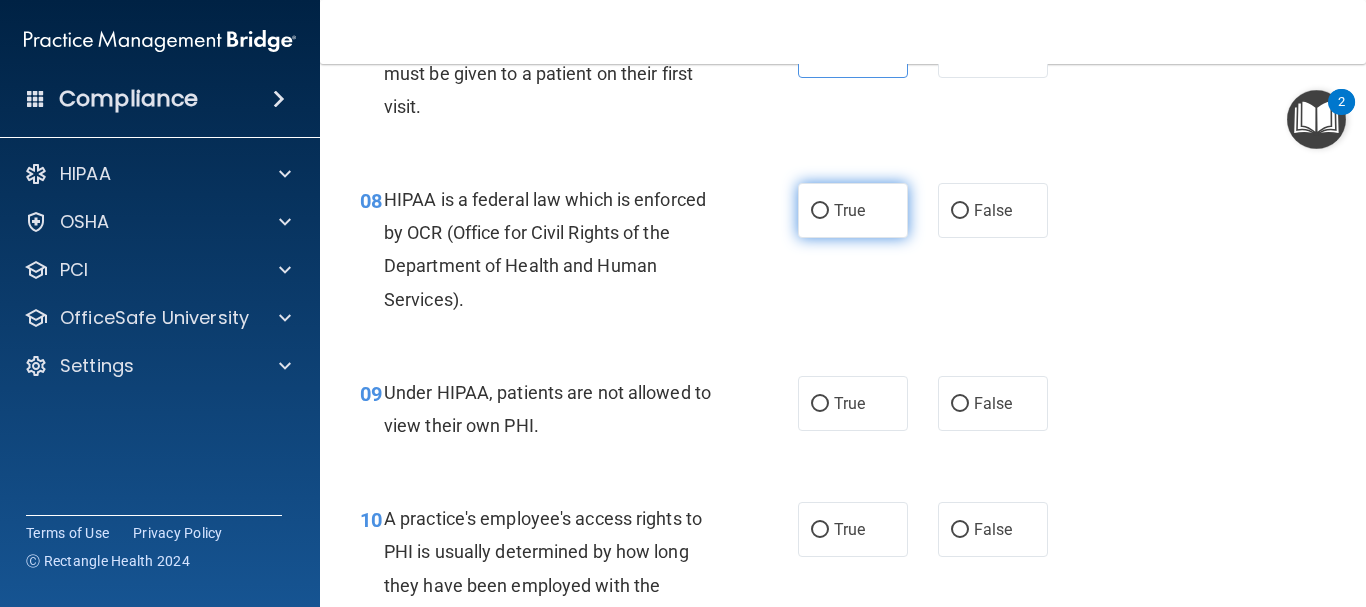 click on "True" at bounding box center (853, 210) 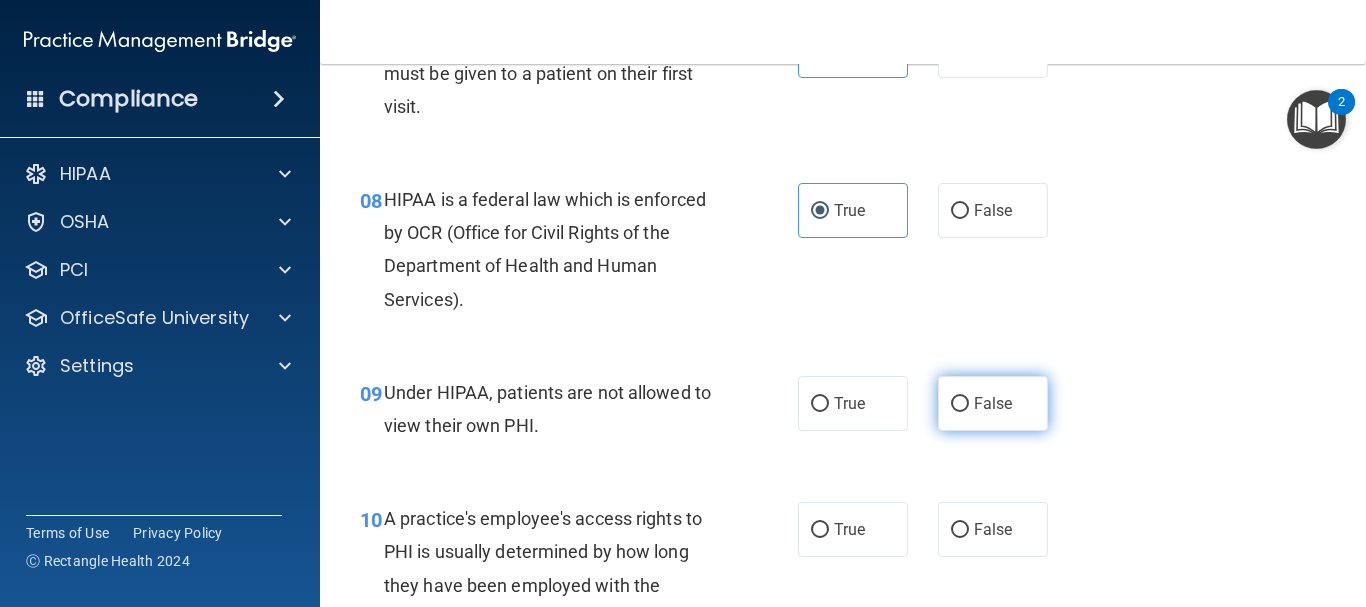 click on "False" at bounding box center [993, 403] 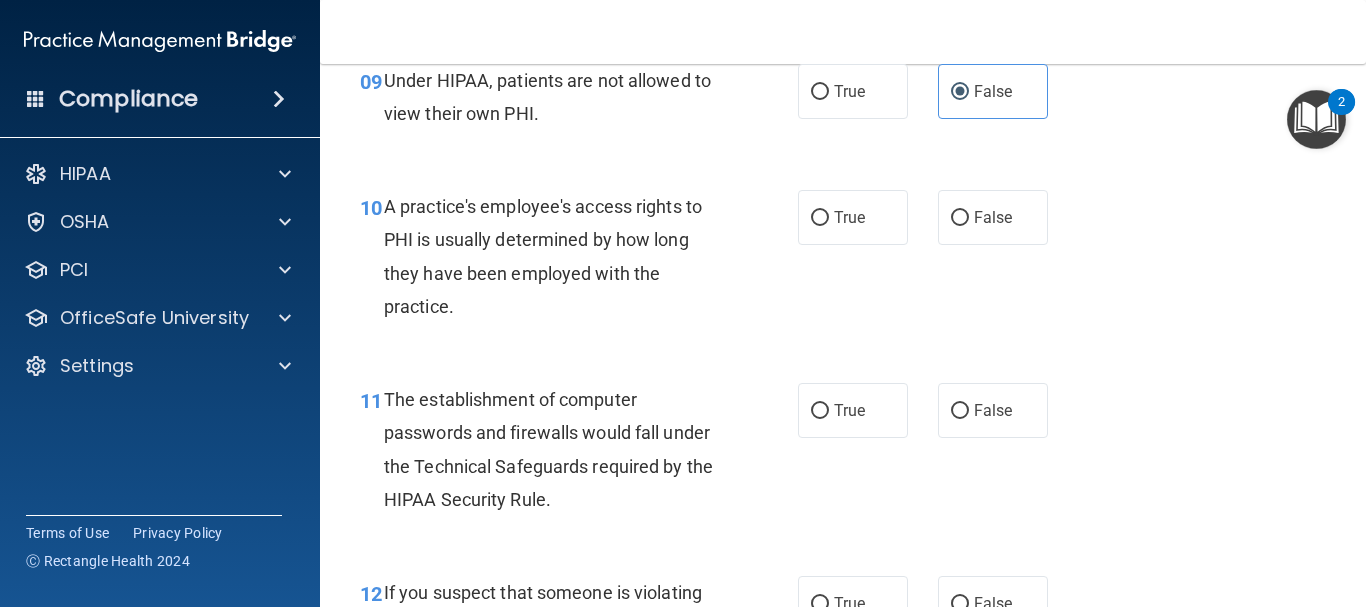 scroll, scrollTop: 1740, scrollLeft: 0, axis: vertical 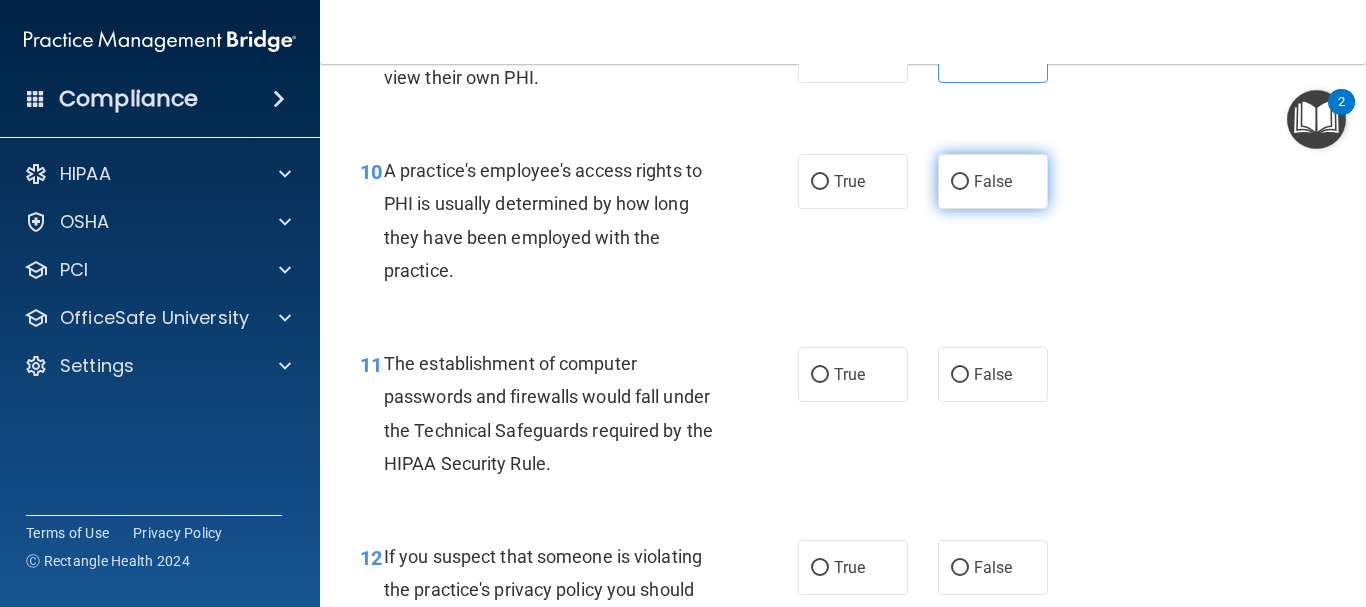 click on "False" at bounding box center (993, 181) 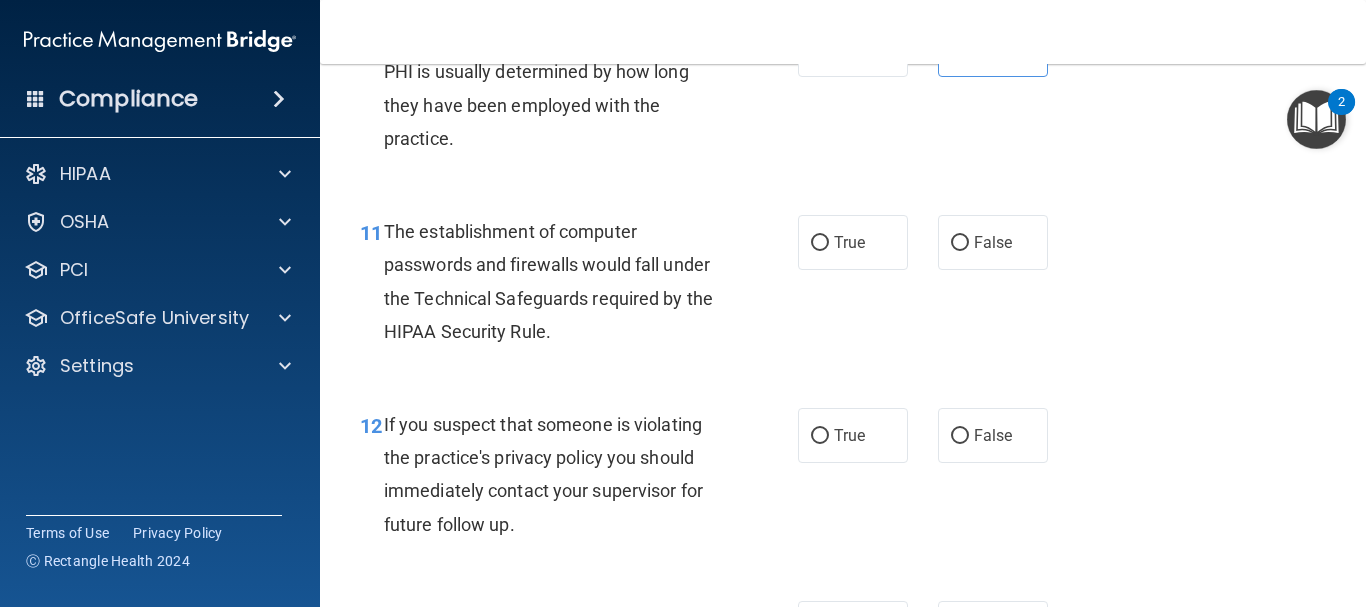 scroll, scrollTop: 1896, scrollLeft: 0, axis: vertical 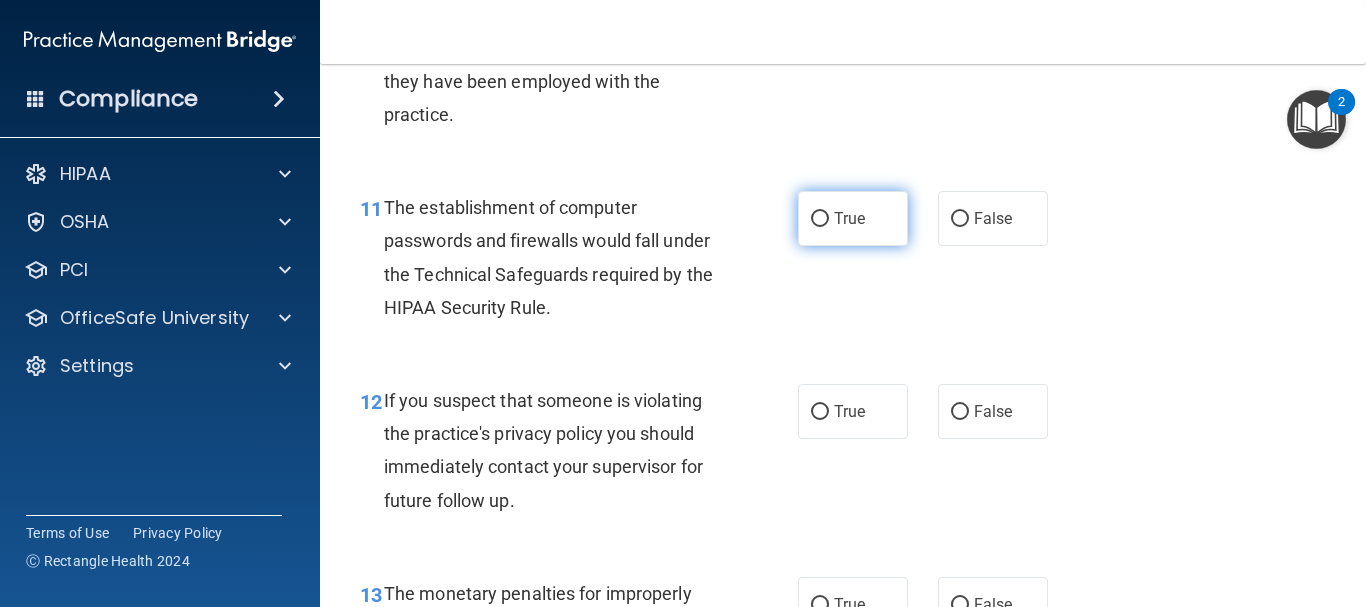 click on "True" at bounding box center [853, 218] 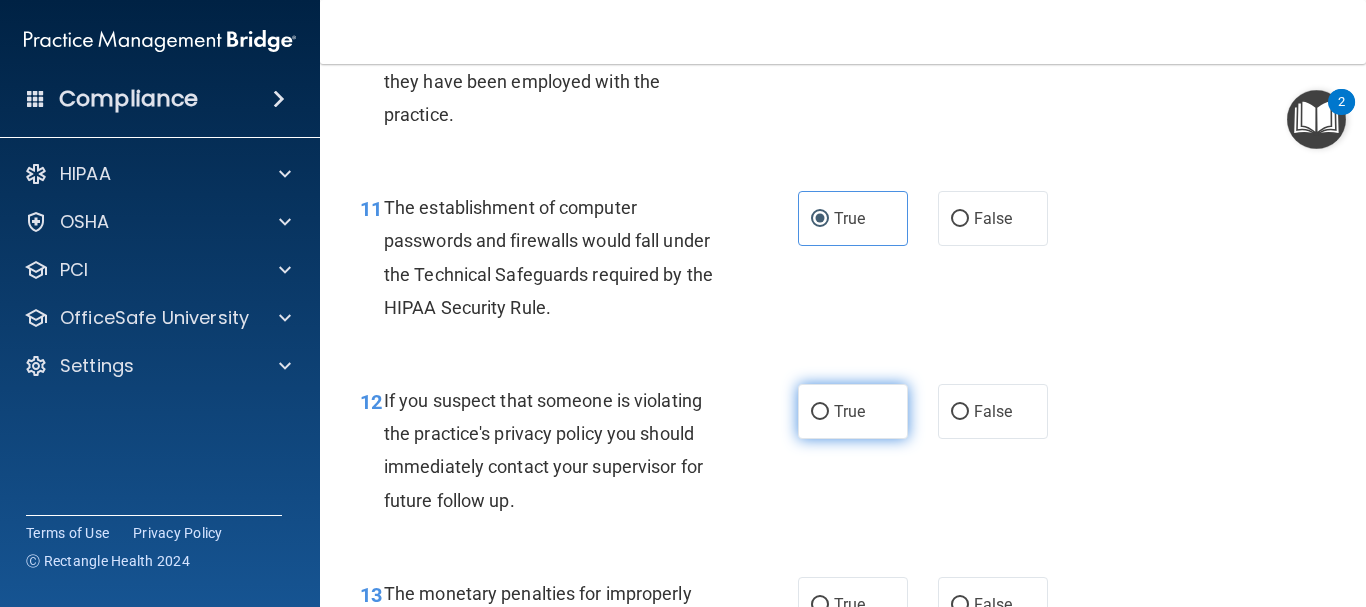 click on "True" at bounding box center (853, 411) 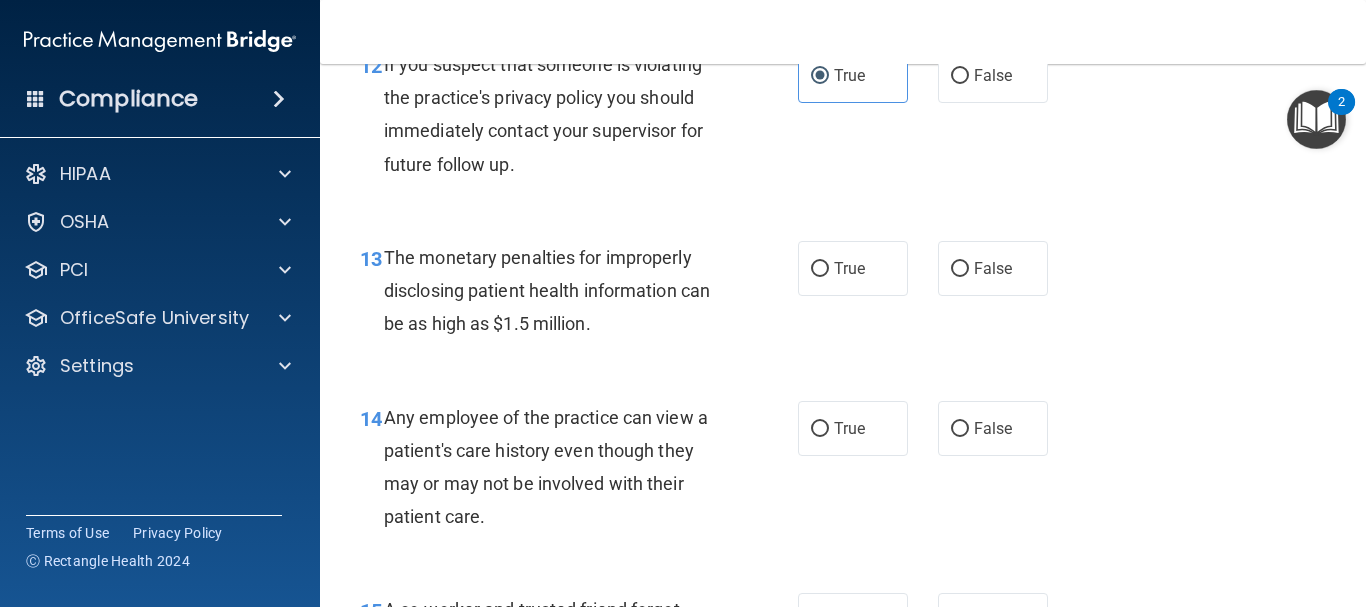 scroll, scrollTop: 2244, scrollLeft: 0, axis: vertical 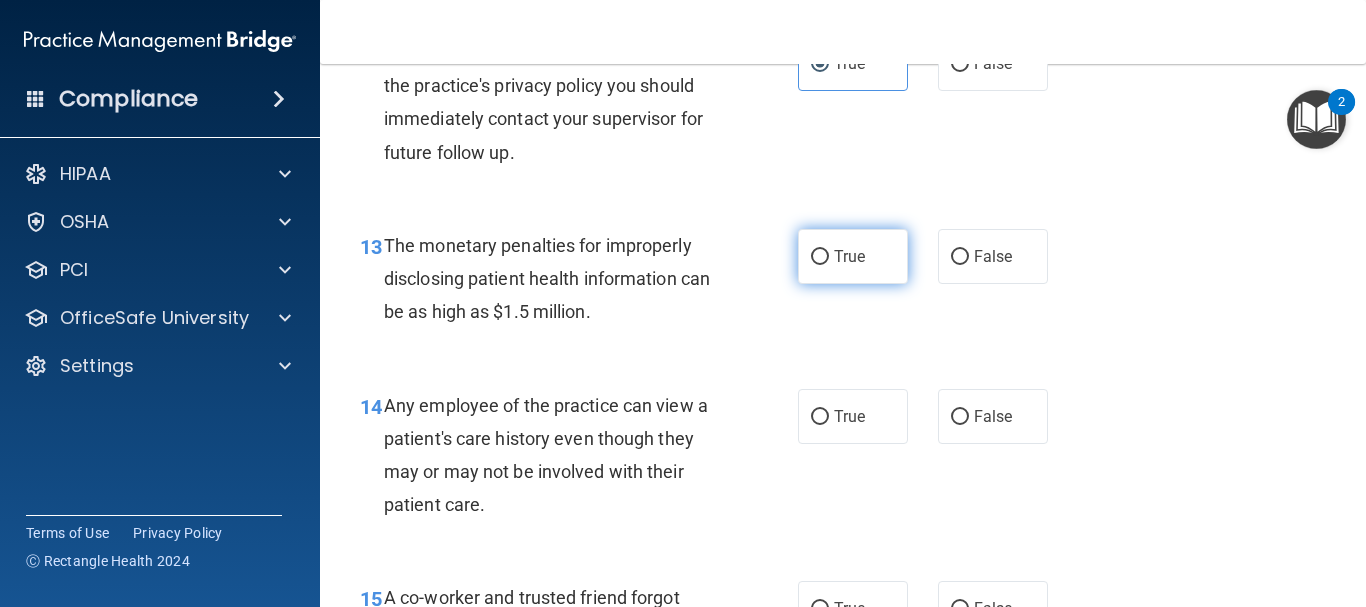 click on "True" at bounding box center [853, 256] 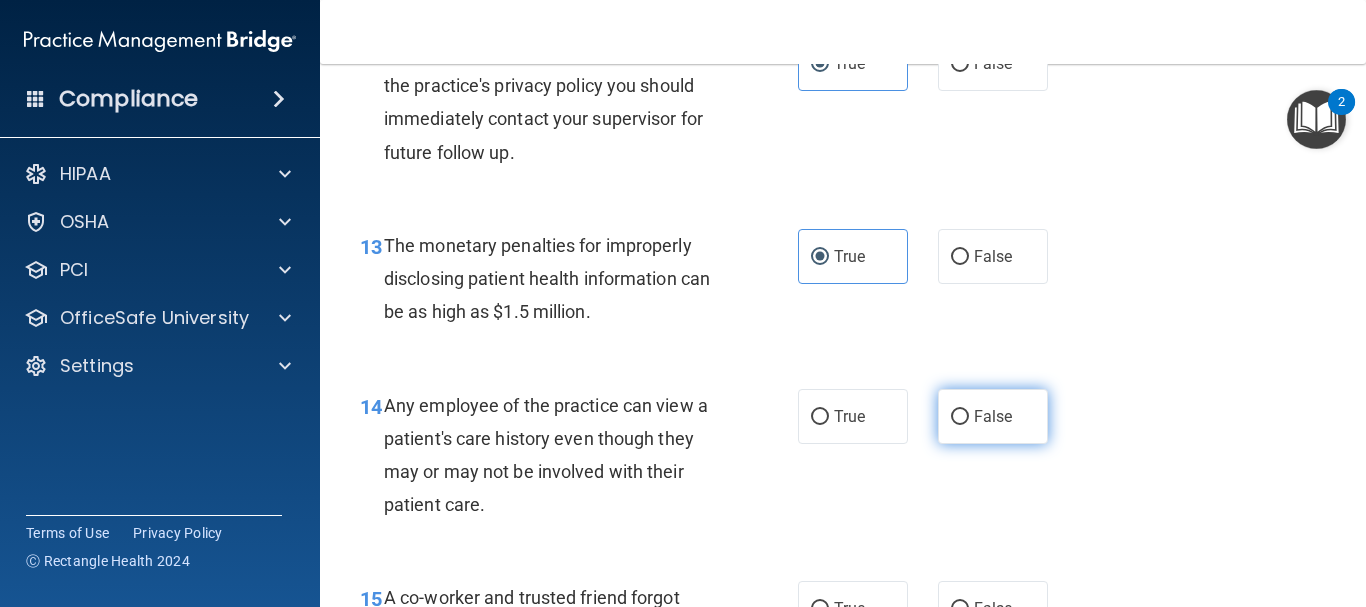 click on "False" at bounding box center (993, 416) 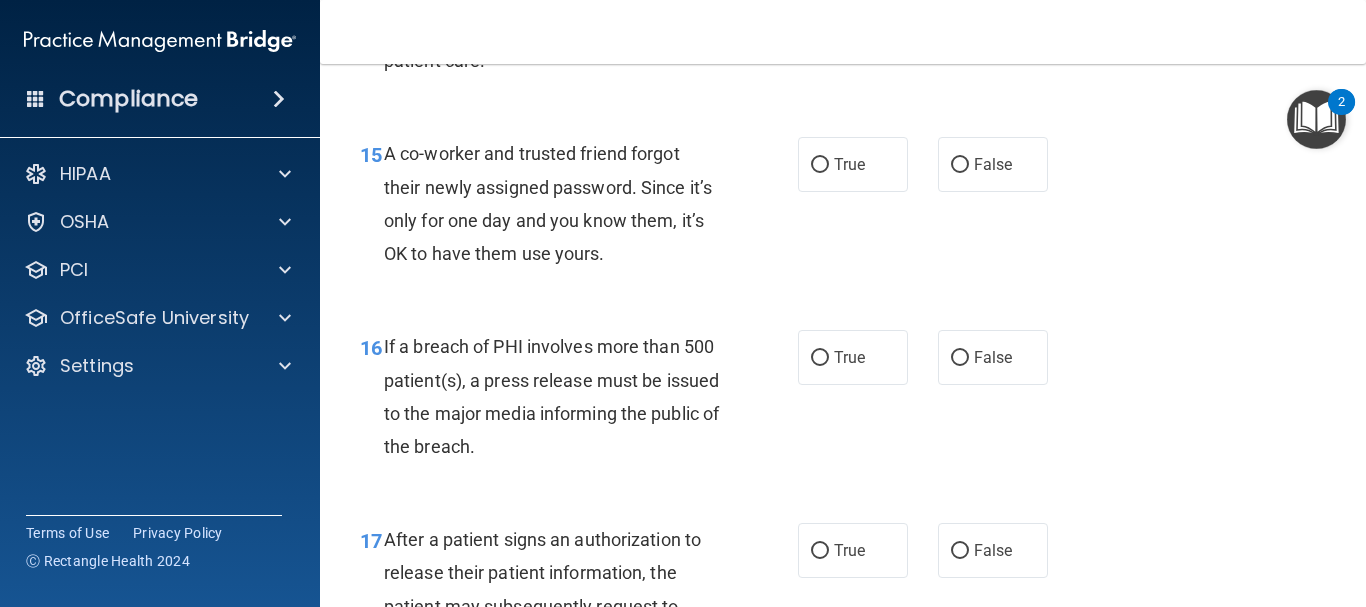 scroll, scrollTop: 2700, scrollLeft: 0, axis: vertical 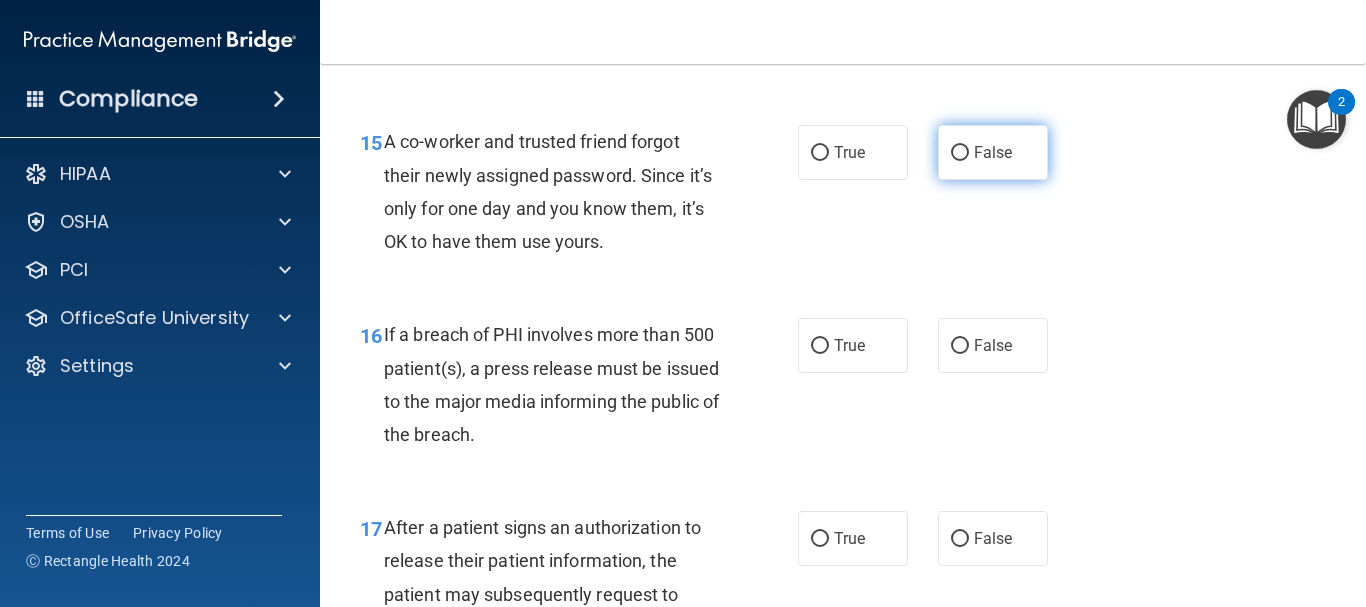 click on "False" at bounding box center (993, 152) 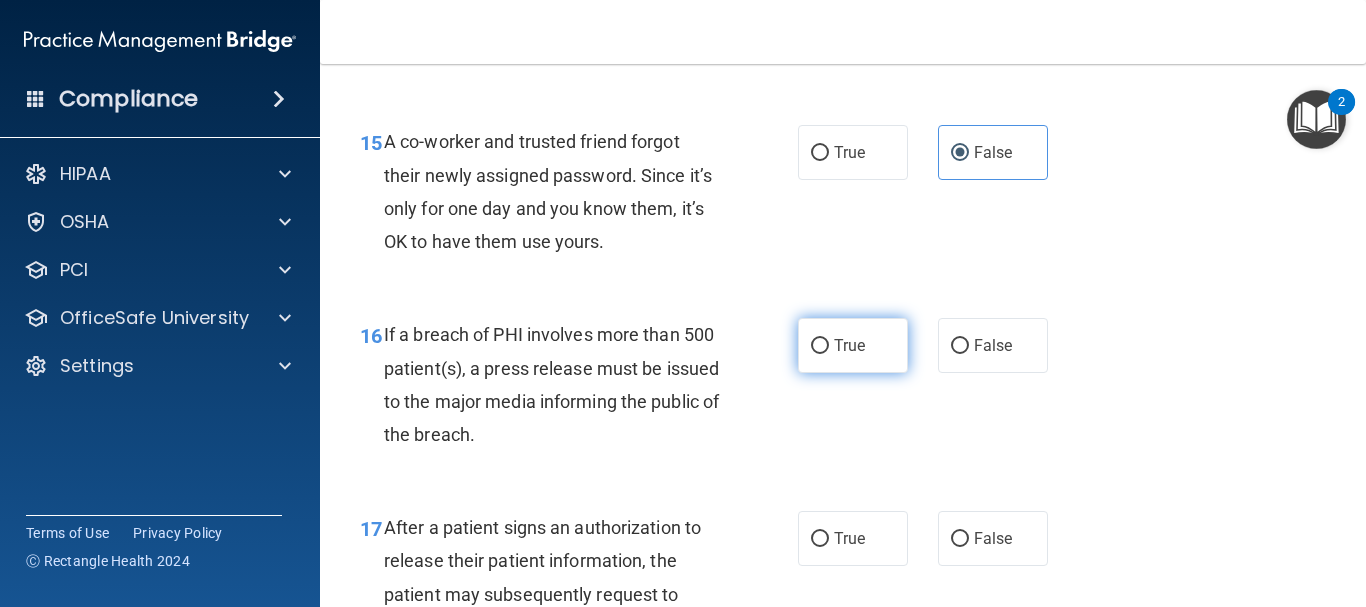 click on "True" at bounding box center [820, 346] 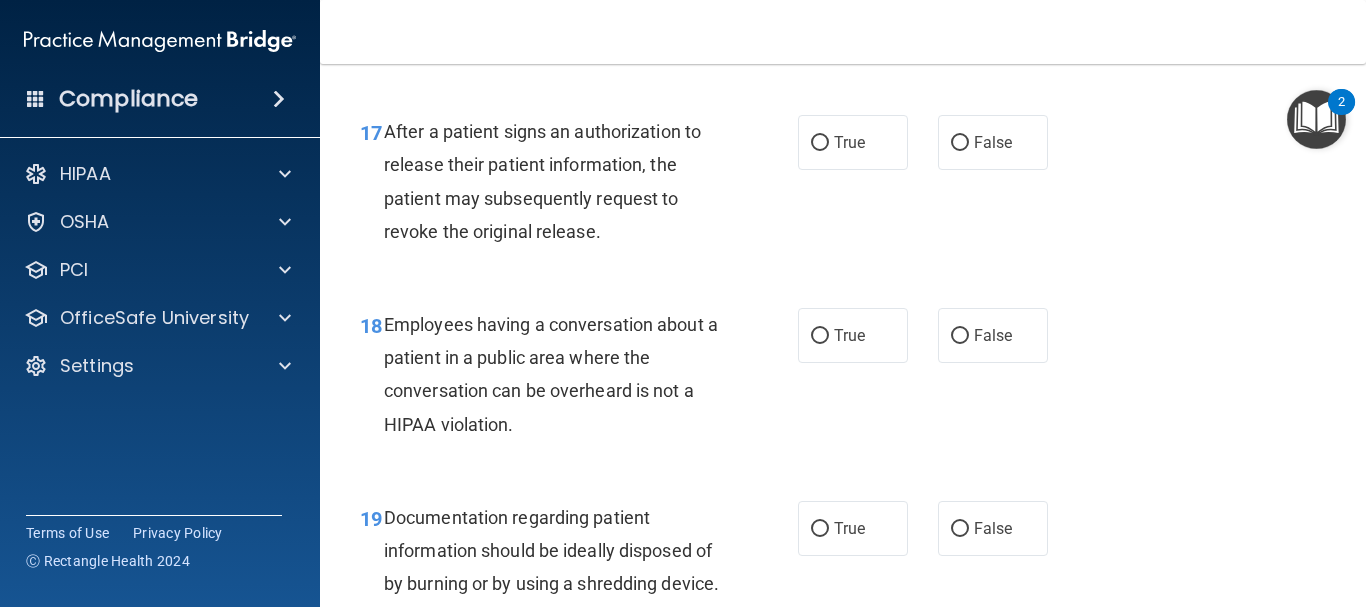 scroll, scrollTop: 3120, scrollLeft: 0, axis: vertical 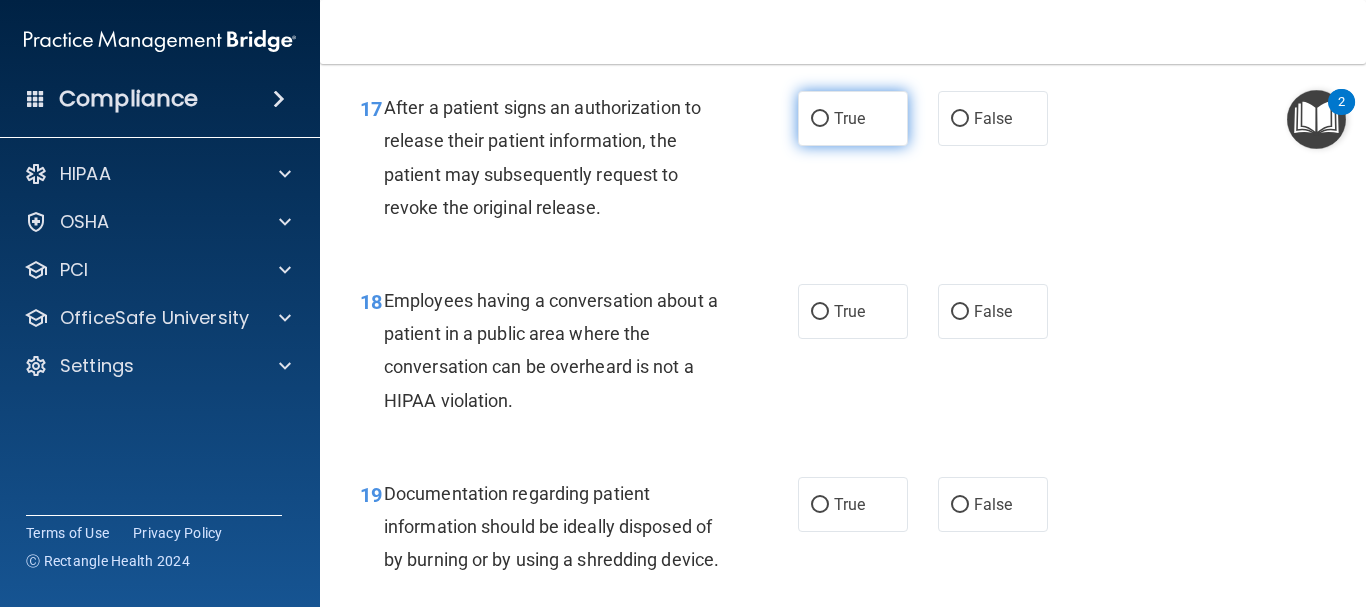 click on "True" at bounding box center (853, 118) 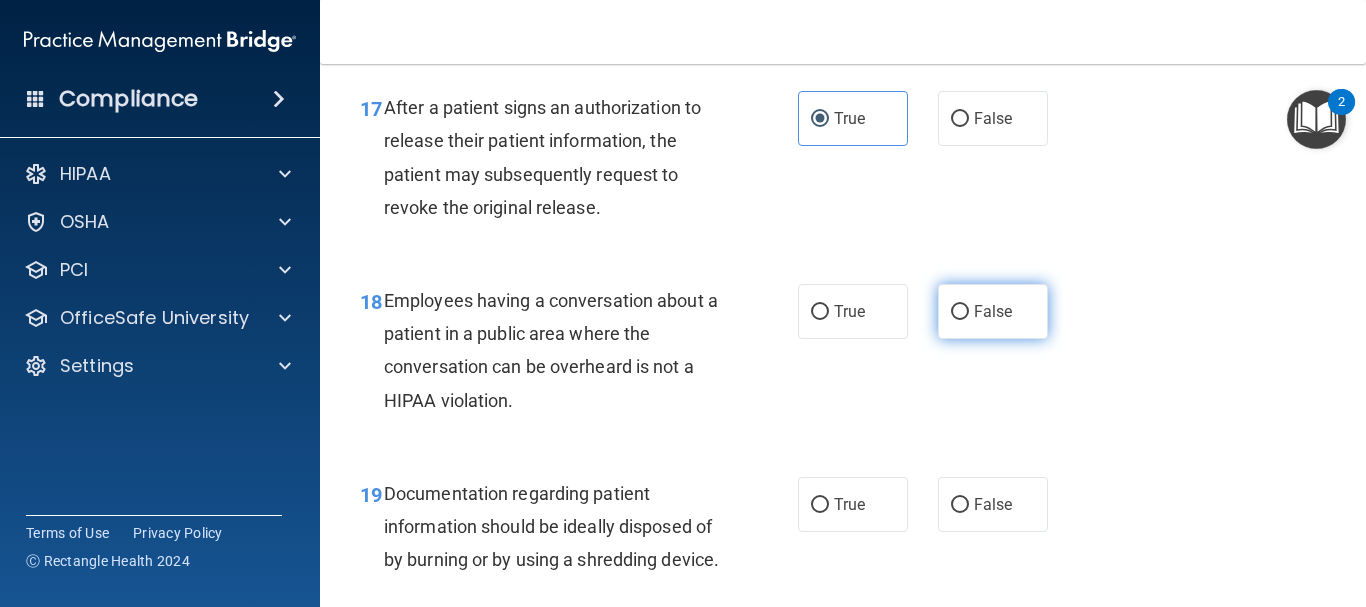 click on "False" at bounding box center [993, 311] 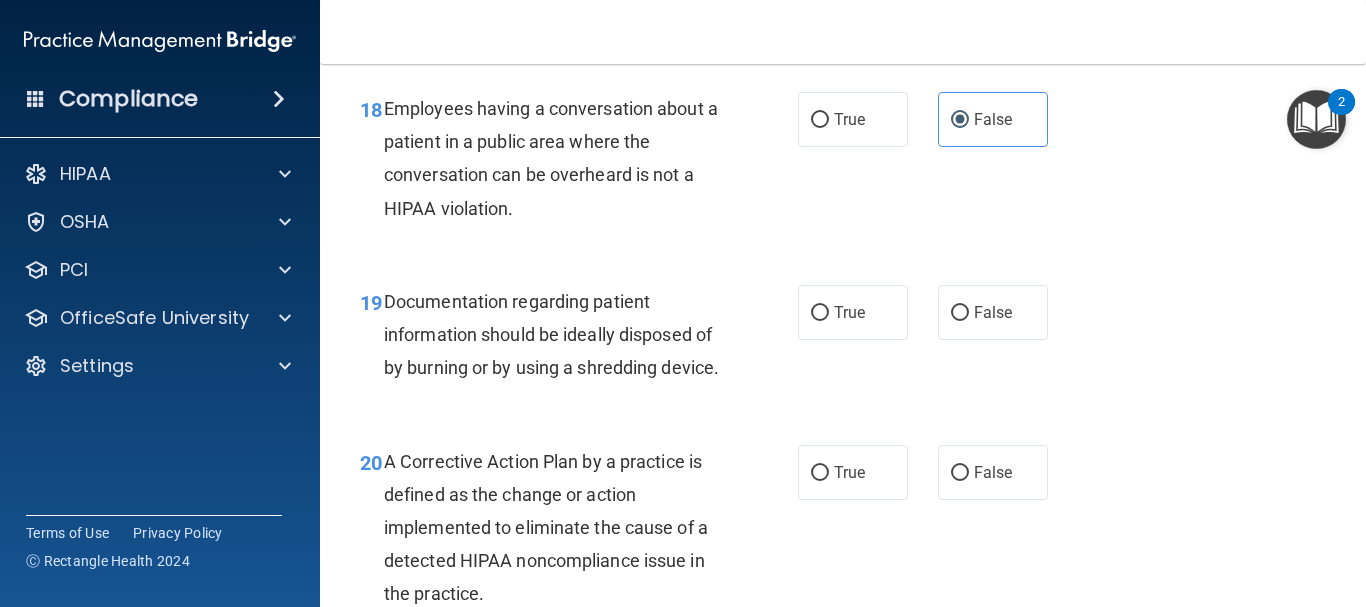 scroll, scrollTop: 3336, scrollLeft: 0, axis: vertical 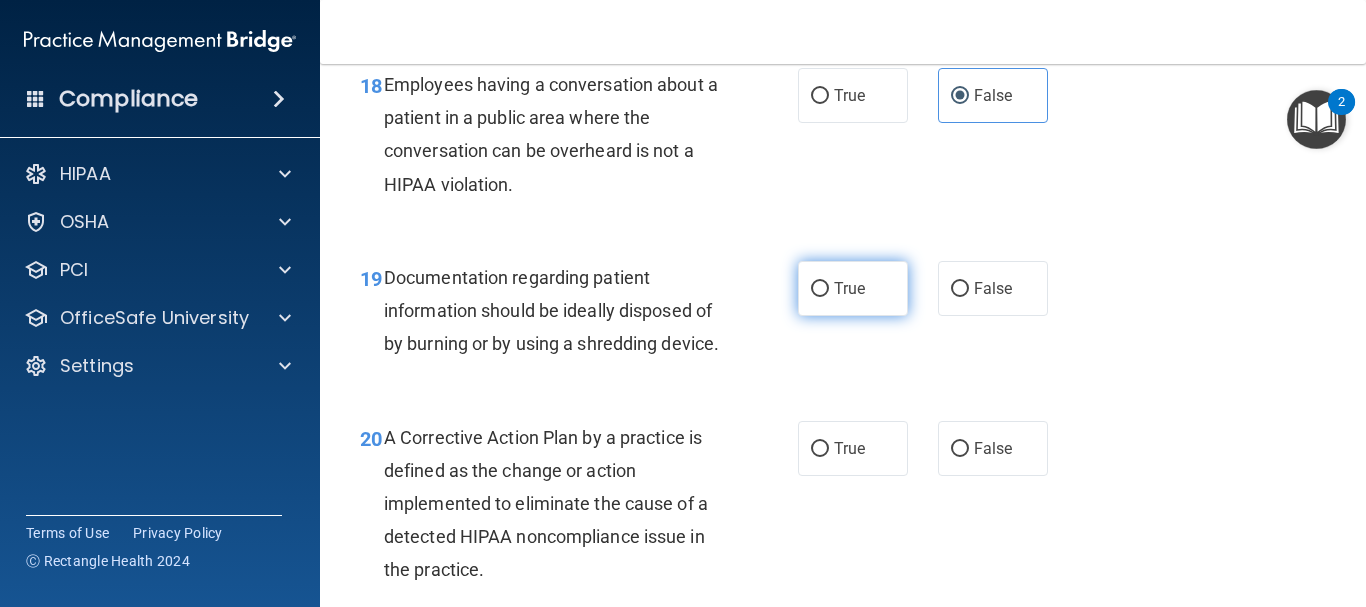 click on "True" at bounding box center (849, 288) 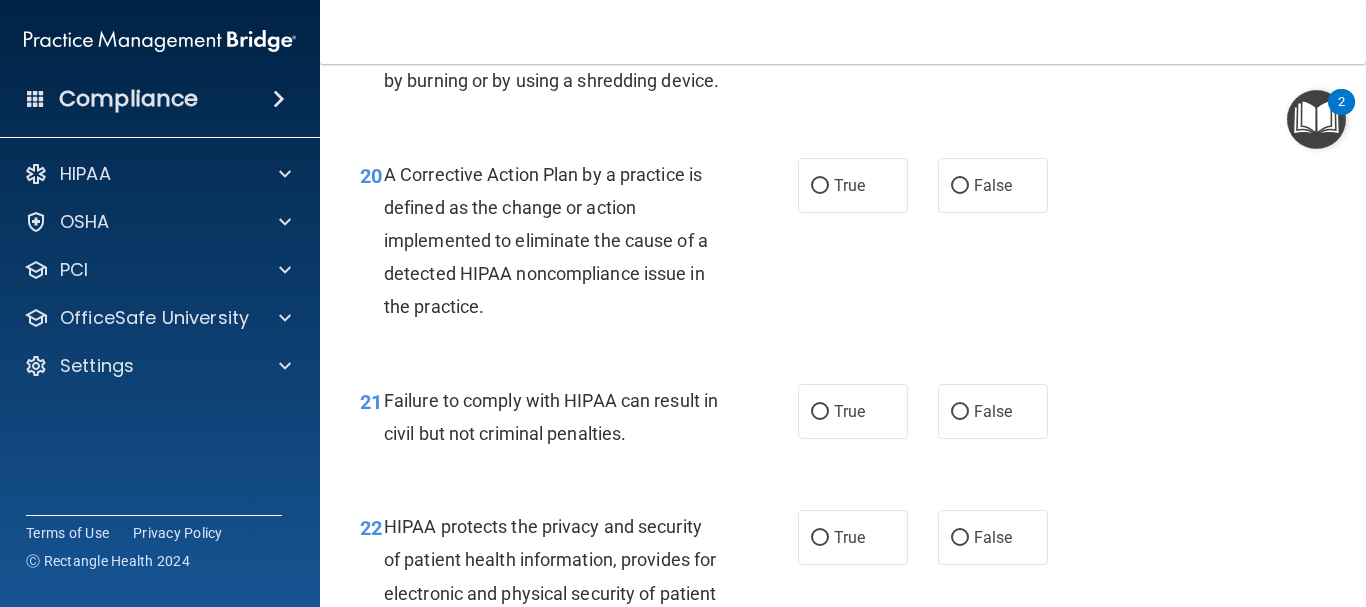 scroll, scrollTop: 3611, scrollLeft: 0, axis: vertical 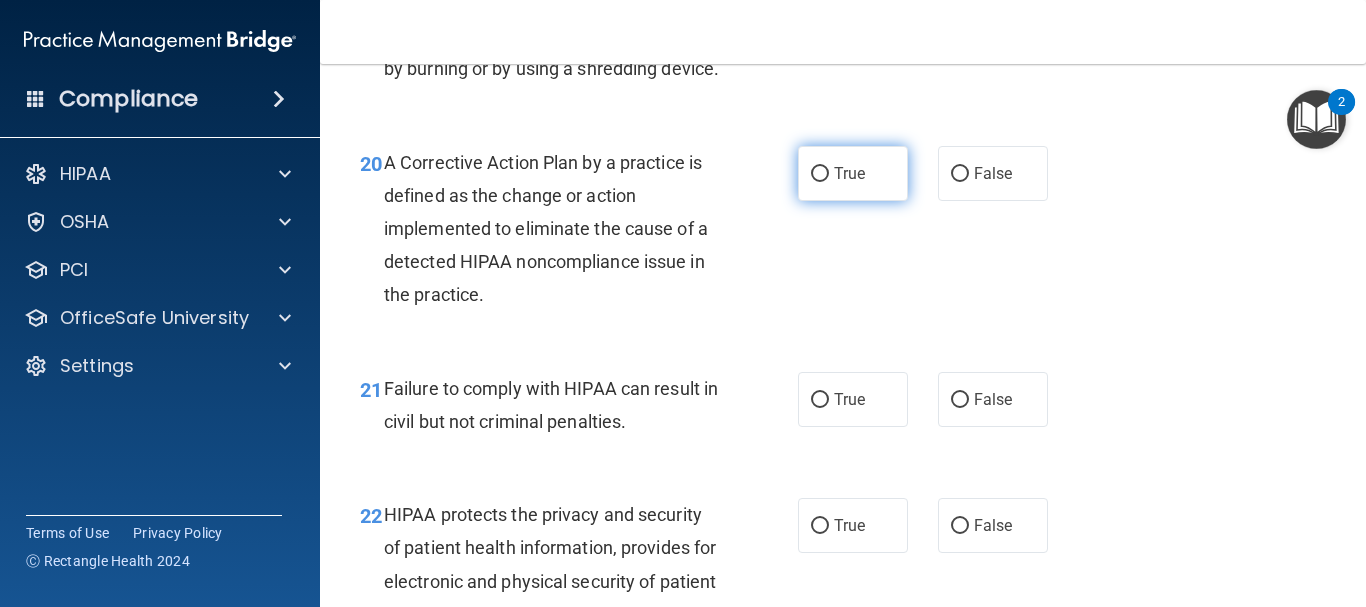click on "True" at bounding box center [849, 173] 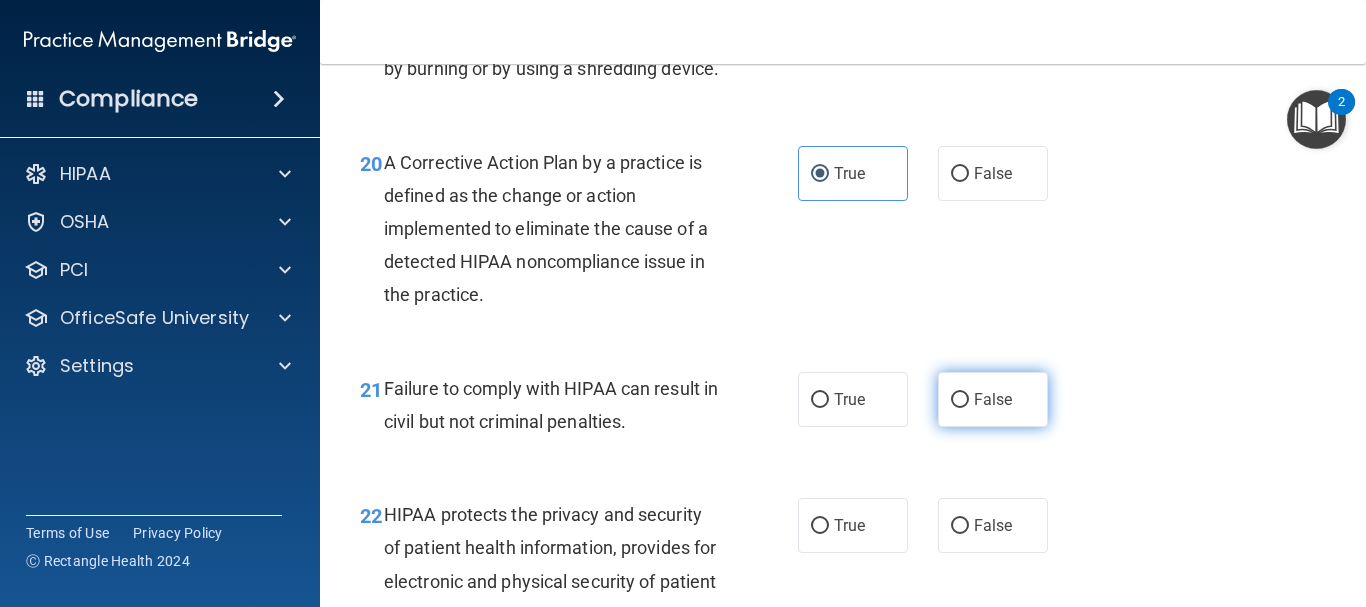 click on "False" at bounding box center (993, 399) 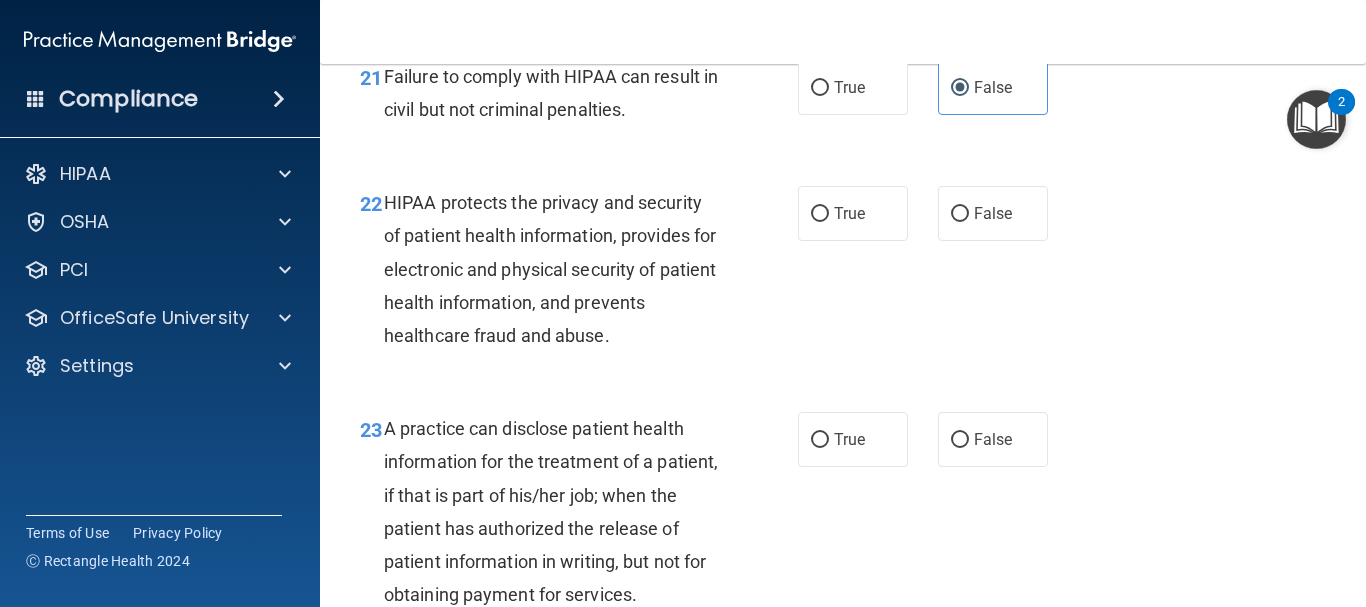 scroll, scrollTop: 3947, scrollLeft: 0, axis: vertical 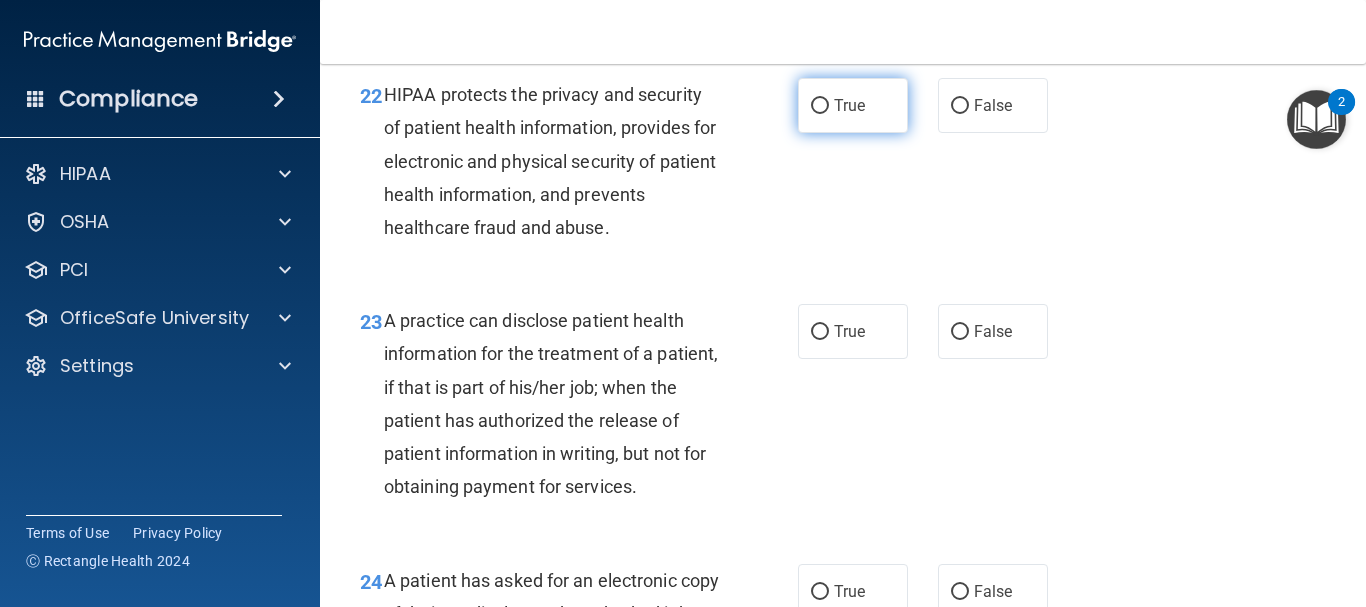 click on "True" at bounding box center (853, 105) 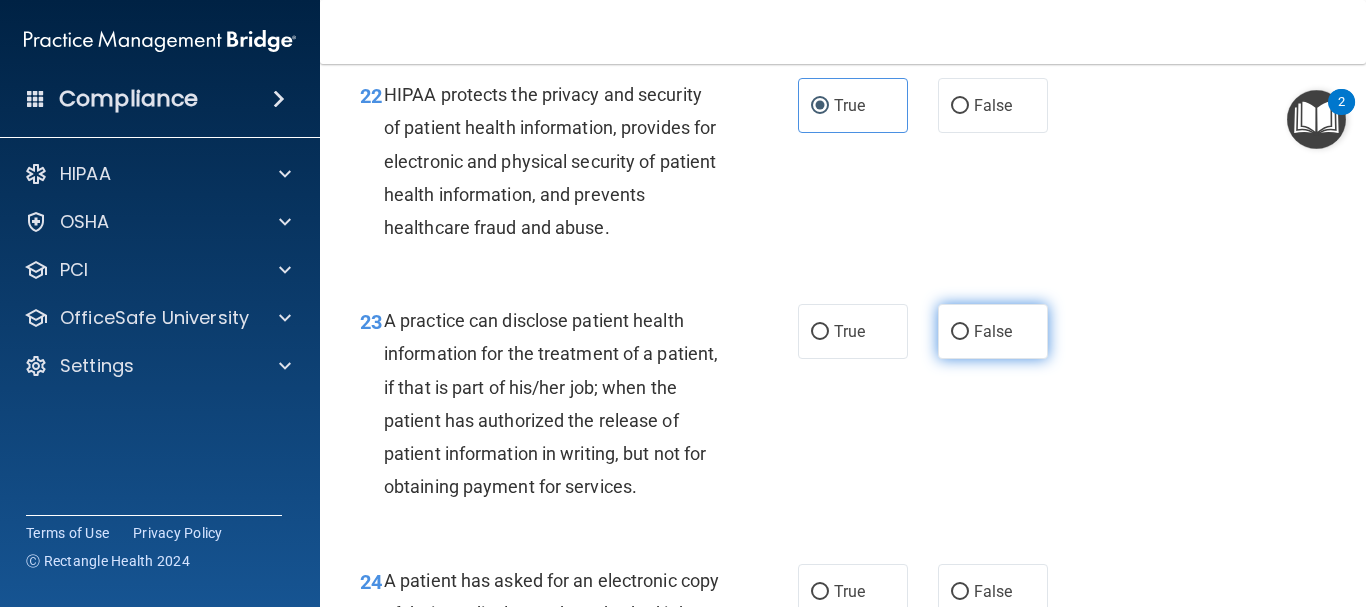 click on "False" at bounding box center [993, 331] 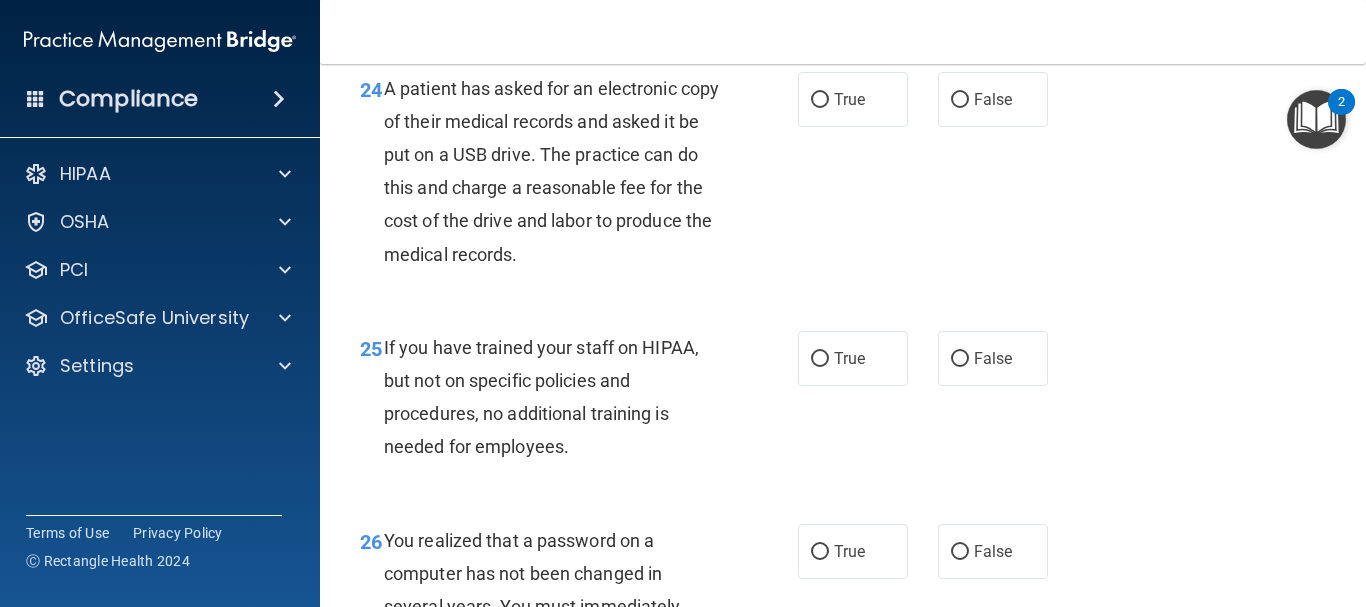 scroll, scrollTop: 4547, scrollLeft: 0, axis: vertical 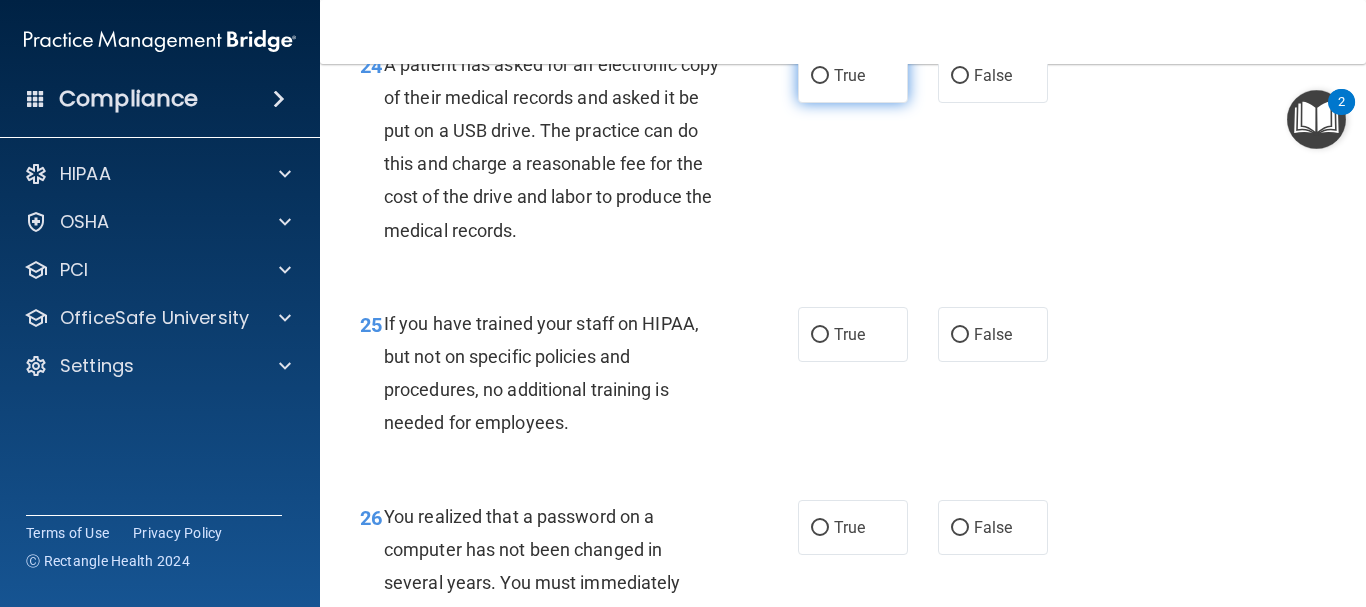 click on "True" at bounding box center [853, 75] 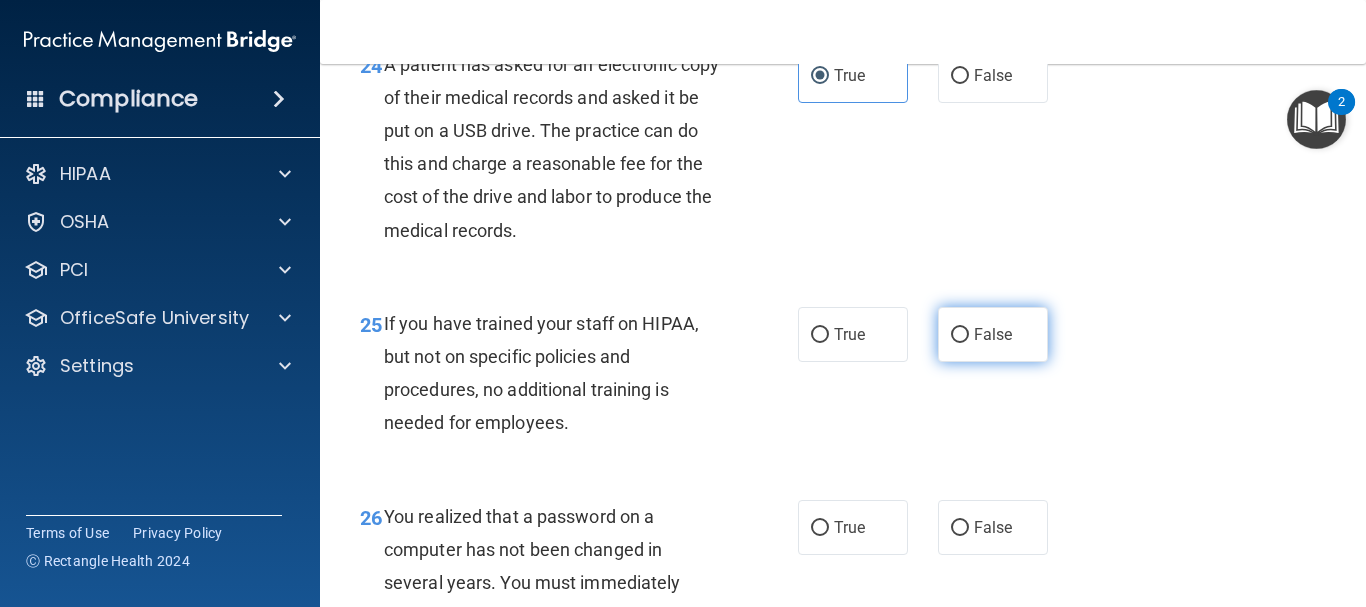 click on "False" at bounding box center (993, 334) 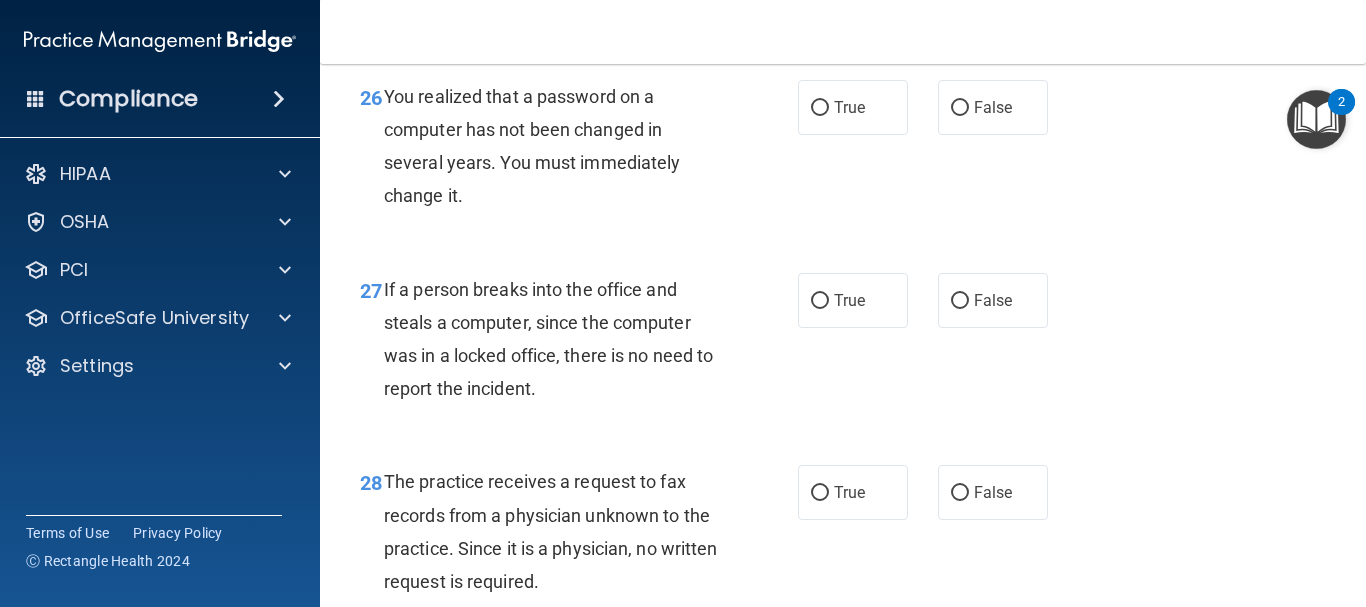 scroll, scrollTop: 4979, scrollLeft: 0, axis: vertical 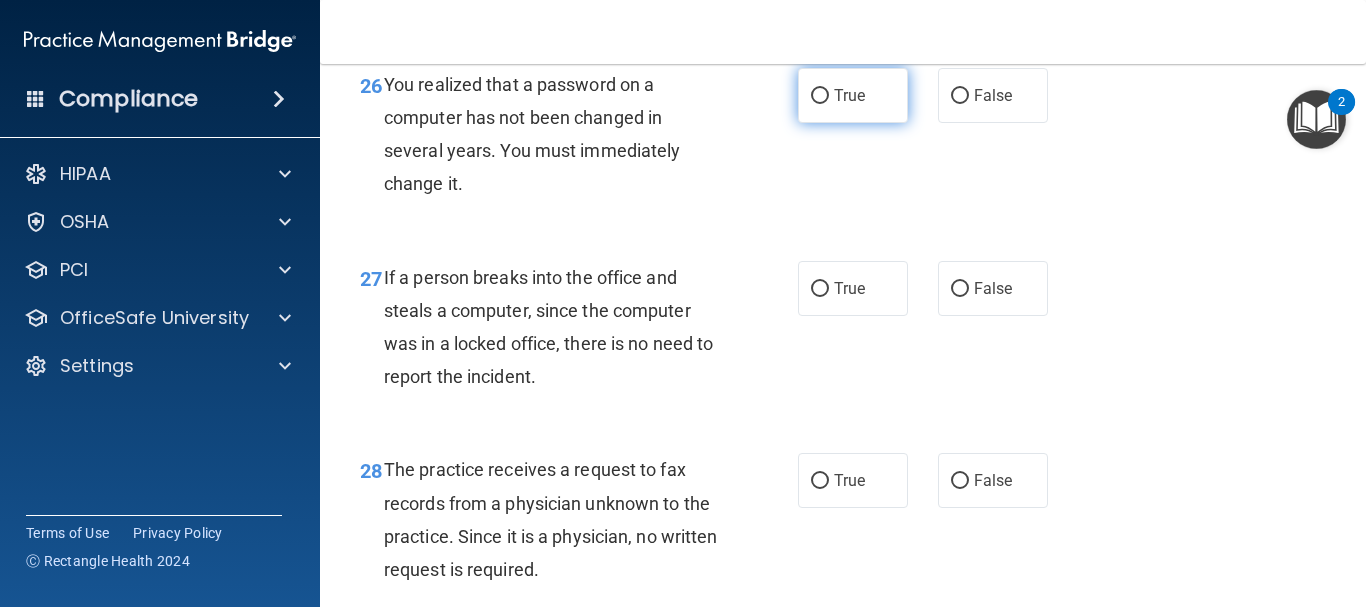 click on "True" at bounding box center [853, 95] 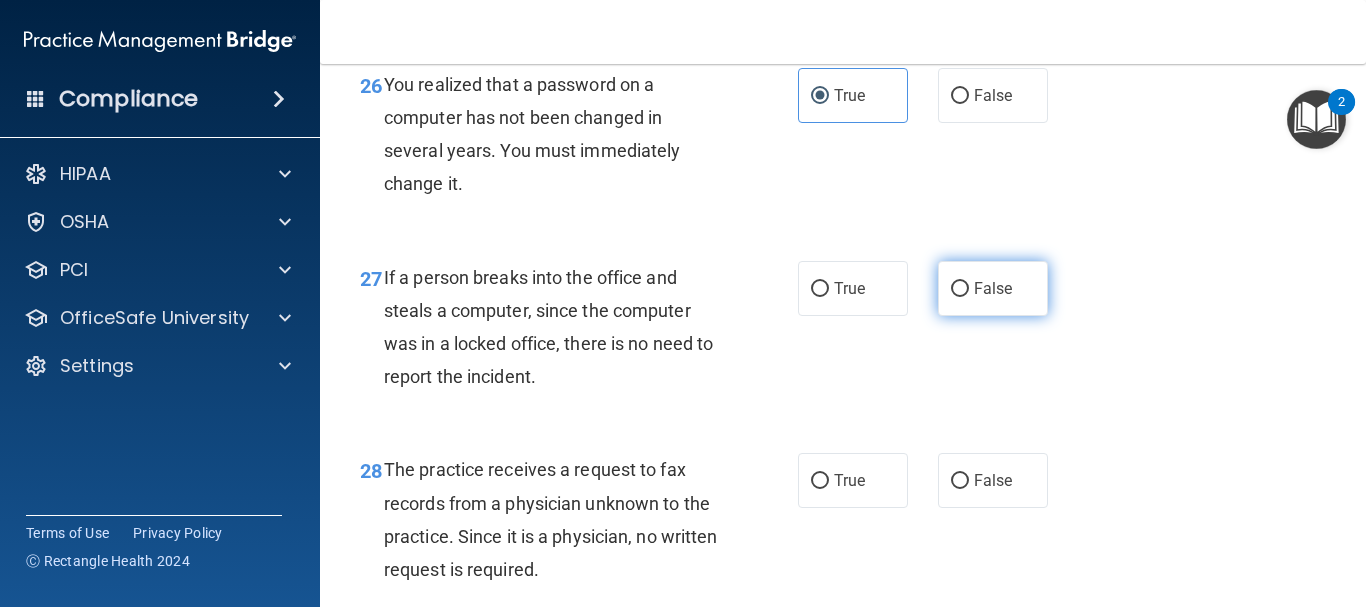 click on "False" at bounding box center [993, 288] 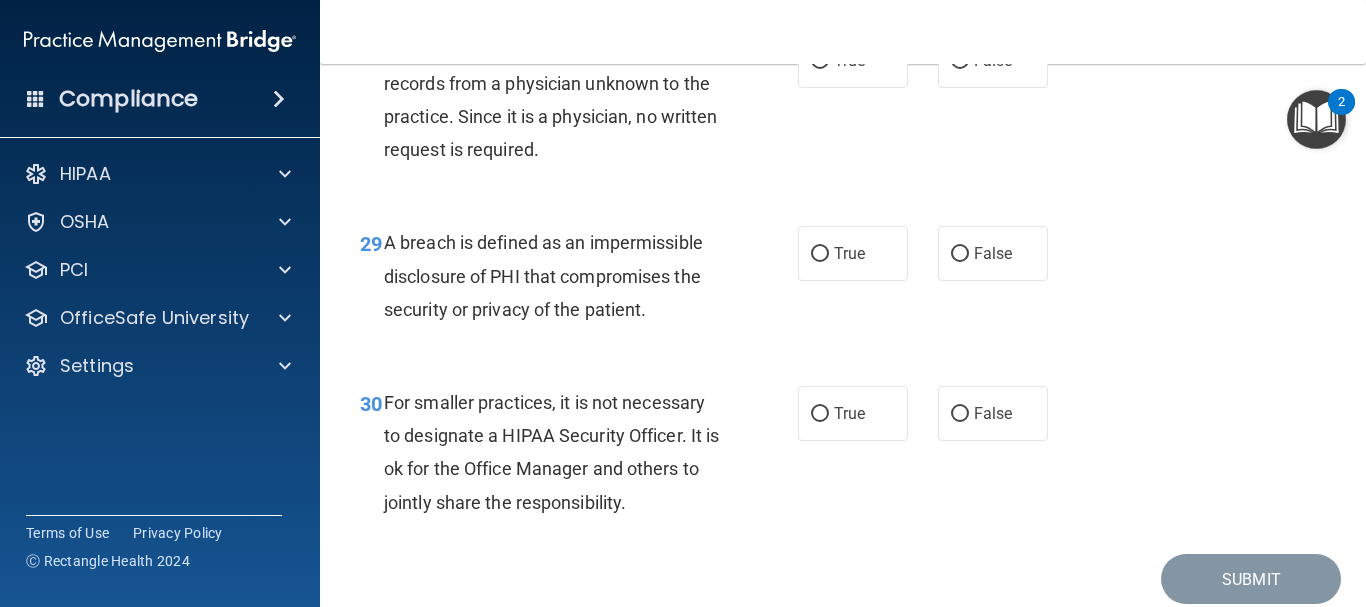 scroll, scrollTop: 5411, scrollLeft: 0, axis: vertical 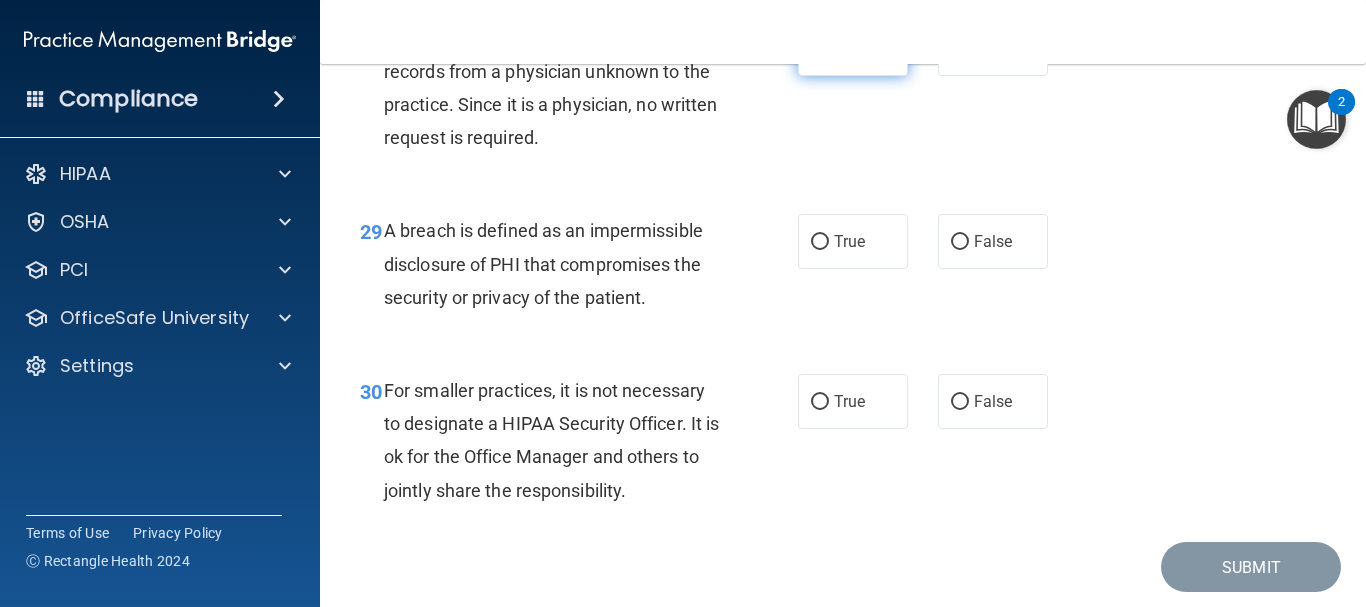 click on "True" at bounding box center [853, 48] 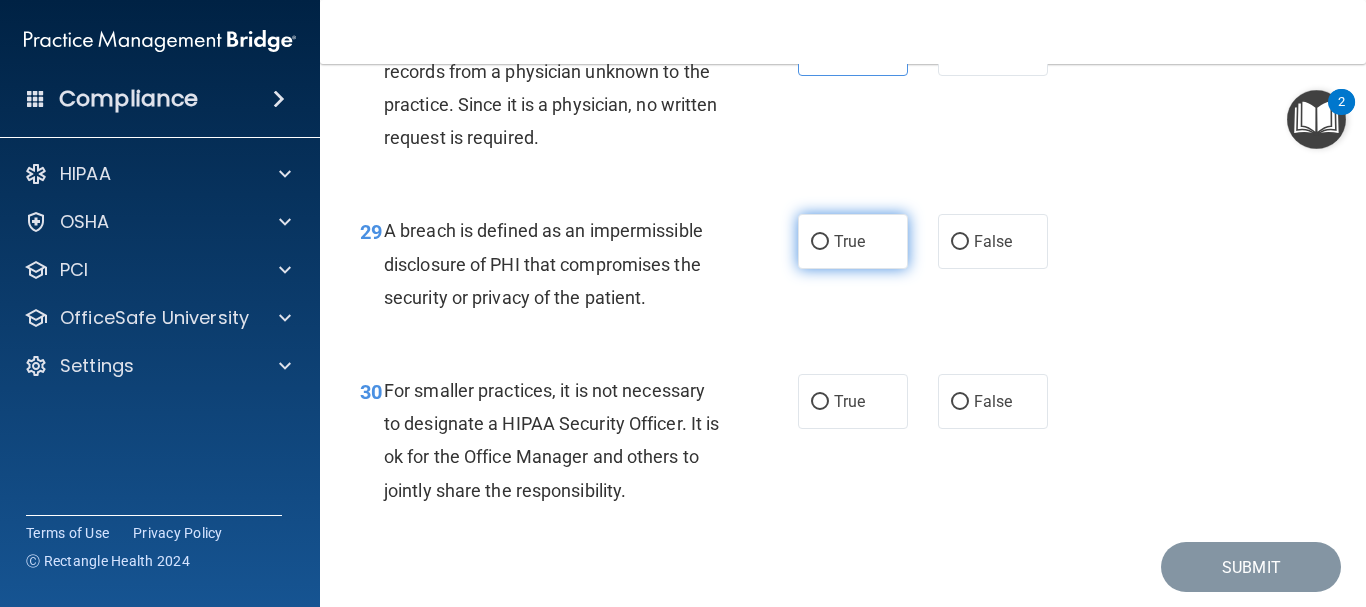 click on "True" at bounding box center [853, 241] 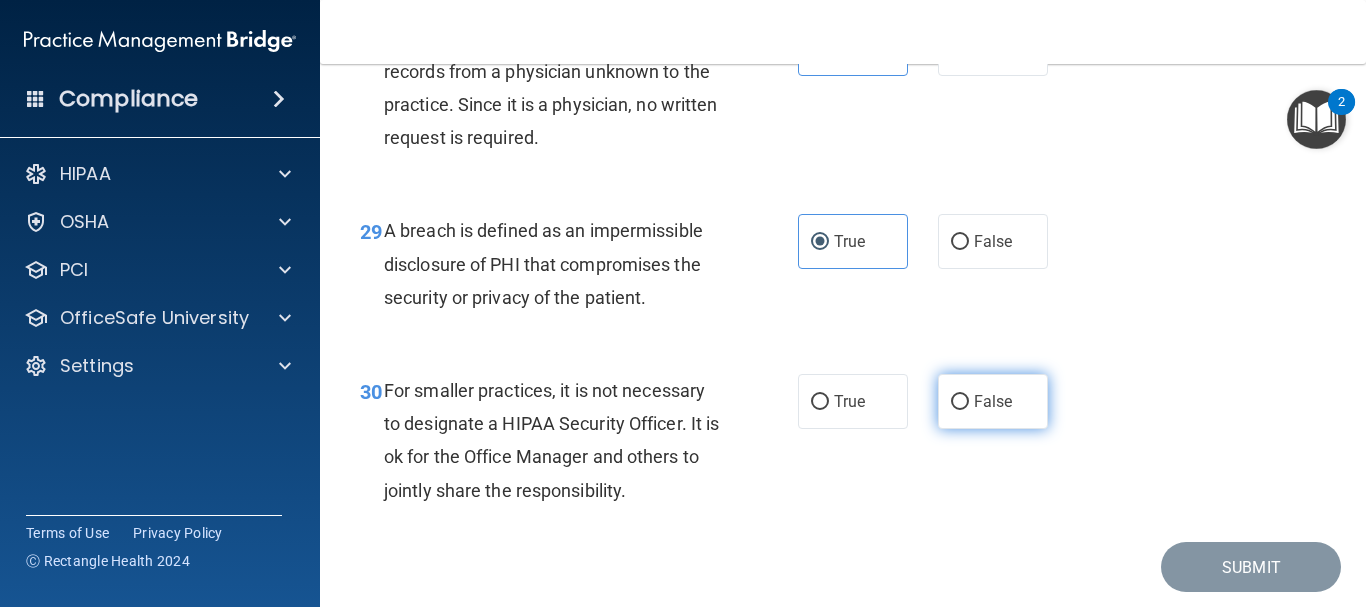 click on "False" at bounding box center (993, 401) 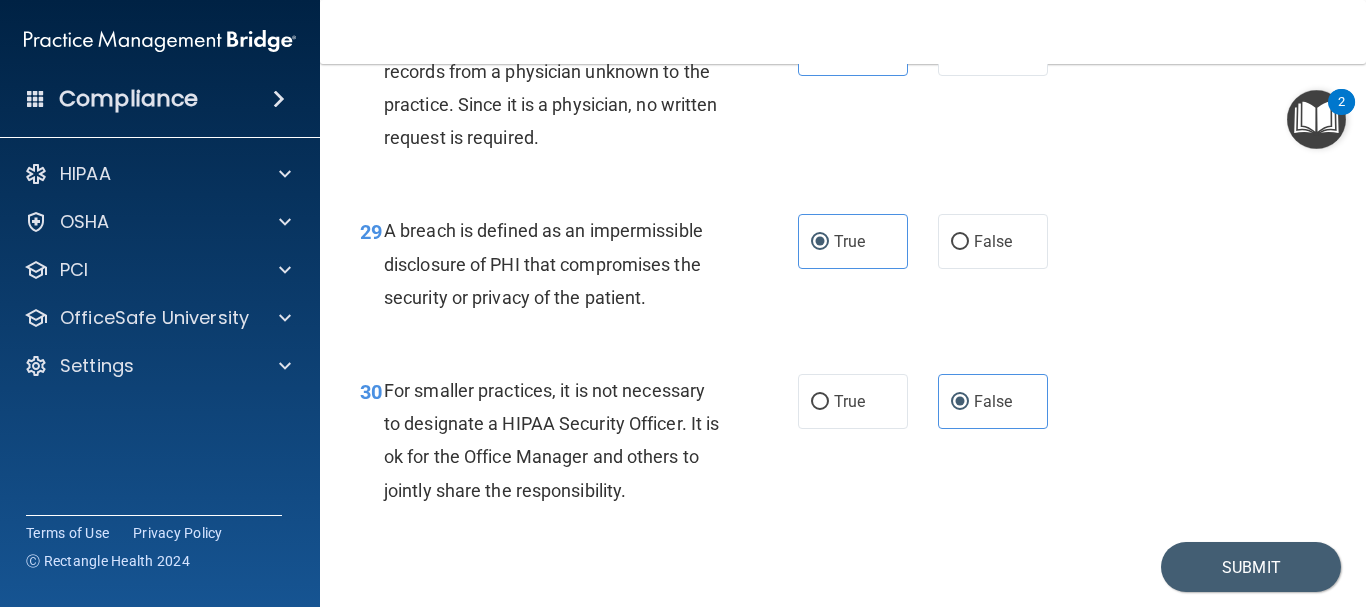 scroll, scrollTop: 5543, scrollLeft: 0, axis: vertical 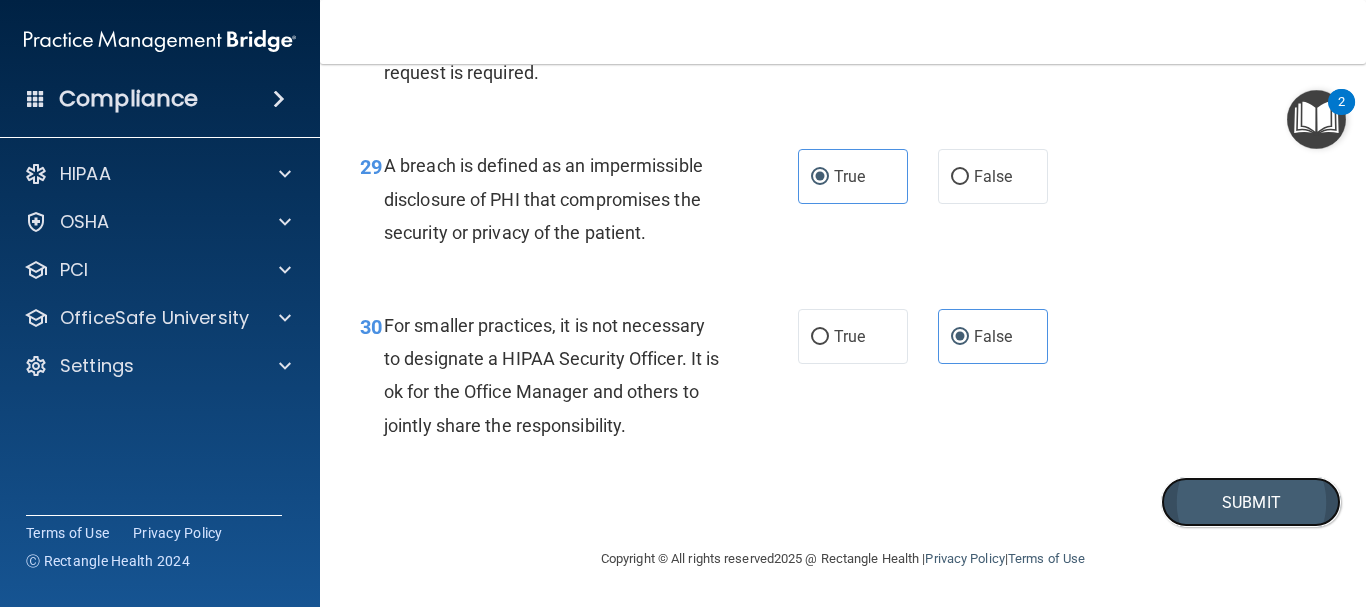 click on "Submit" at bounding box center (1251, 502) 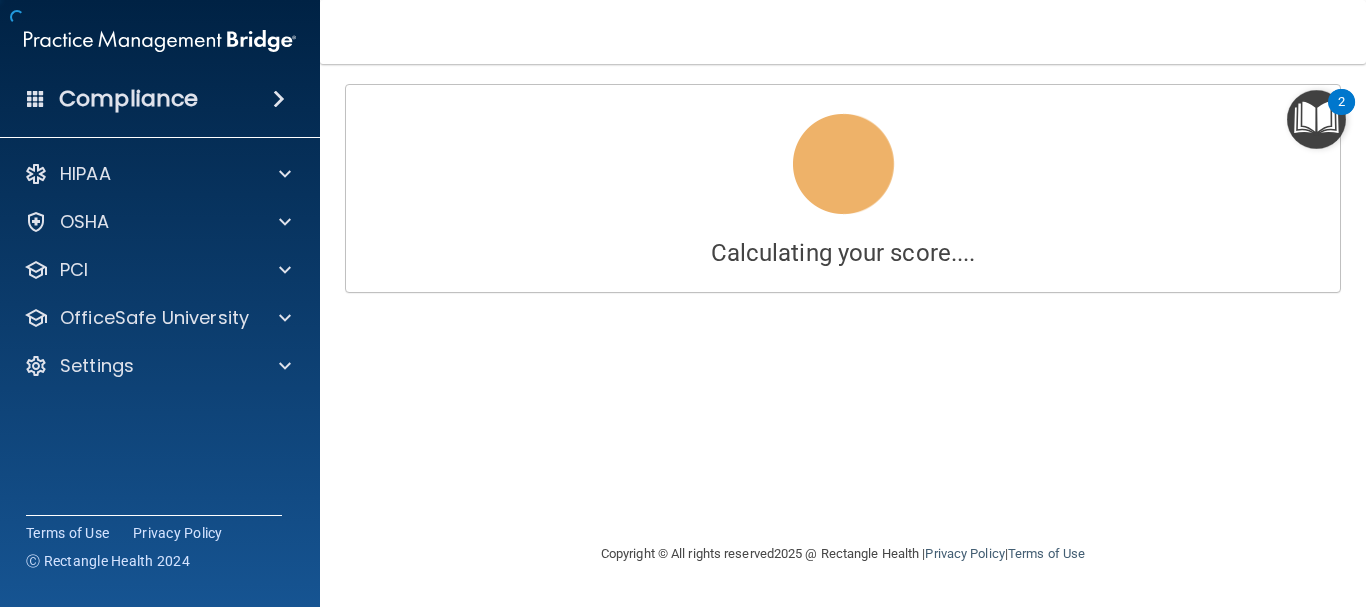 scroll, scrollTop: 0, scrollLeft: 0, axis: both 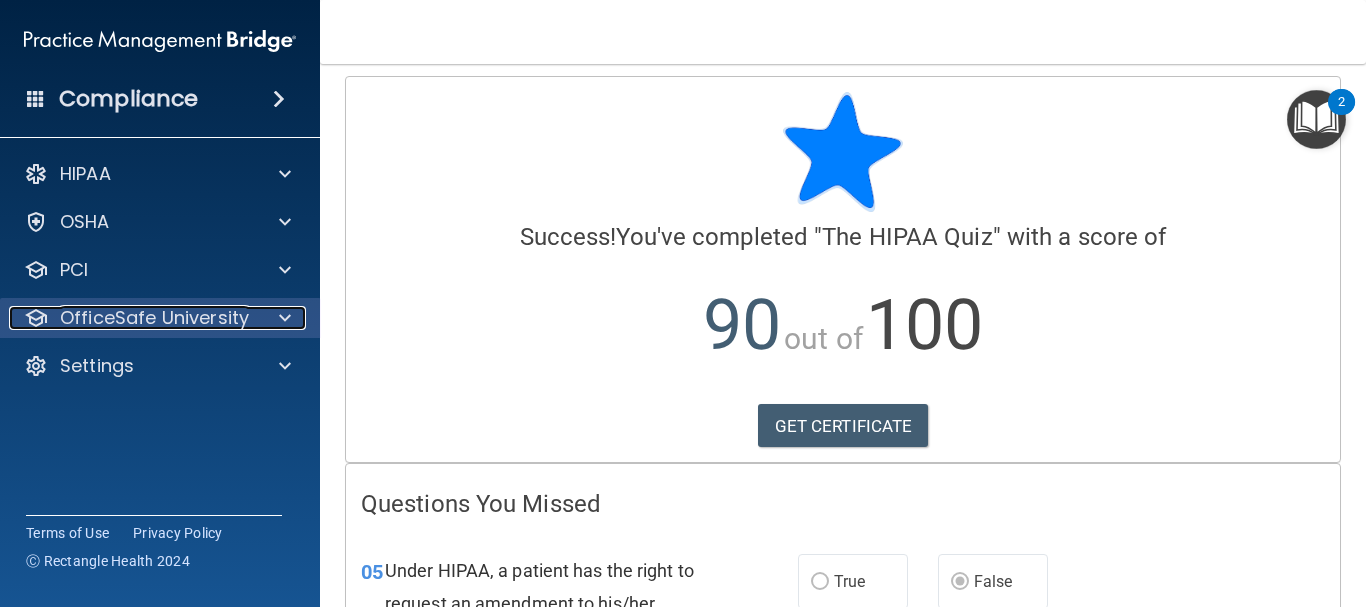 click on "OfficeSafe University" at bounding box center (154, 318) 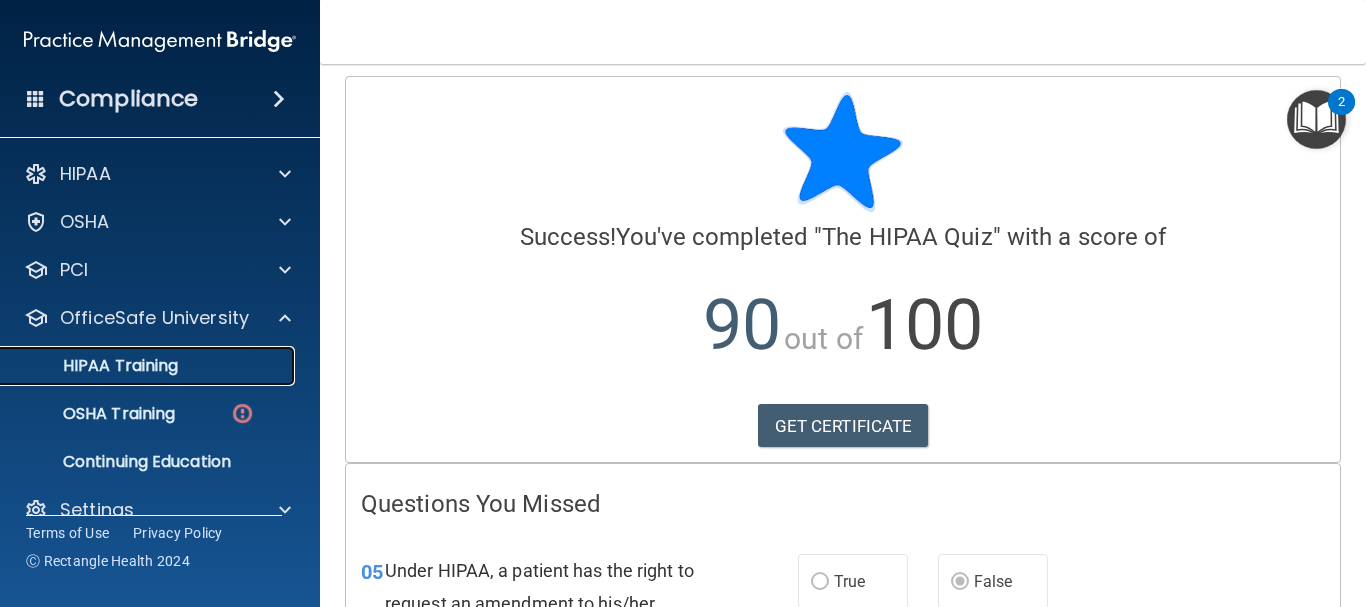 click on "HIPAA Training" at bounding box center (95, 366) 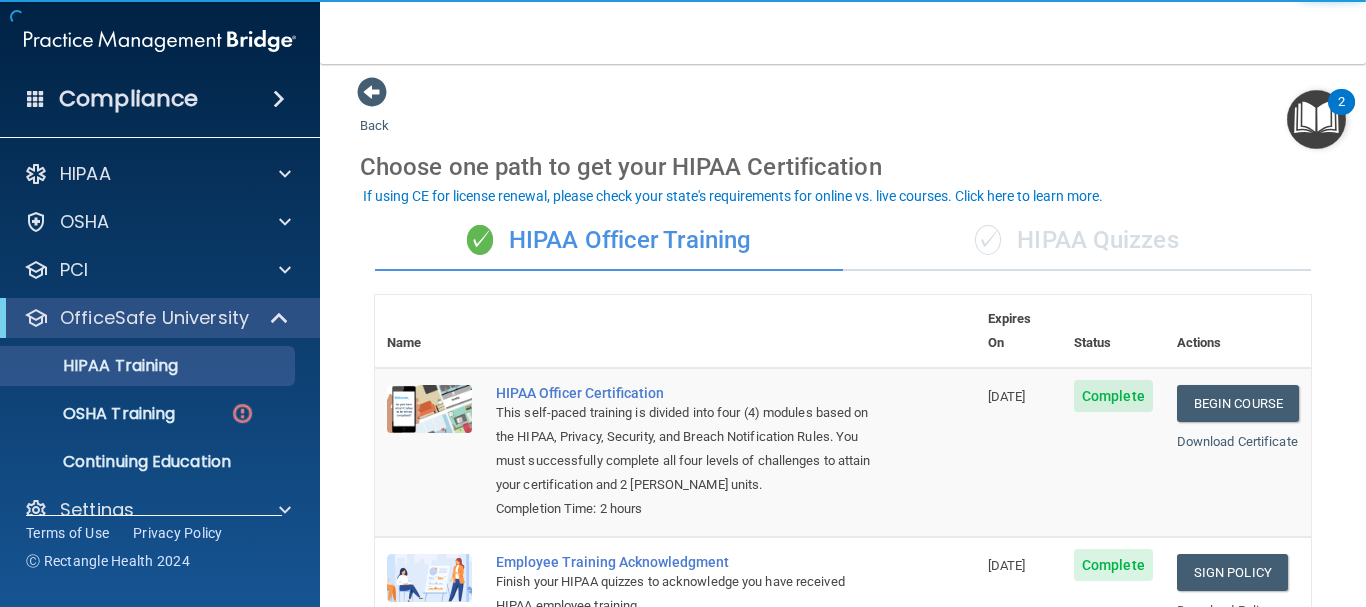 click on "✓   HIPAA Quizzes" at bounding box center (1077, 241) 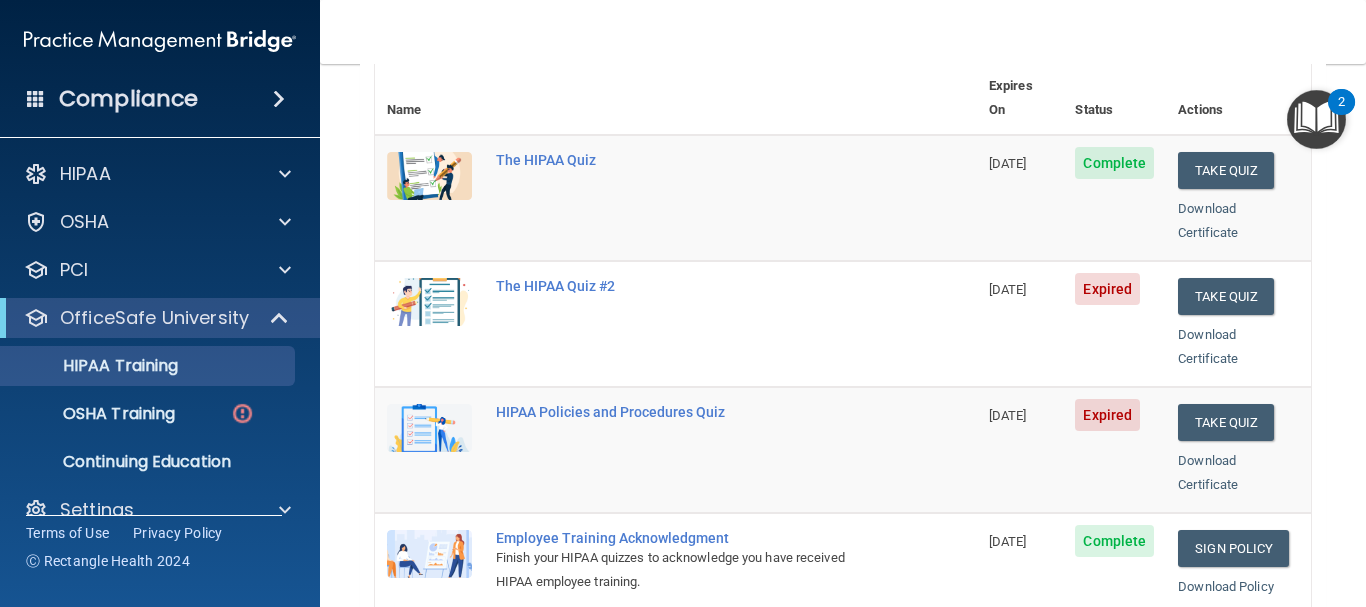 scroll, scrollTop: 313, scrollLeft: 0, axis: vertical 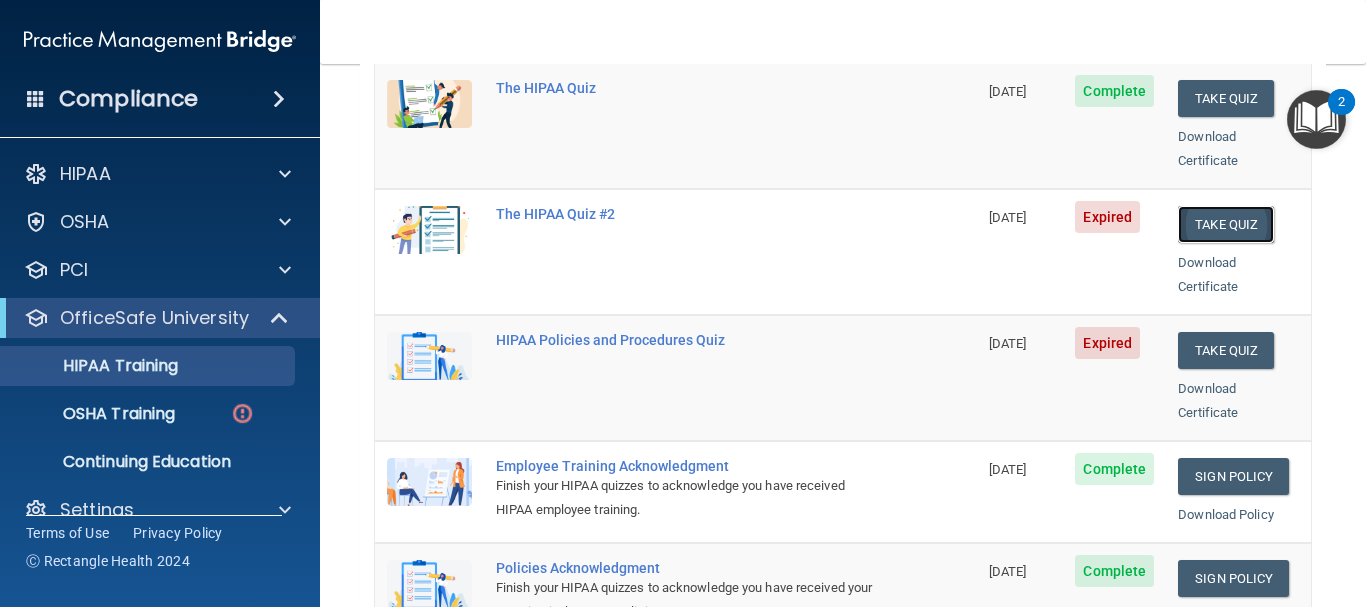click on "Take Quiz" at bounding box center [1226, 224] 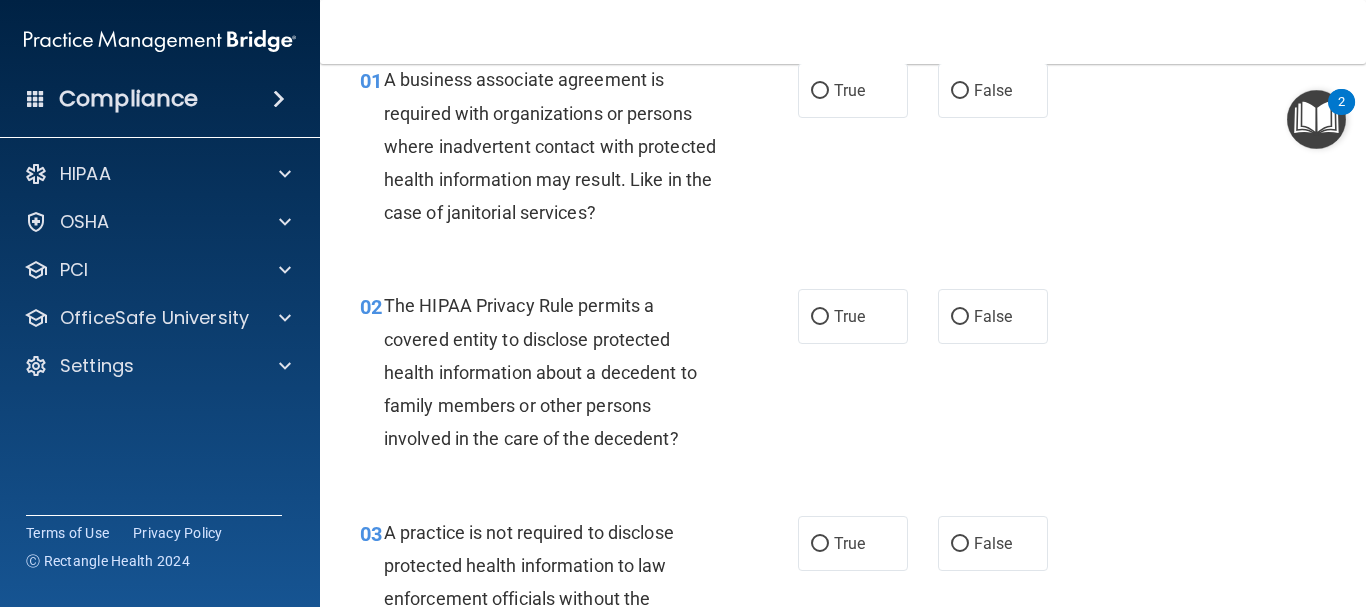 scroll, scrollTop: 59, scrollLeft: 0, axis: vertical 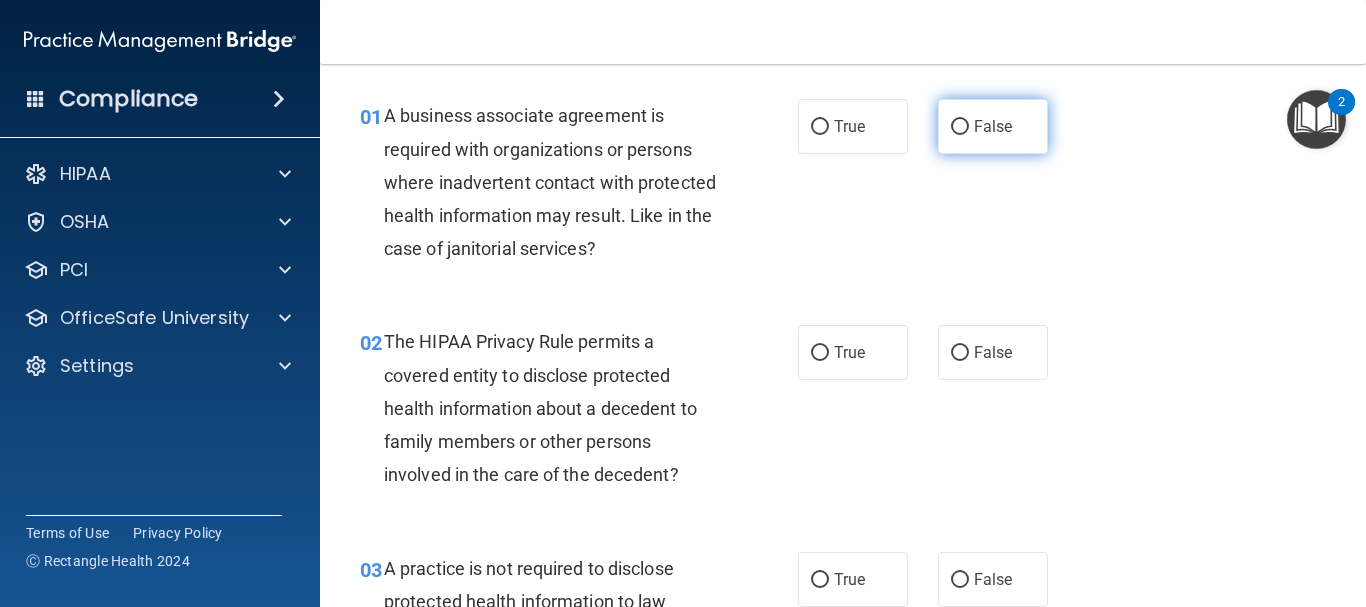 click on "False" at bounding box center (993, 126) 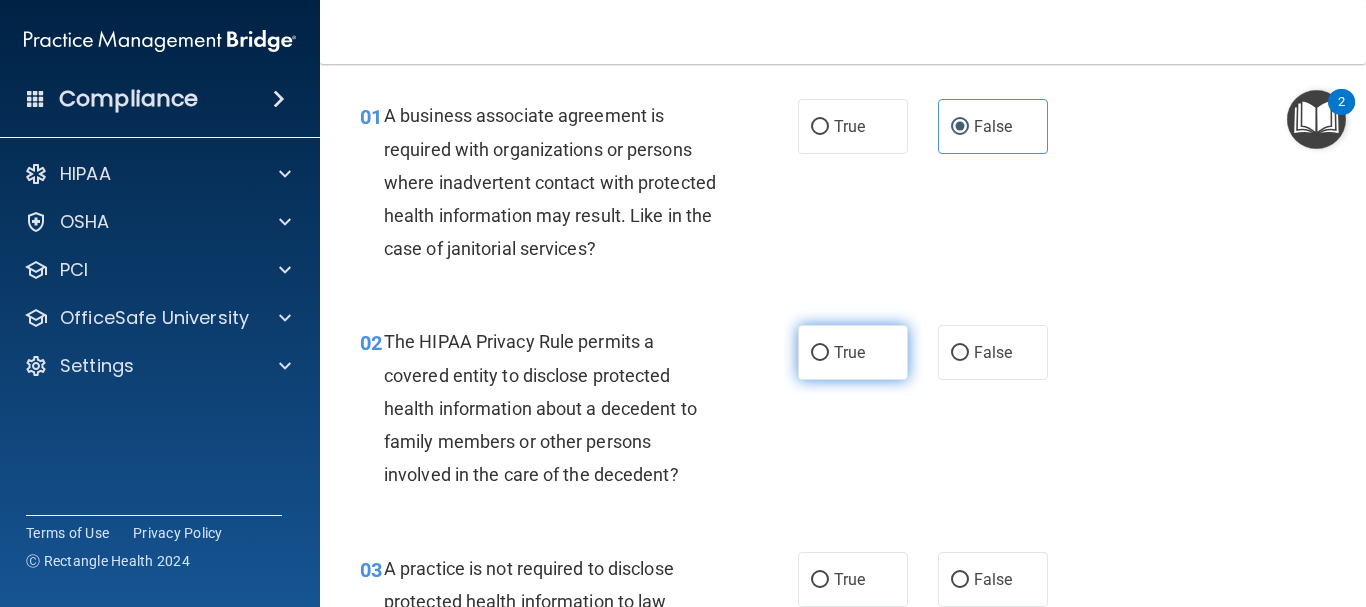 click on "True" at bounding box center [853, 352] 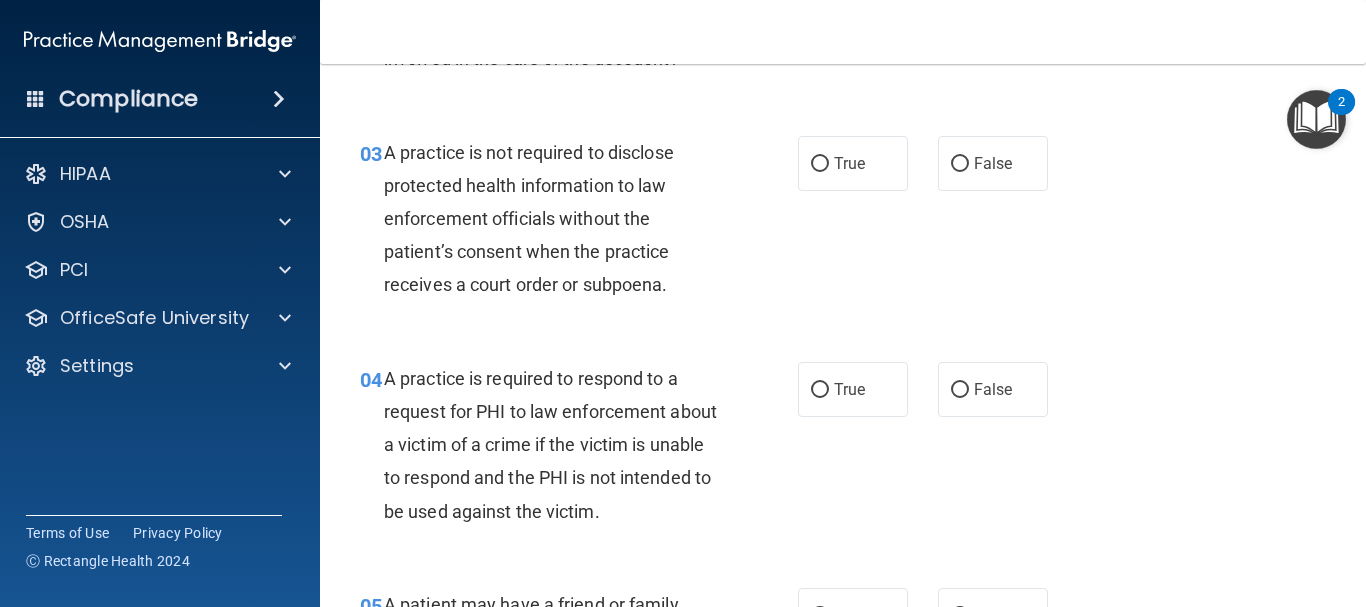 scroll, scrollTop: 499, scrollLeft: 0, axis: vertical 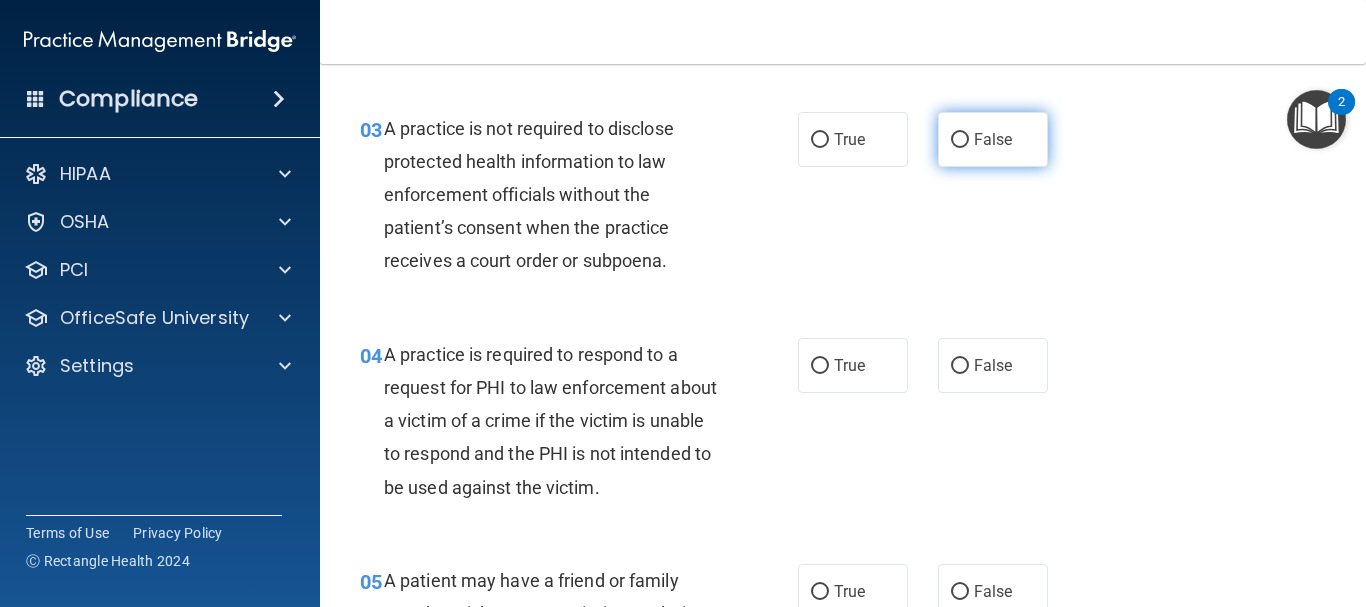 click on "False" at bounding box center (993, 139) 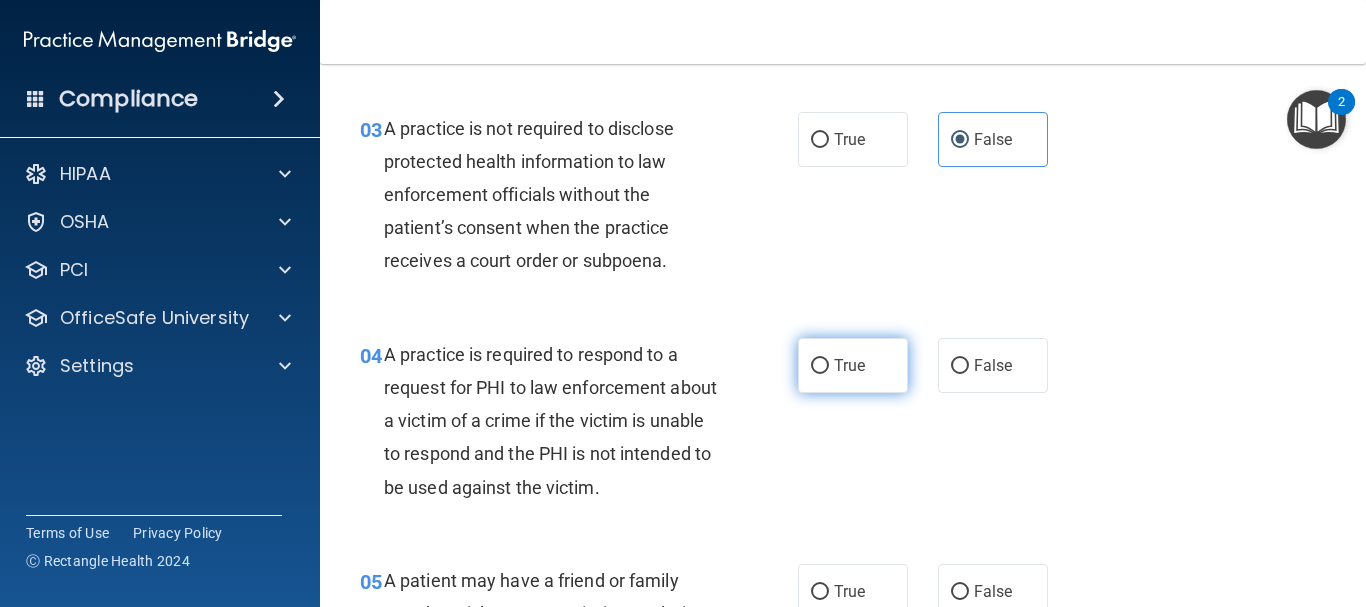 click on "True" at bounding box center [849, 365] 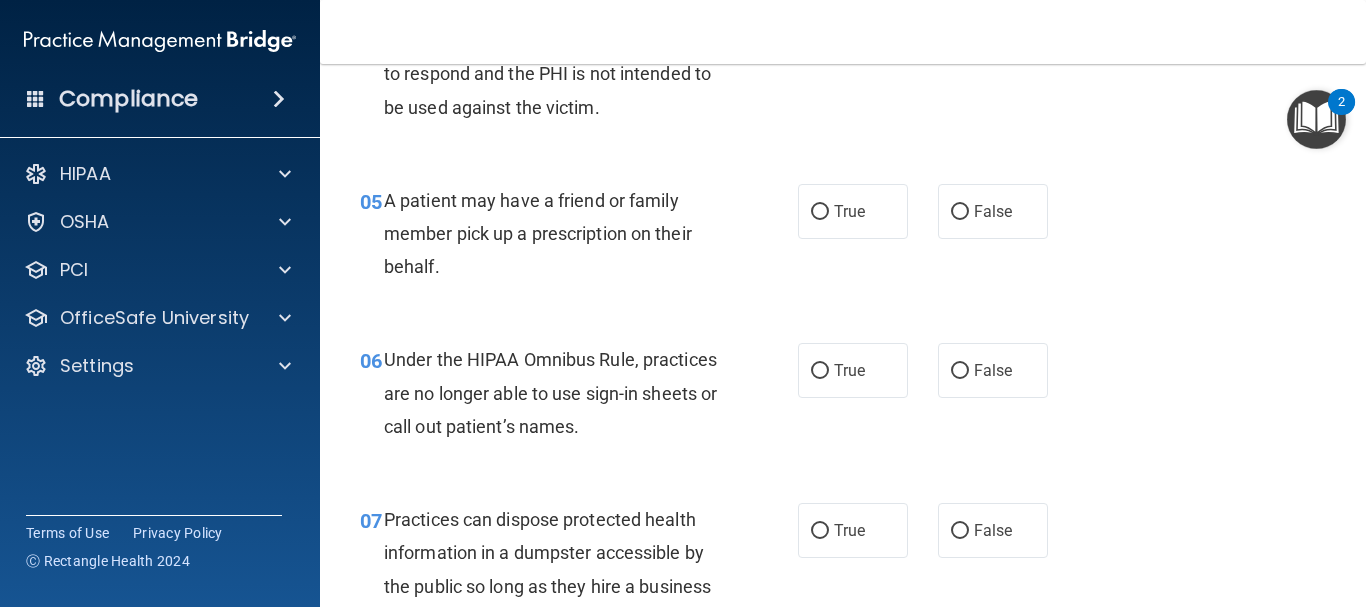 scroll, scrollTop: 902, scrollLeft: 0, axis: vertical 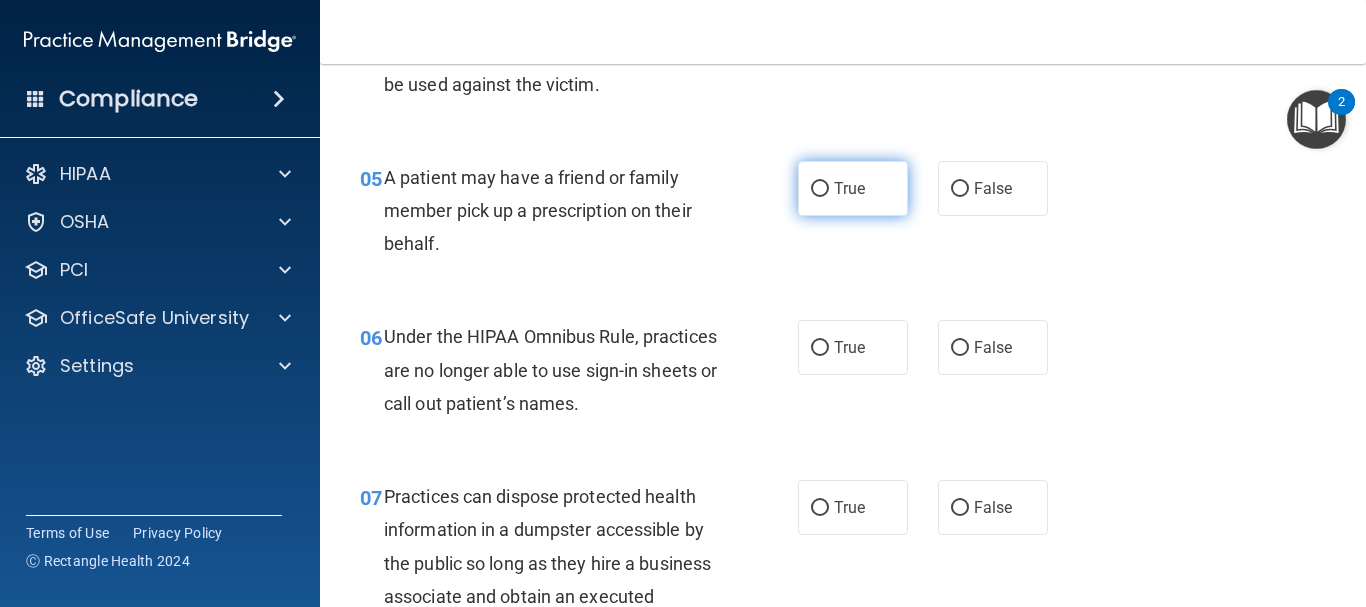 click on "True" at bounding box center (853, 188) 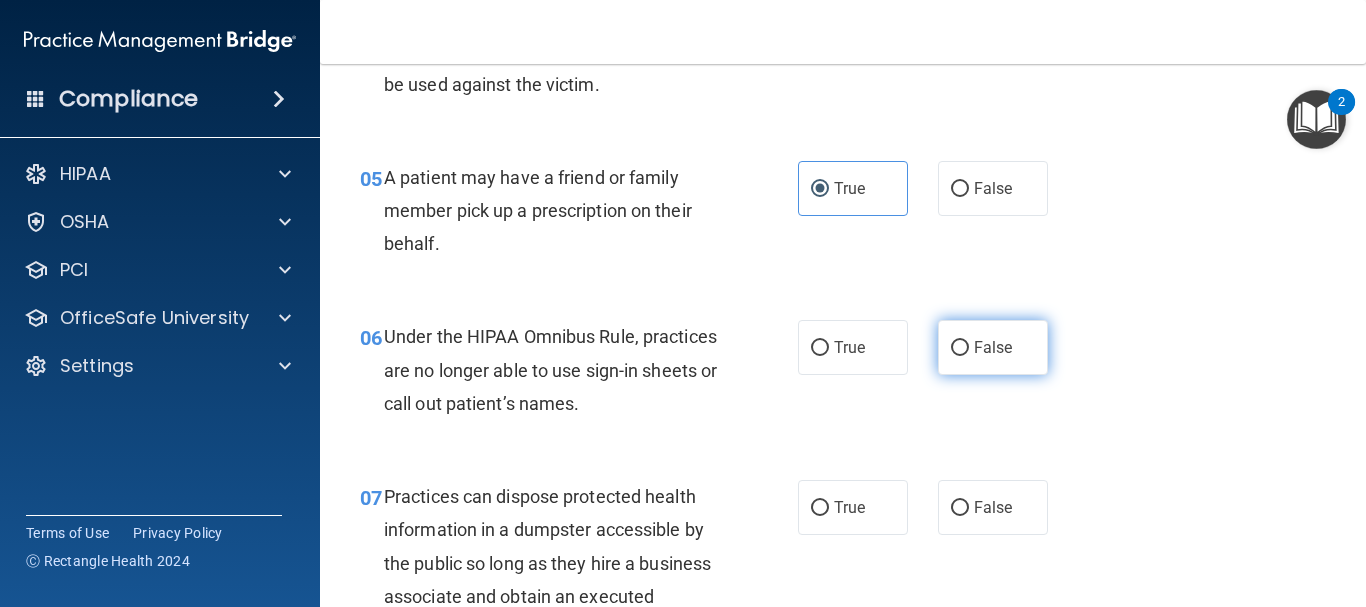 click on "False" at bounding box center [993, 347] 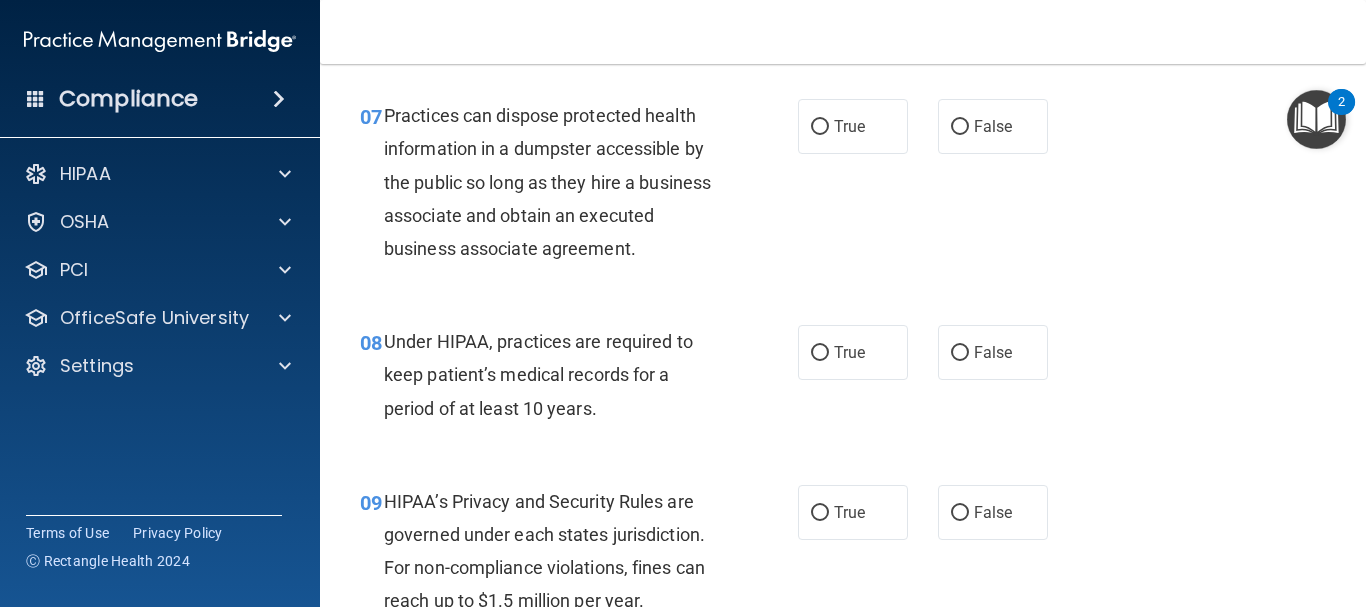 scroll, scrollTop: 1259, scrollLeft: 0, axis: vertical 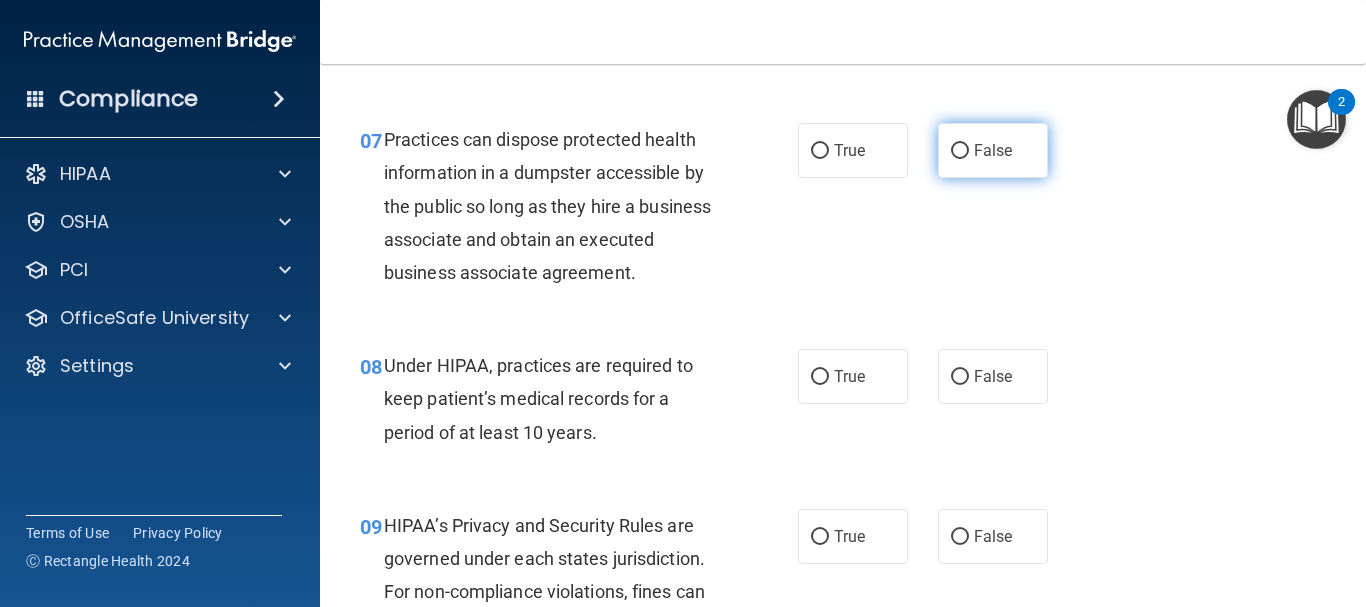 click on "False" at bounding box center [993, 150] 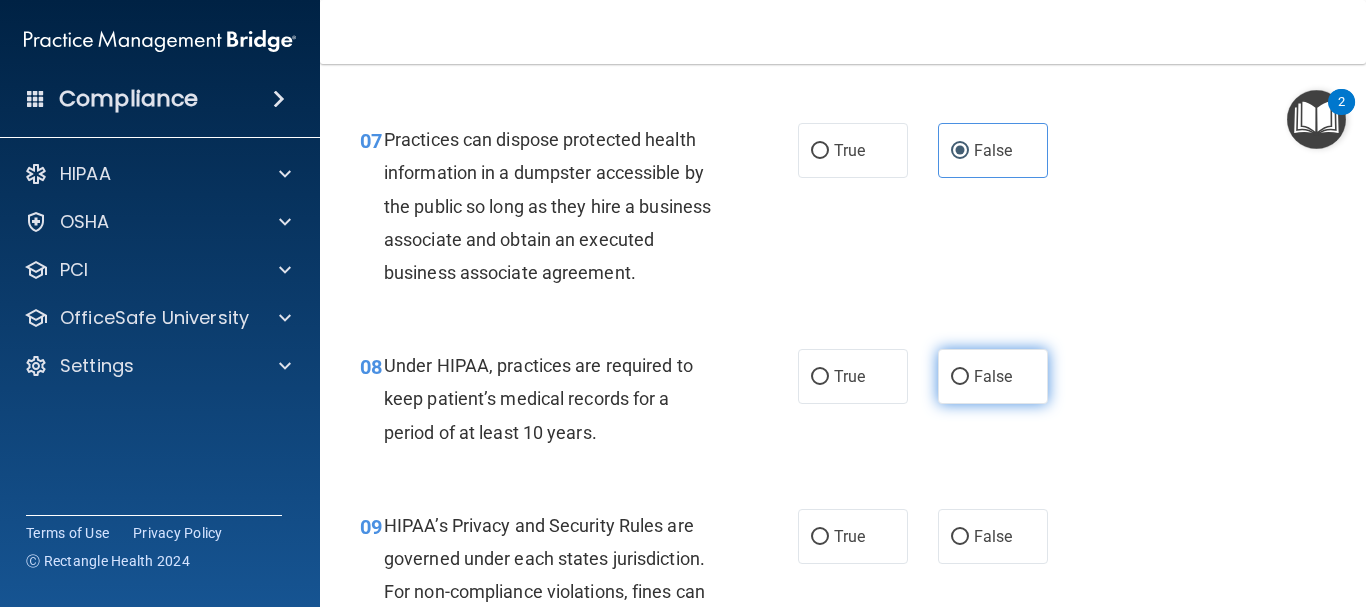 click on "False" at bounding box center (993, 376) 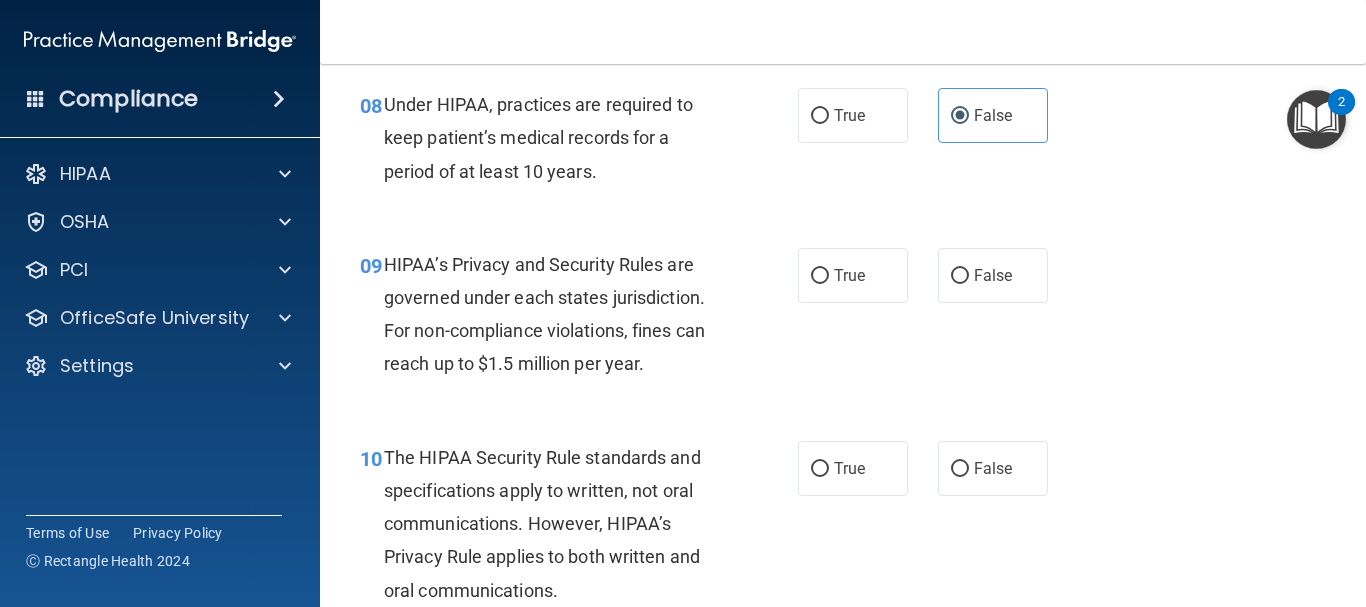 scroll, scrollTop: 1532, scrollLeft: 0, axis: vertical 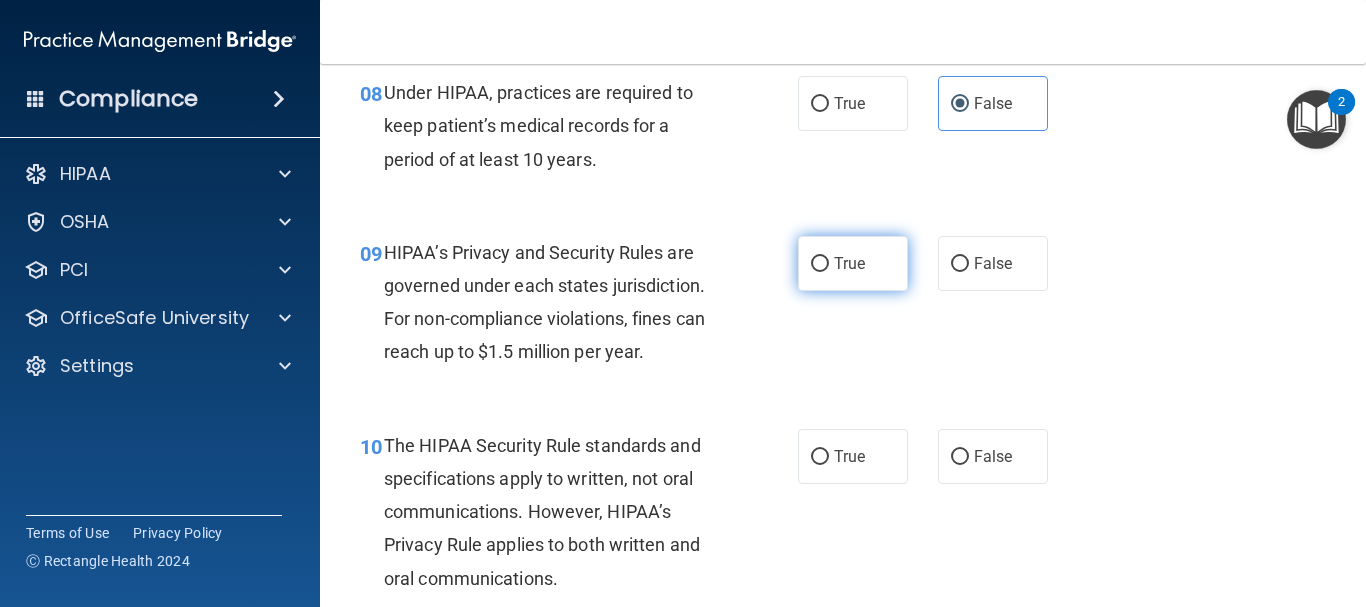 click on "True" at bounding box center [849, 263] 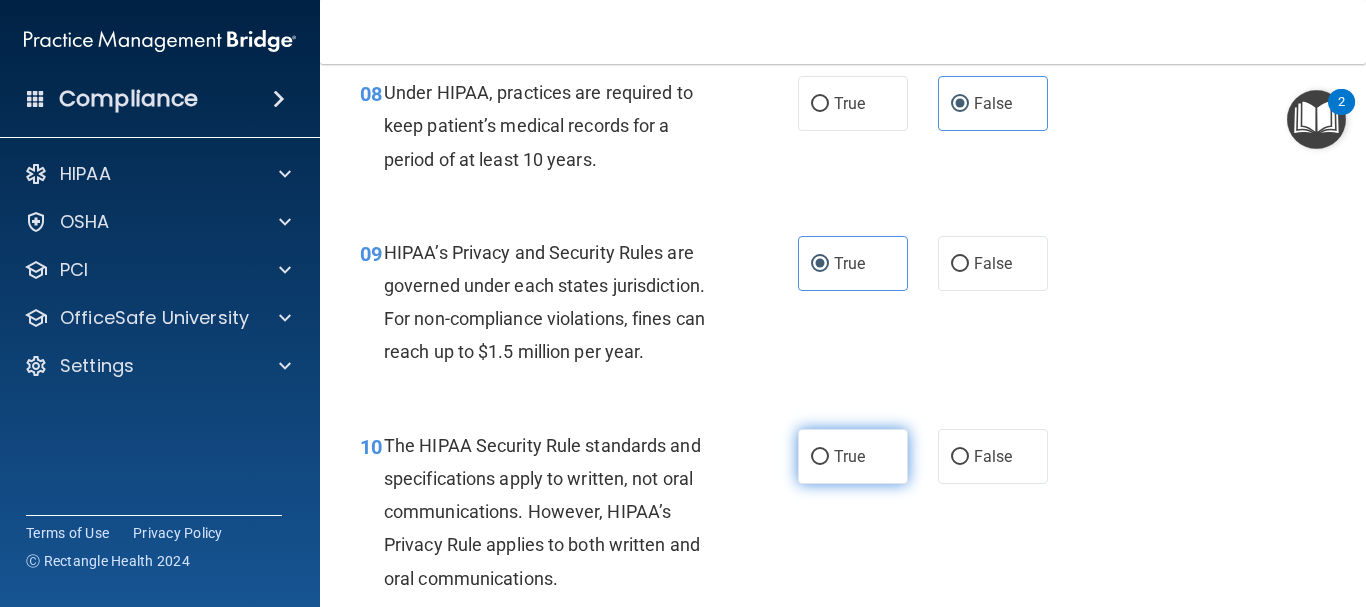 click on "True" at bounding box center (853, 456) 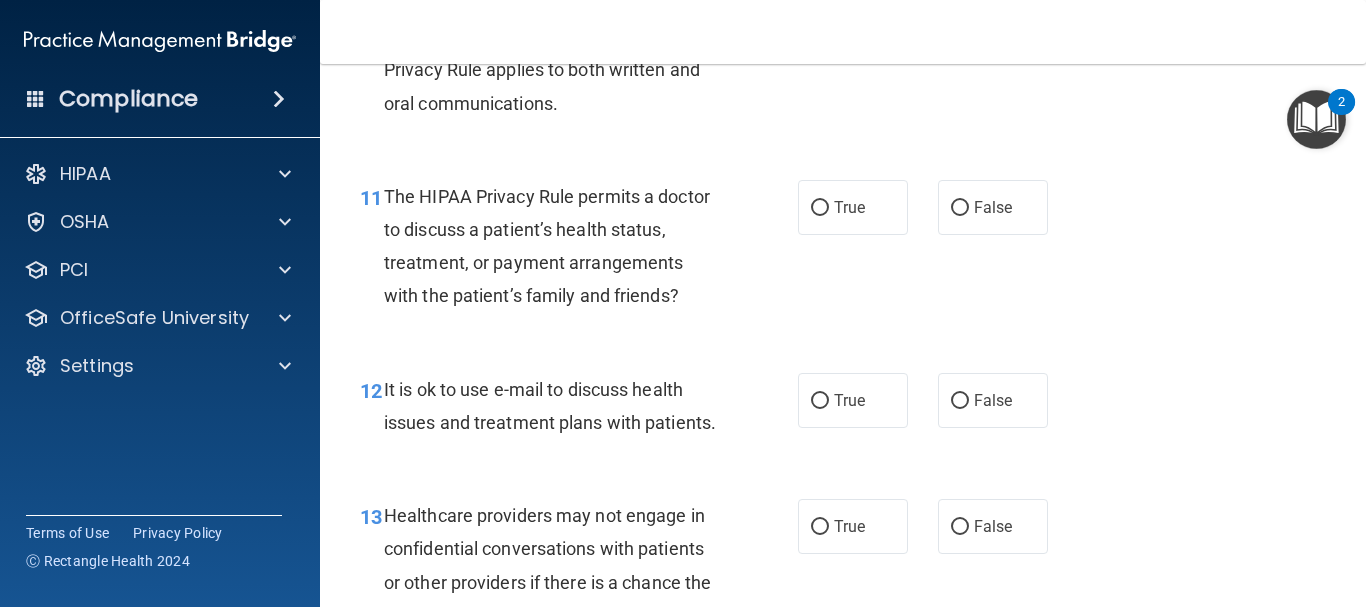 scroll, scrollTop: 2019, scrollLeft: 0, axis: vertical 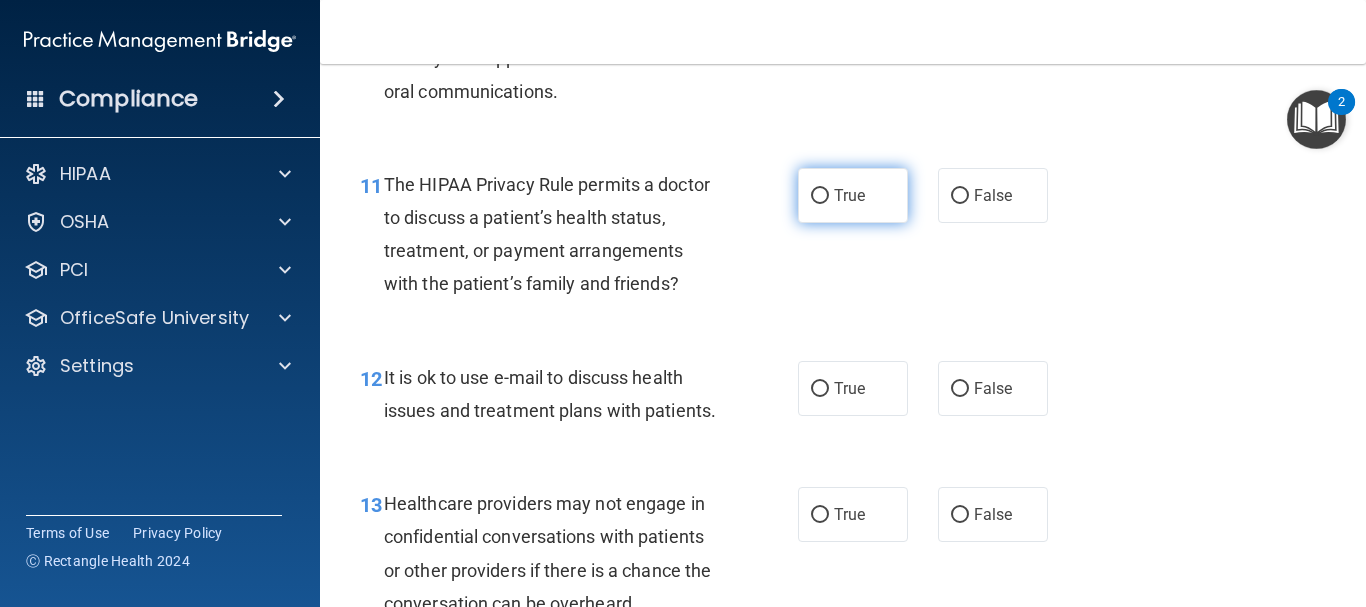 click on "True" at bounding box center [849, 195] 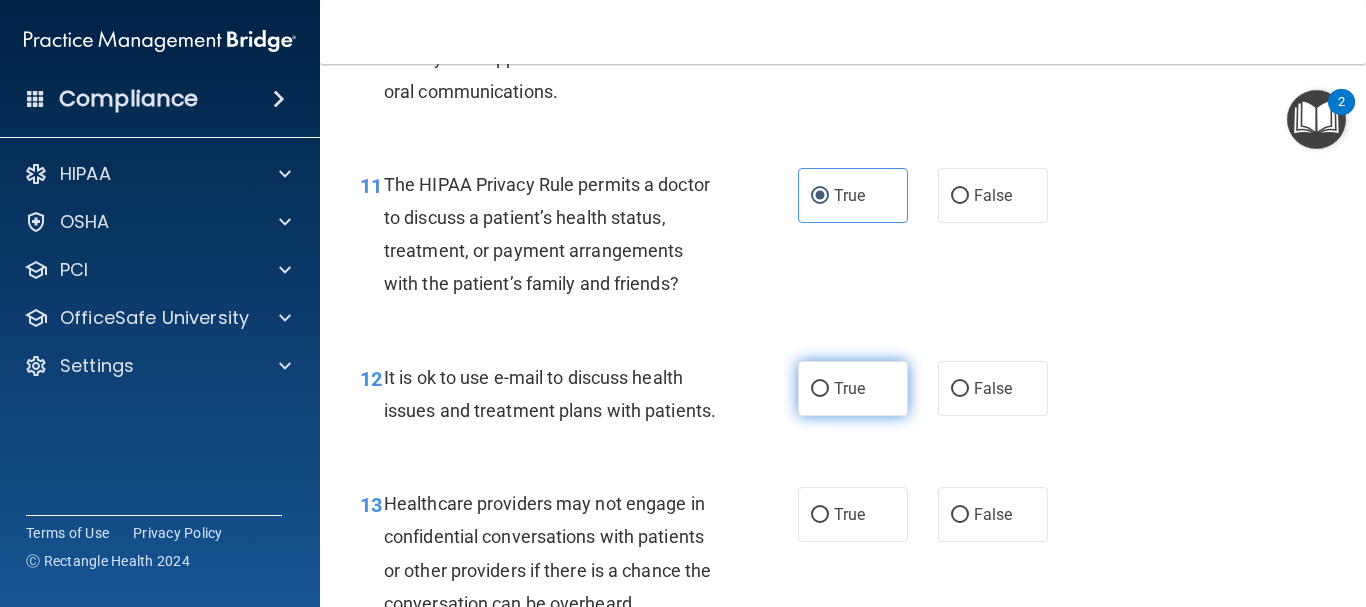 click on "True" at bounding box center (853, 388) 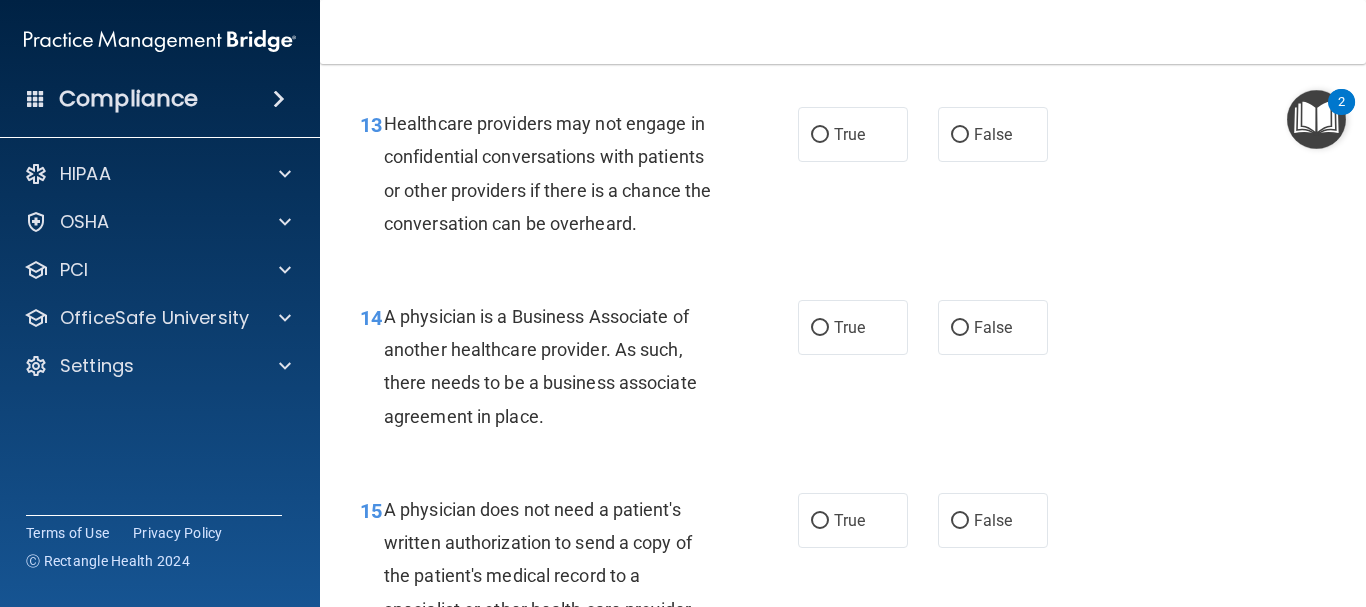 scroll, scrollTop: 2458, scrollLeft: 0, axis: vertical 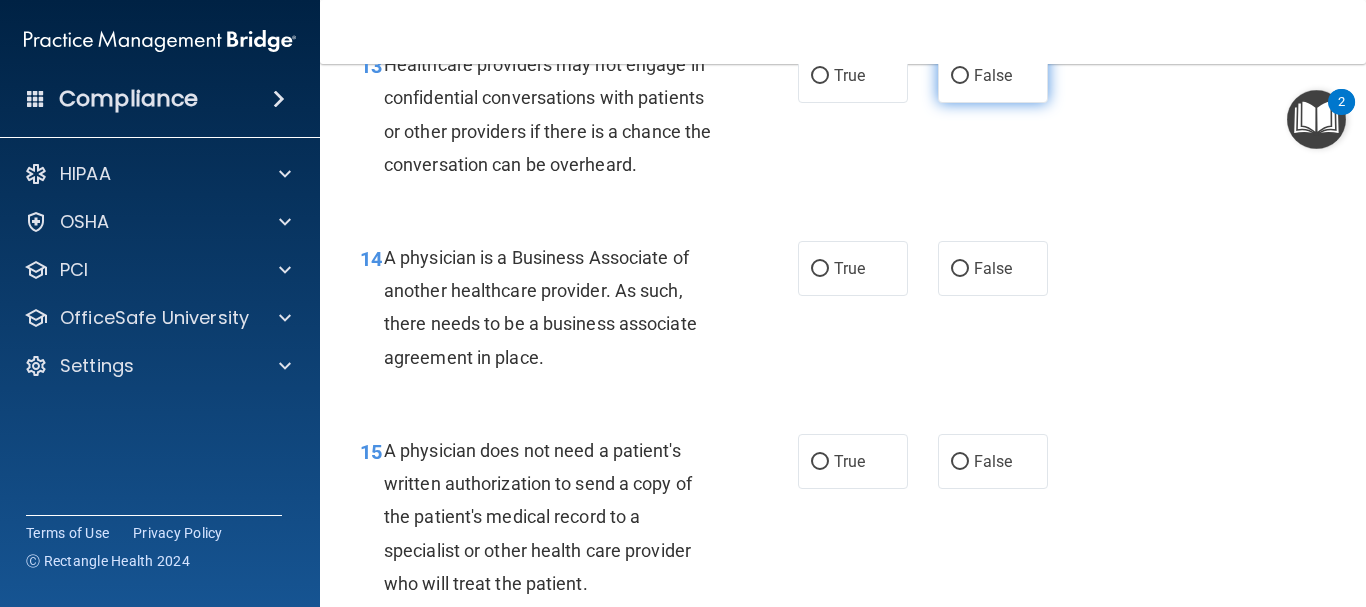 click on "False" at bounding box center (993, 75) 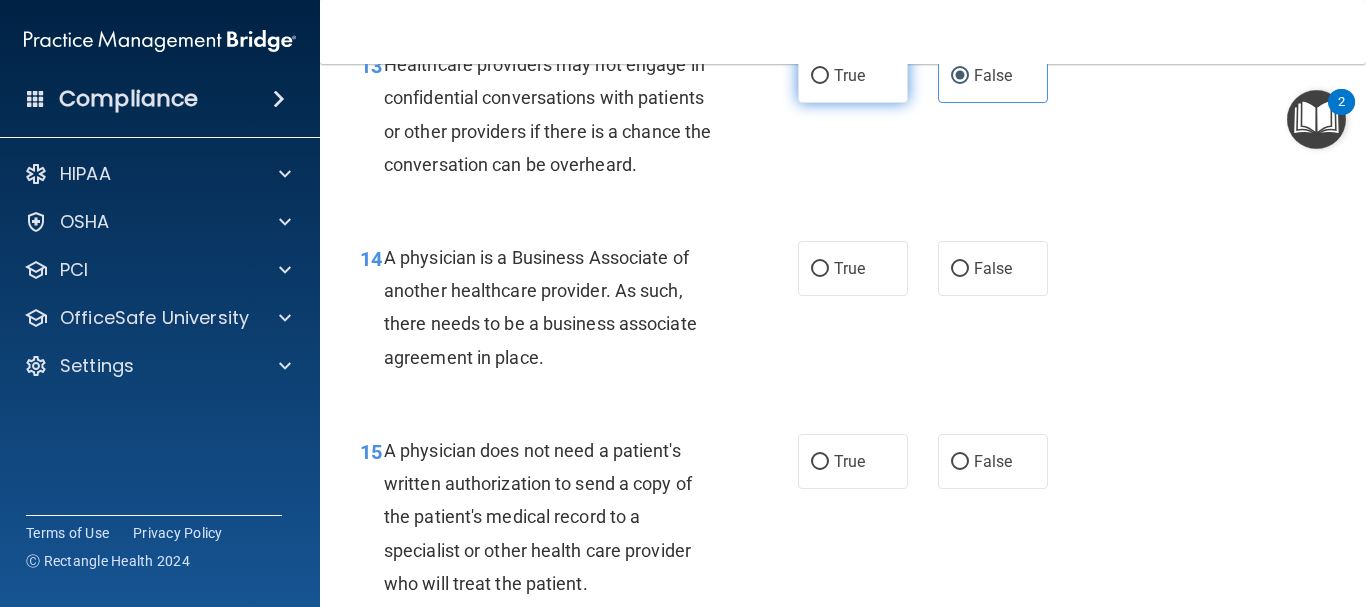 click on "True" at bounding box center (849, 75) 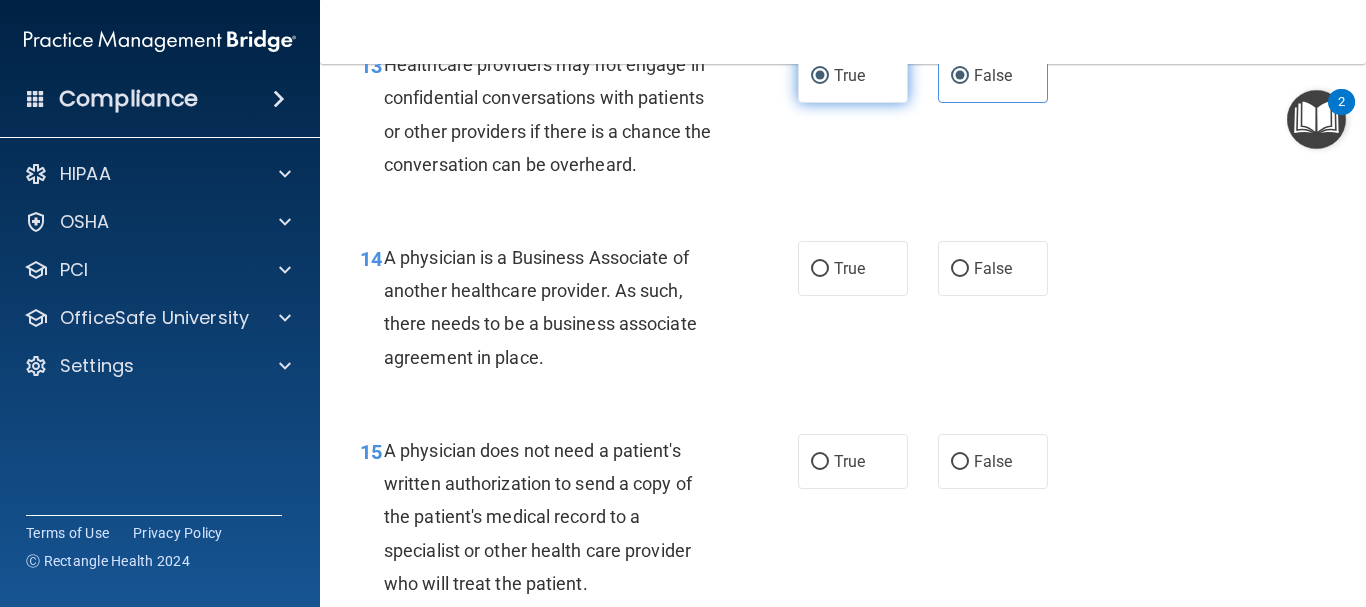 radio on "false" 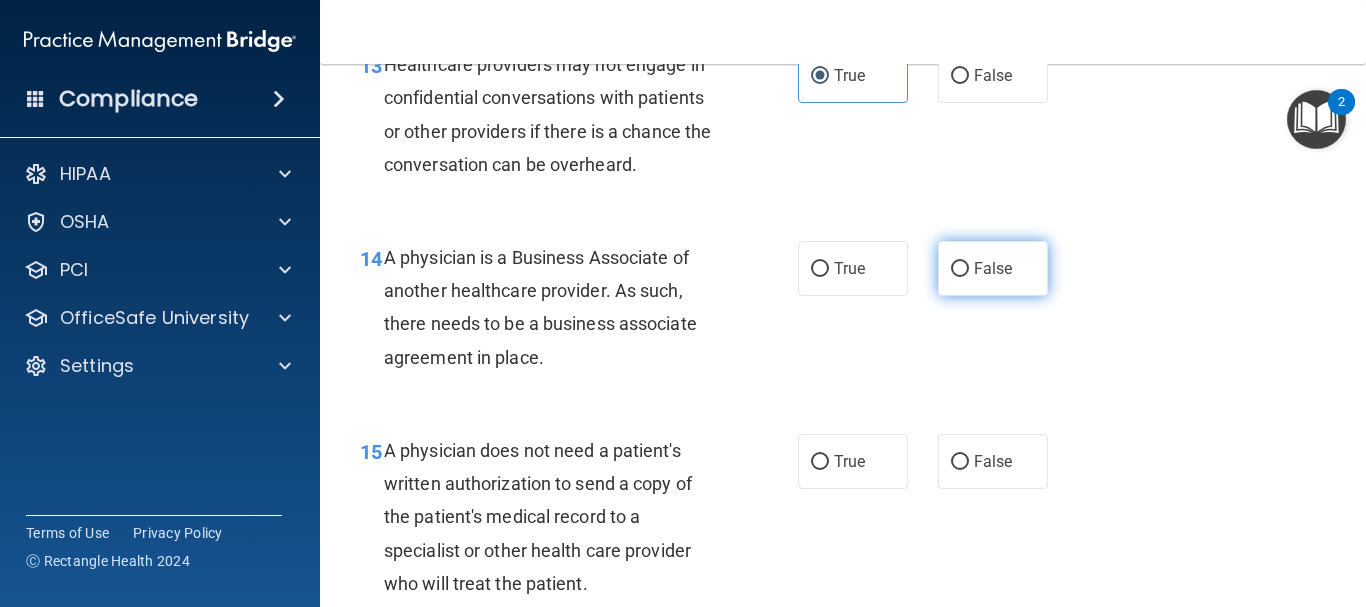 click on "False" at bounding box center (993, 268) 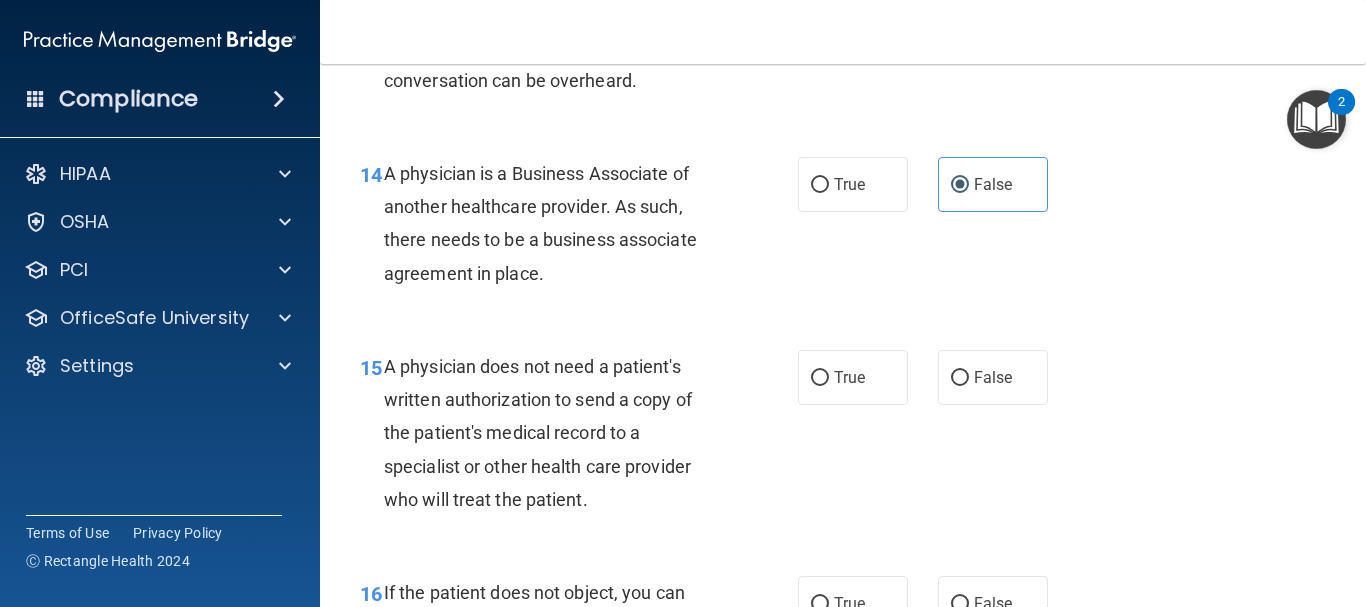 scroll, scrollTop: 2554, scrollLeft: 0, axis: vertical 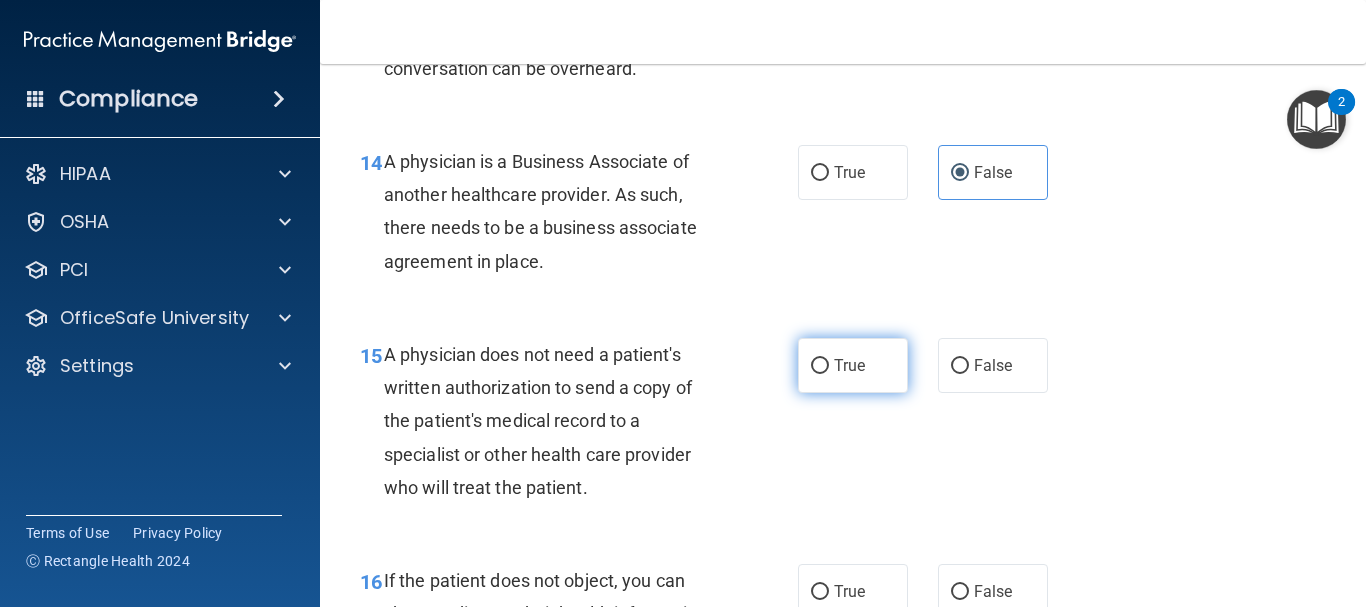 click on "True" at bounding box center [820, 366] 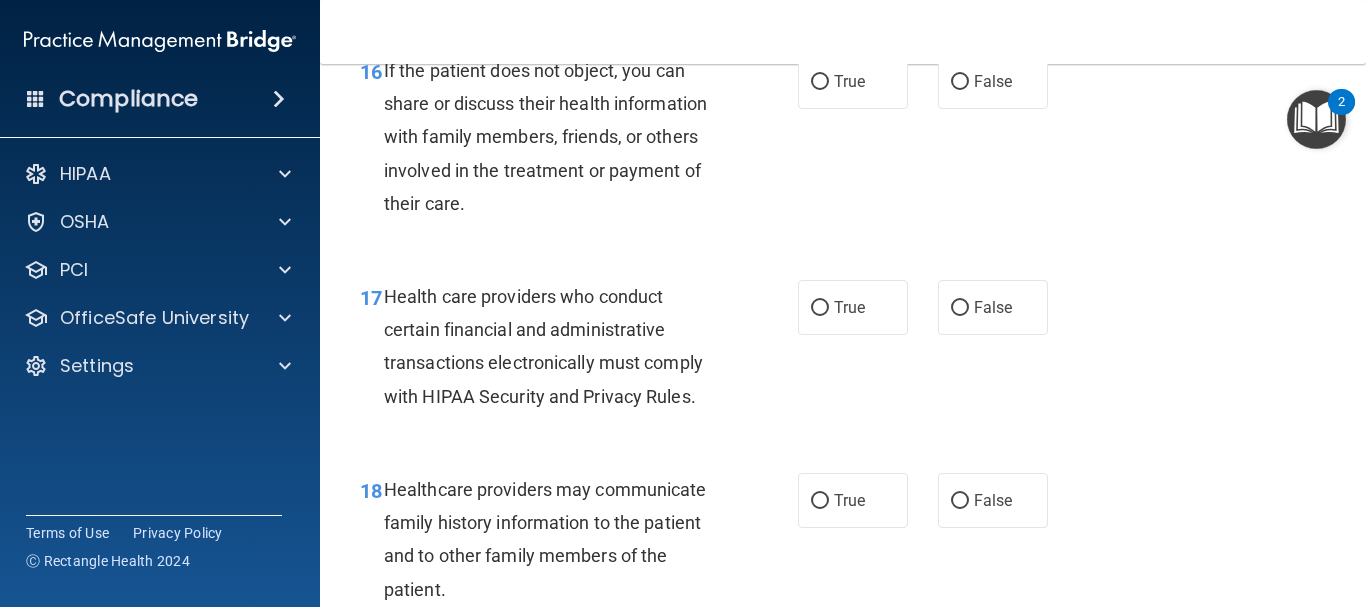 scroll, scrollTop: 3076, scrollLeft: 0, axis: vertical 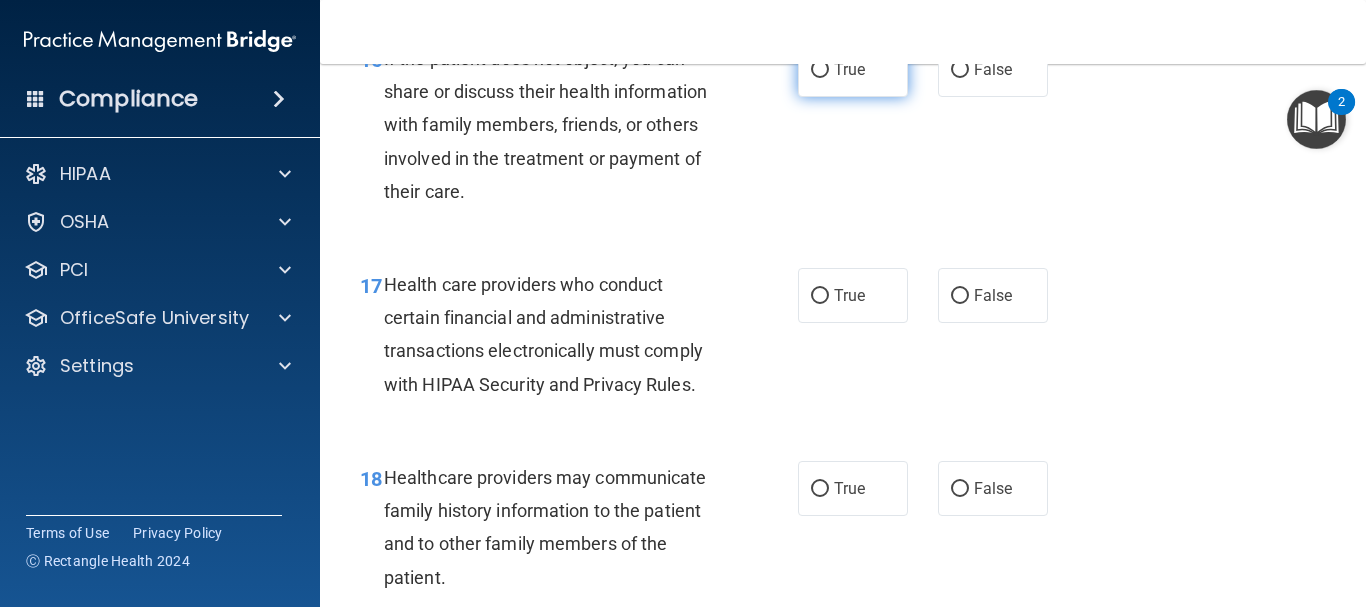 click on "True" at bounding box center [849, 69] 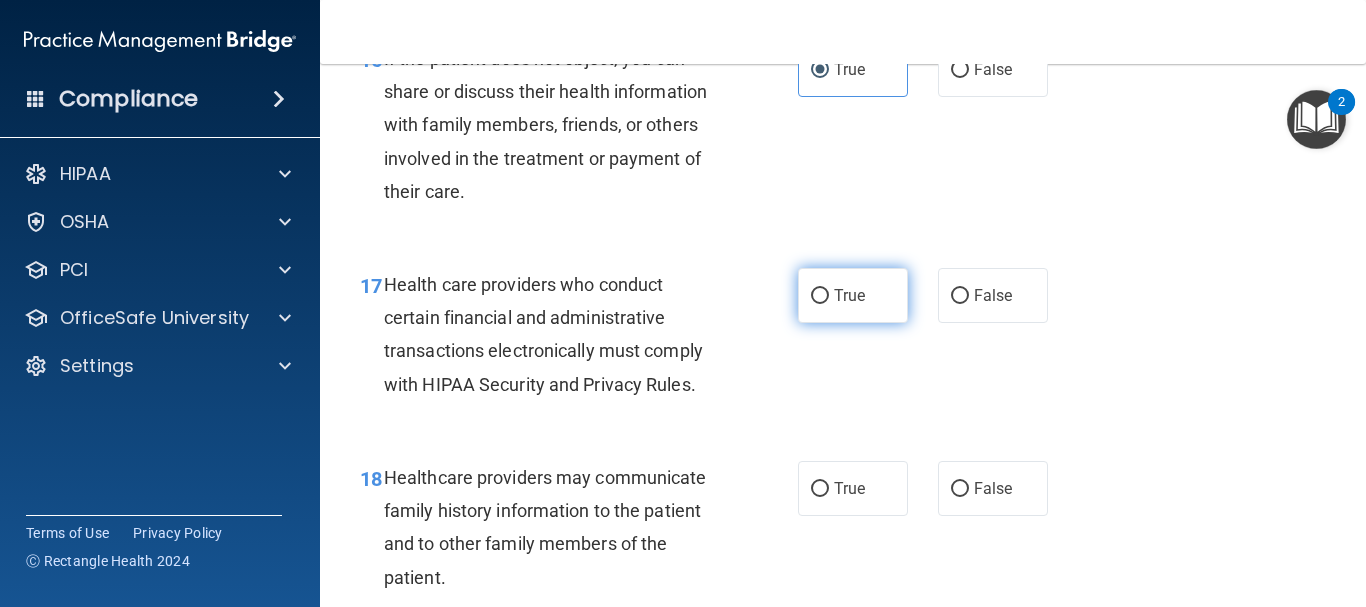 click on "True" at bounding box center (853, 295) 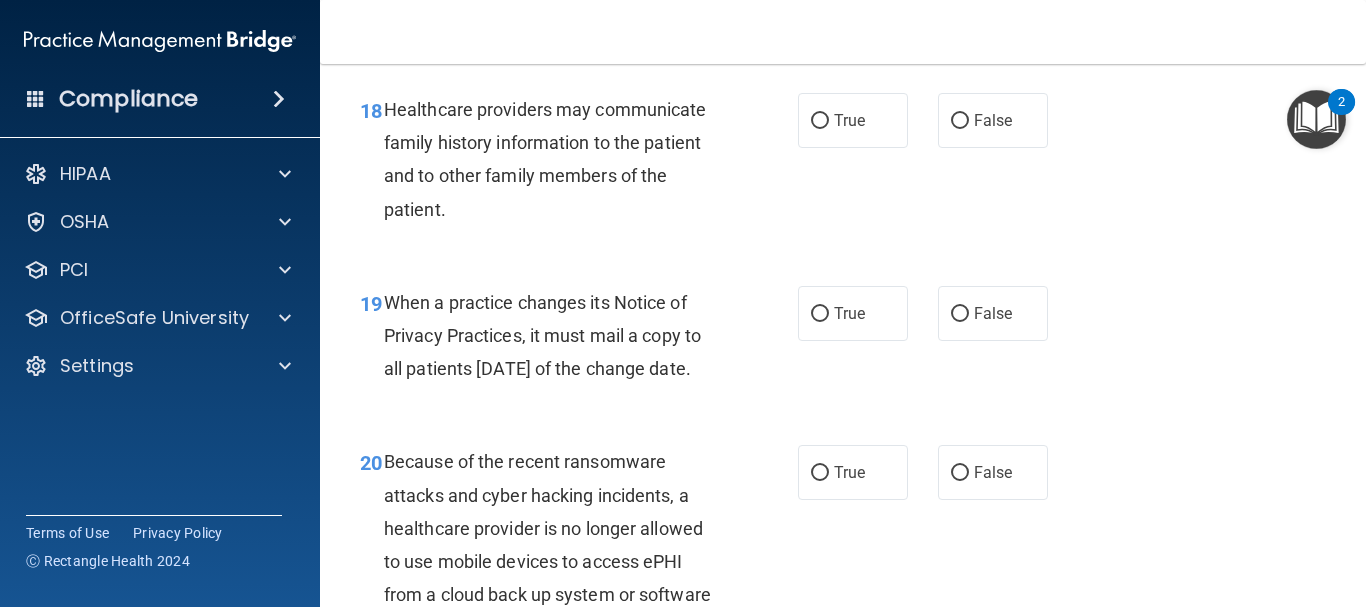 scroll, scrollTop: 3480, scrollLeft: 0, axis: vertical 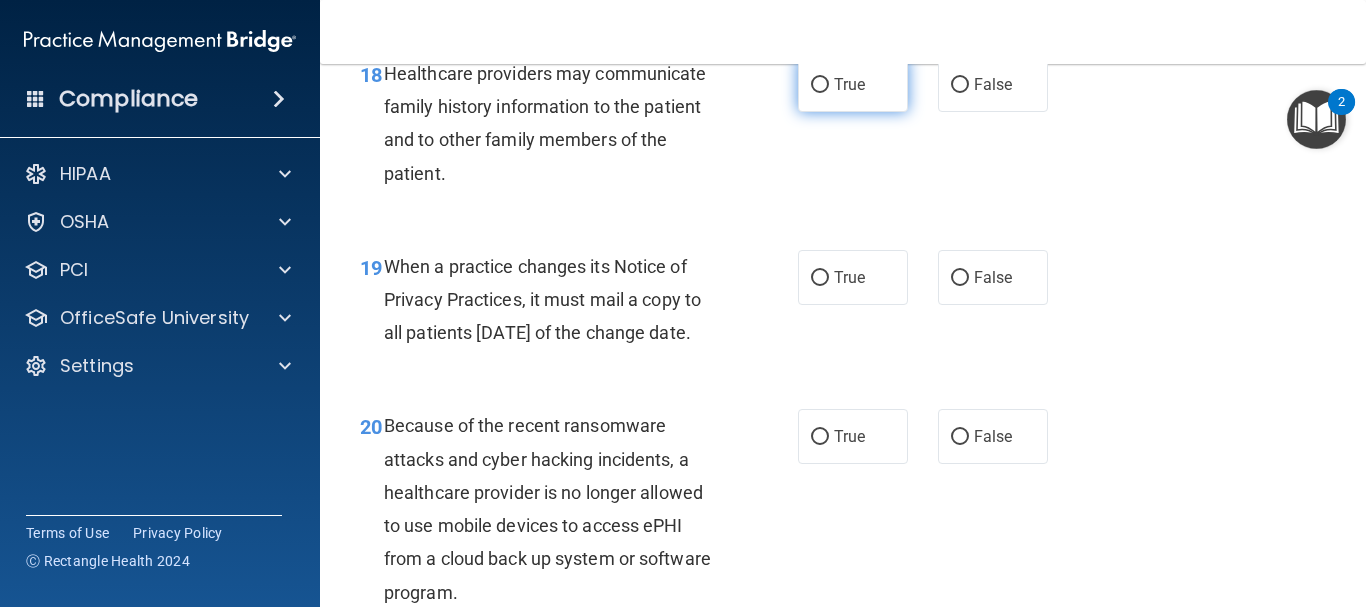click on "True" at bounding box center (853, 84) 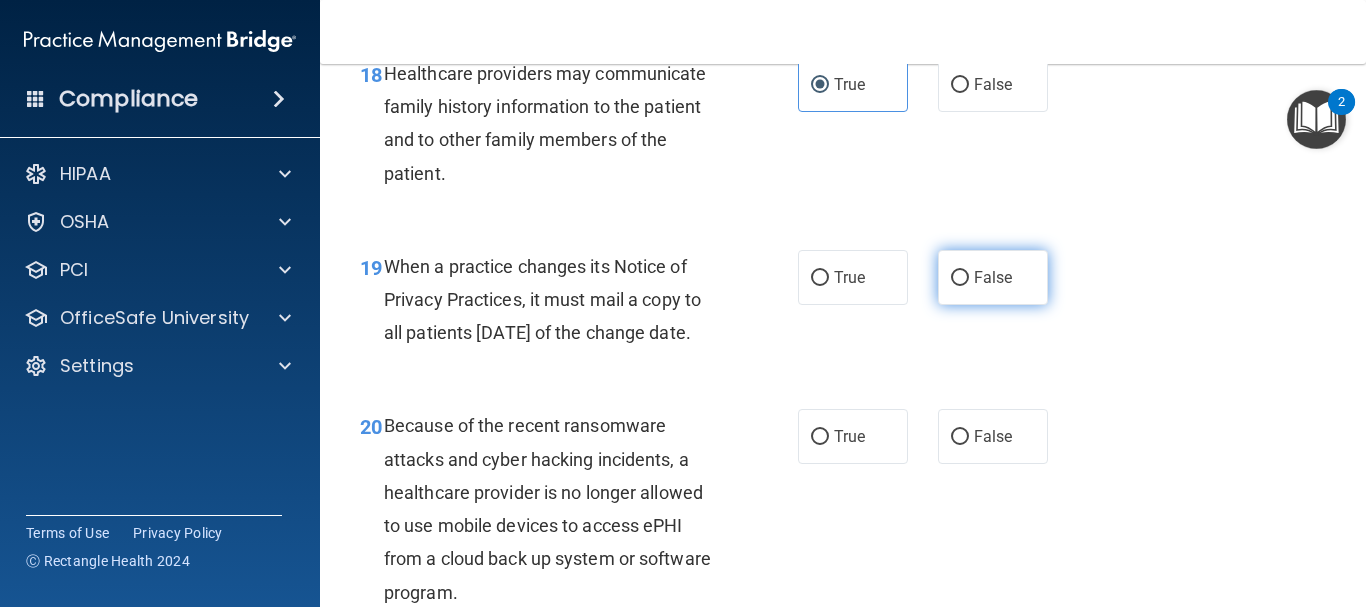 click on "False" at bounding box center [993, 277] 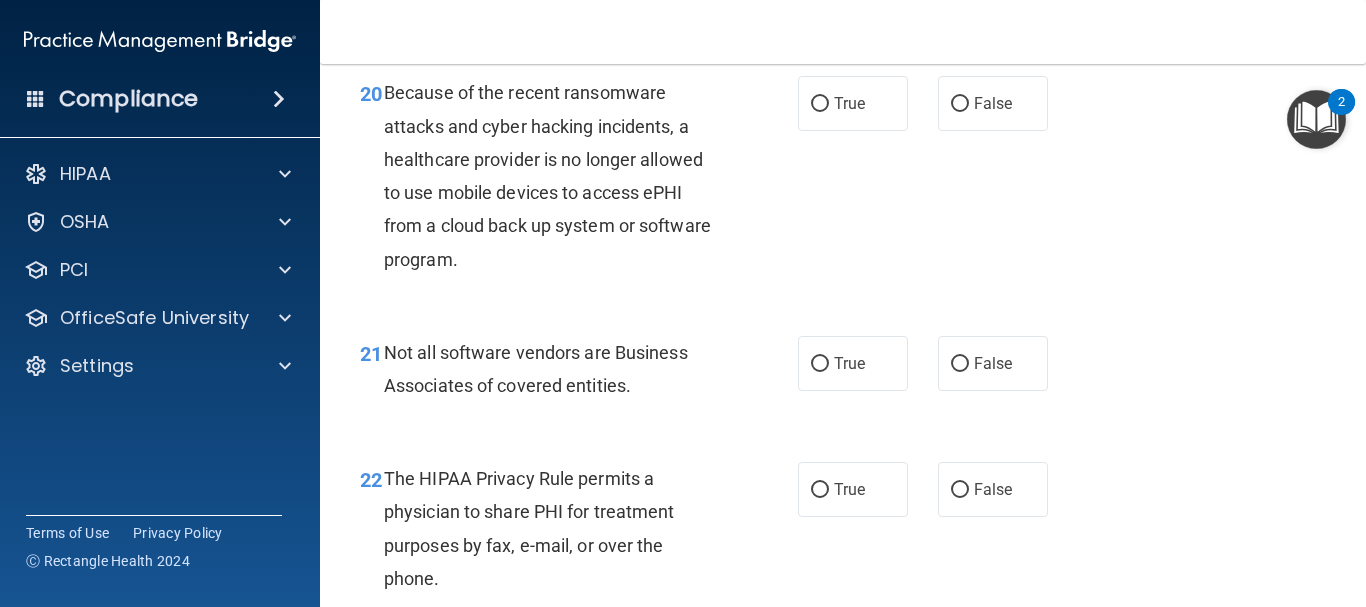 scroll, scrollTop: 3836, scrollLeft: 0, axis: vertical 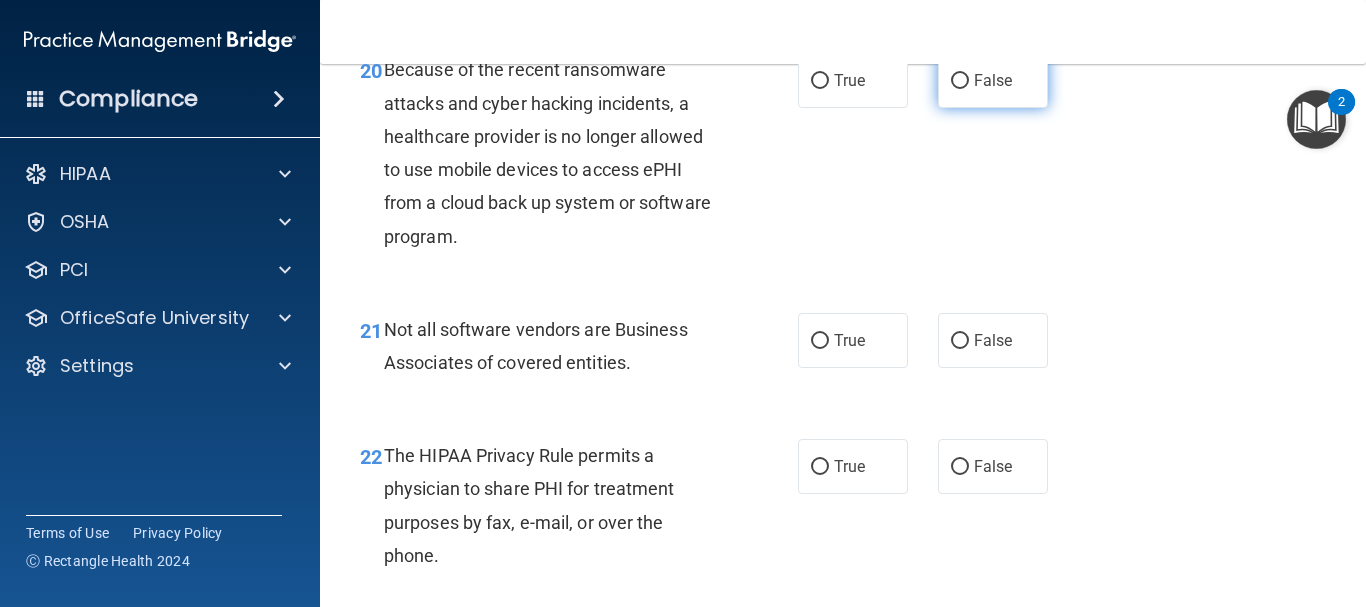 click on "False" at bounding box center (993, 80) 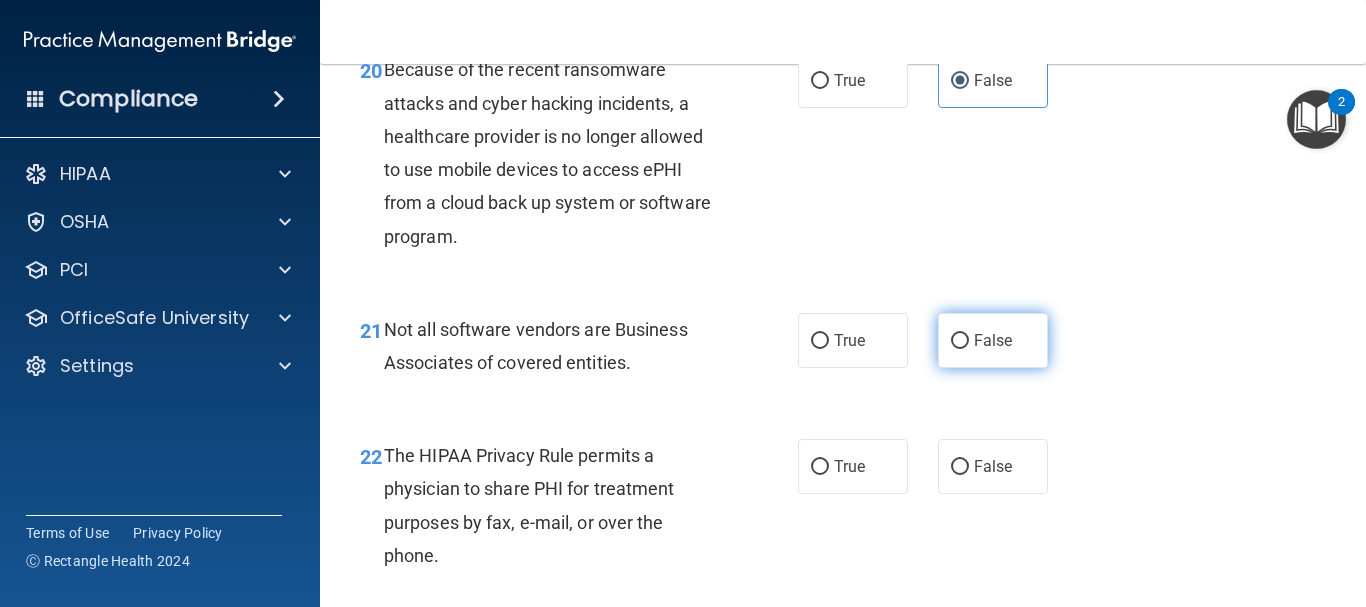 click on "False" at bounding box center [993, 340] 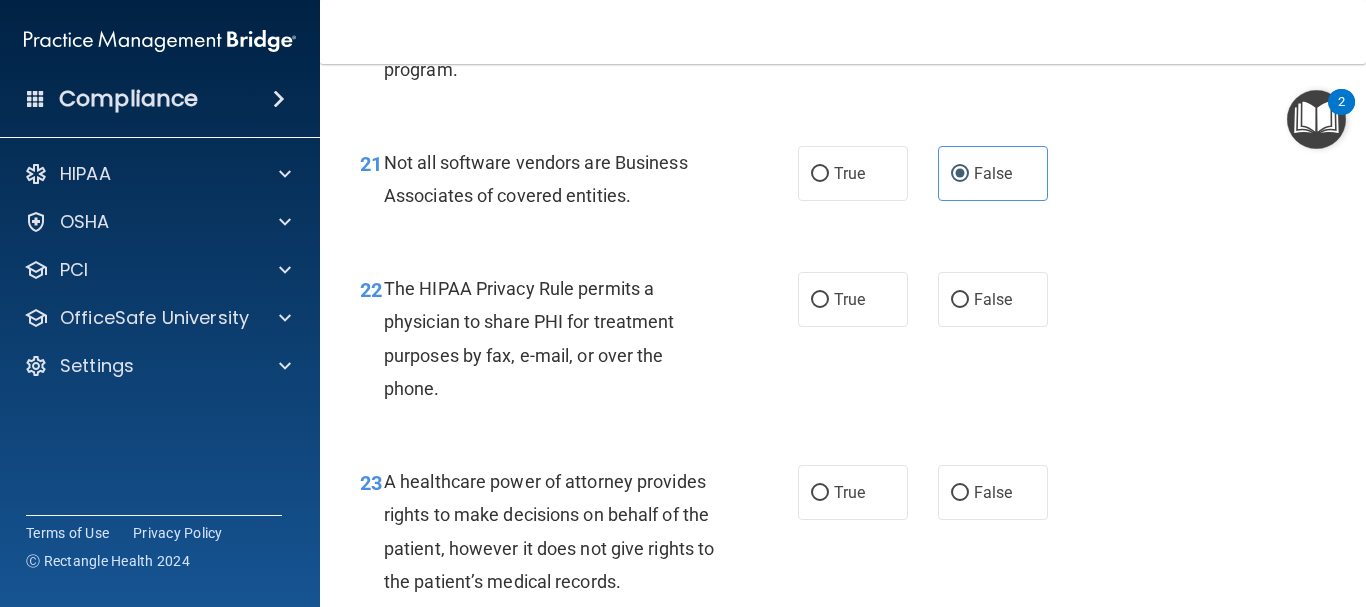 scroll, scrollTop: 4038, scrollLeft: 0, axis: vertical 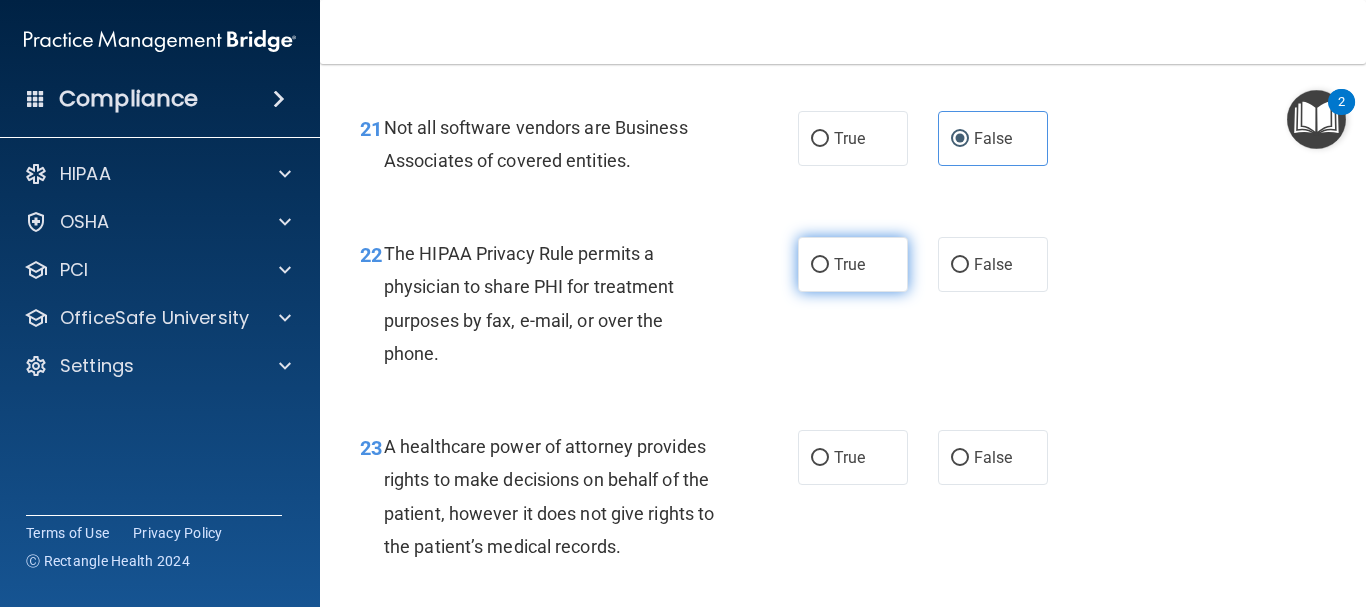 click on "True" at bounding box center [853, 264] 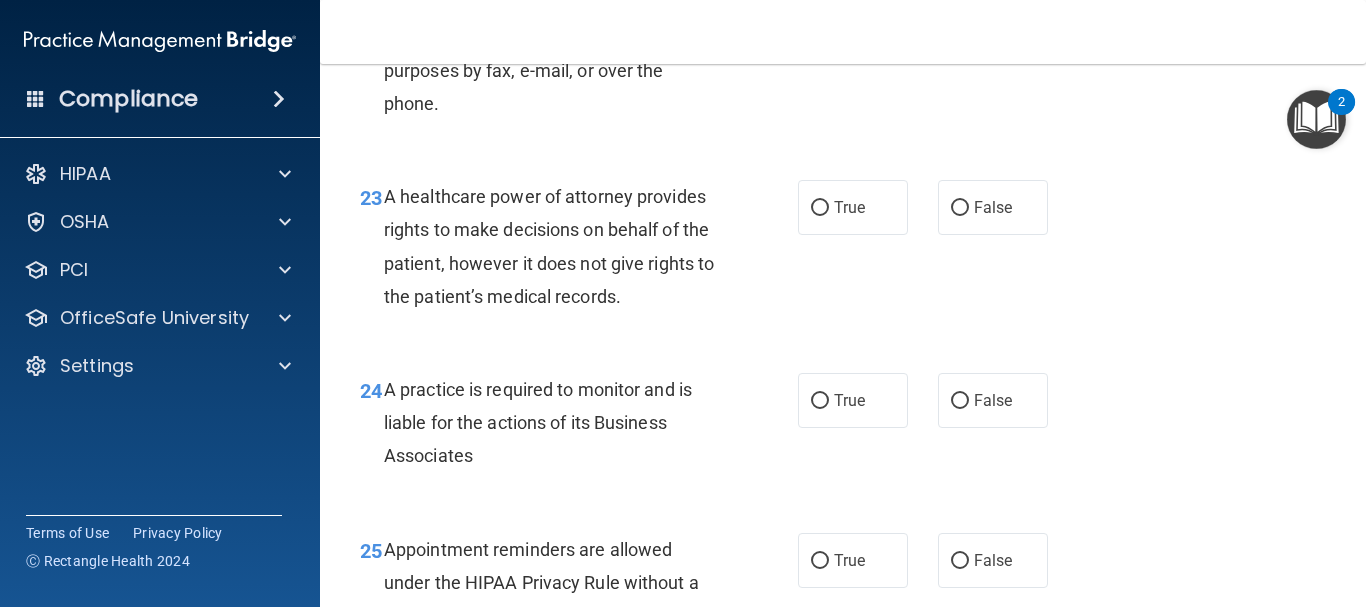 scroll, scrollTop: 4312, scrollLeft: 0, axis: vertical 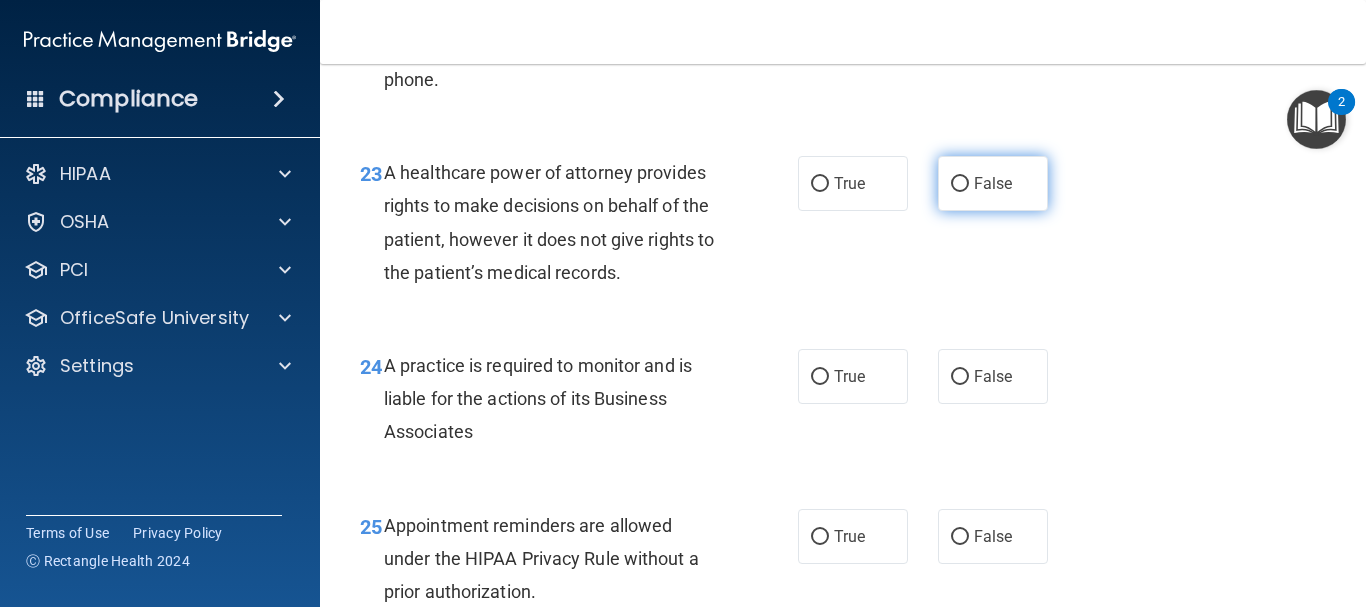 click on "False" at bounding box center (993, 183) 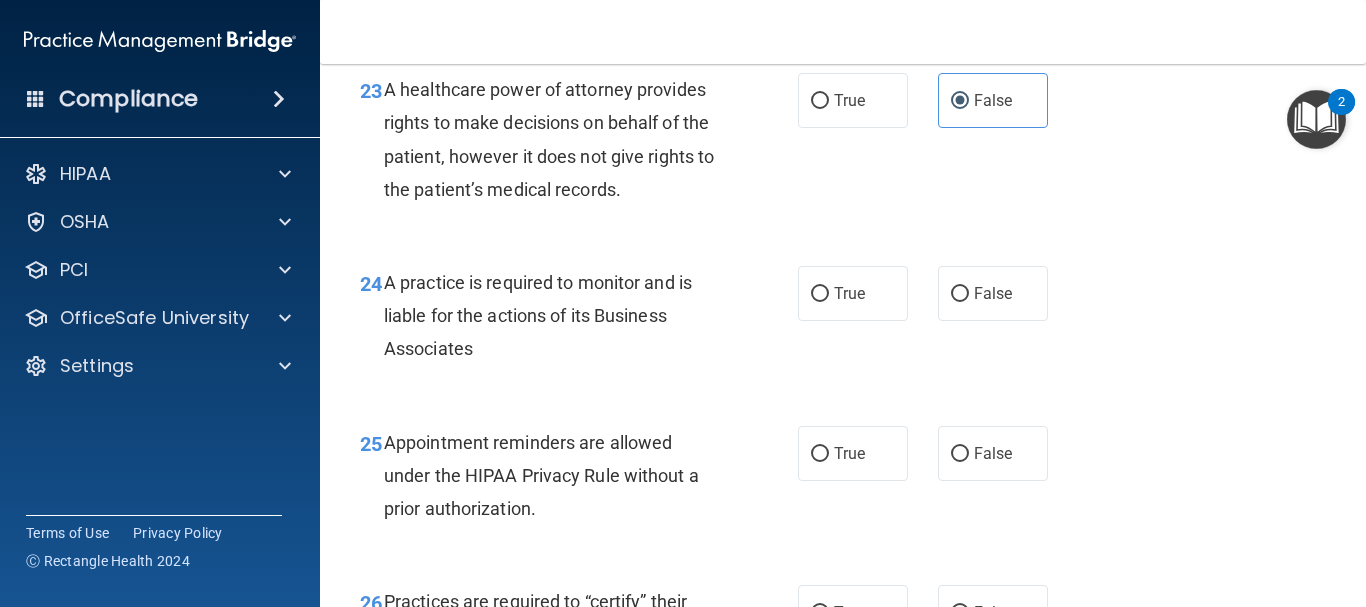scroll, scrollTop: 4537, scrollLeft: 0, axis: vertical 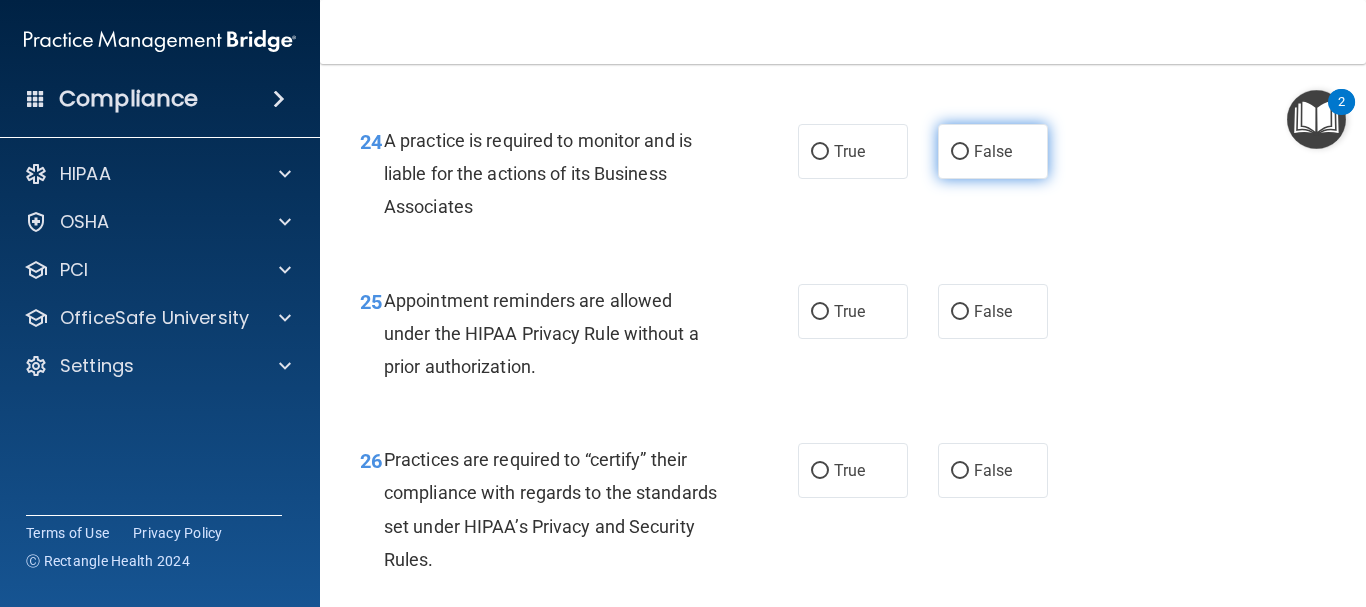 click on "False" at bounding box center (993, 151) 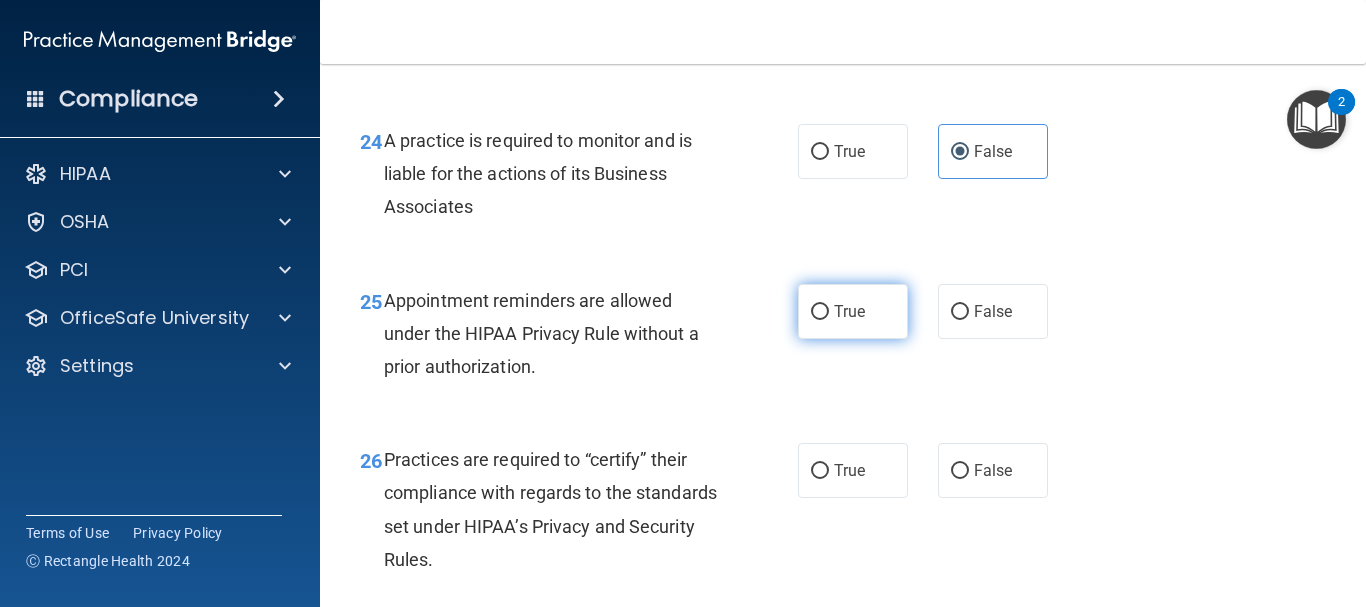 click on "True" at bounding box center (853, 311) 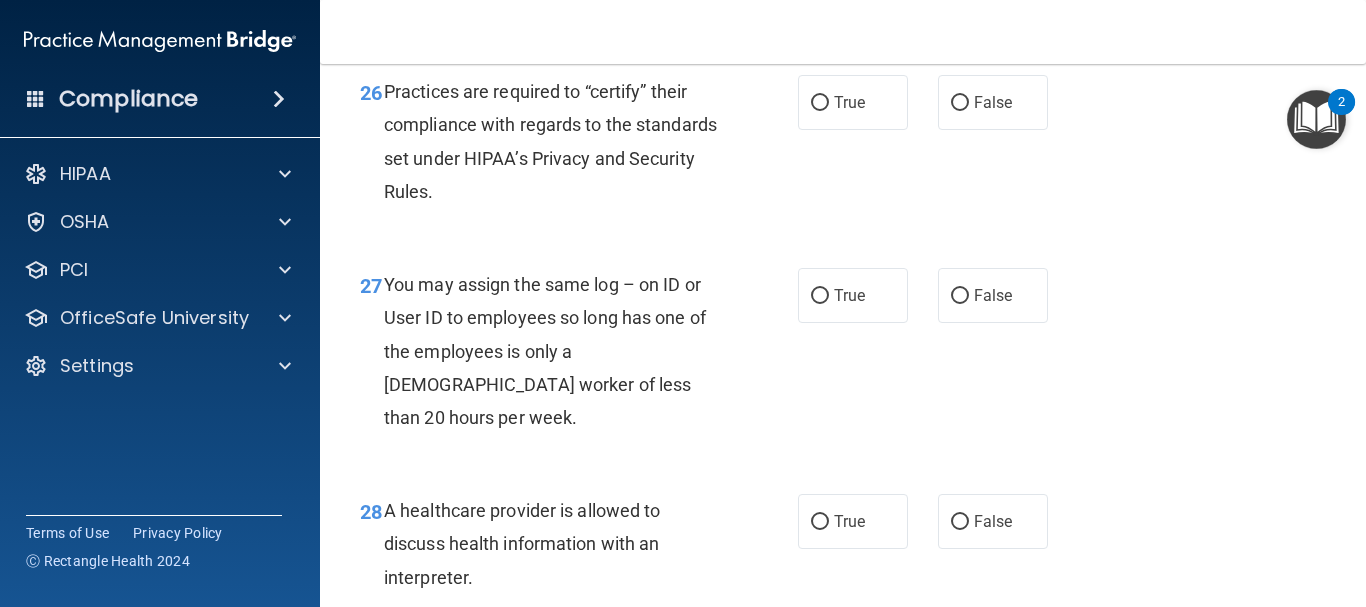 scroll, scrollTop: 4917, scrollLeft: 0, axis: vertical 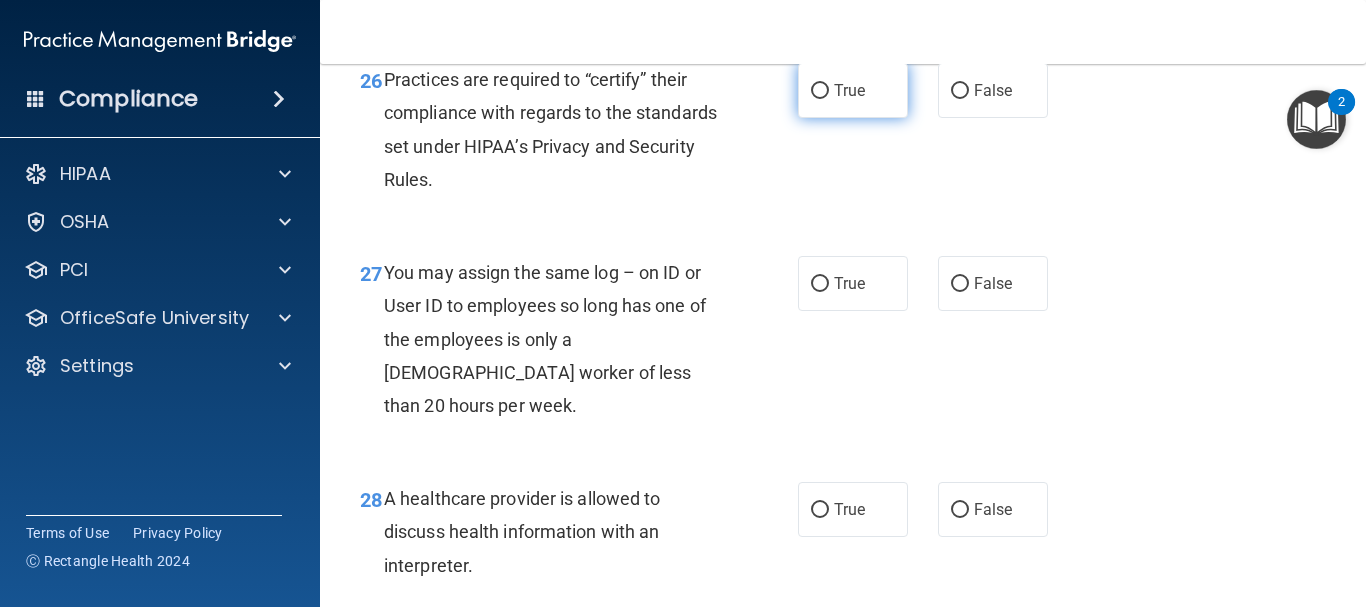 click on "True" at bounding box center [853, 90] 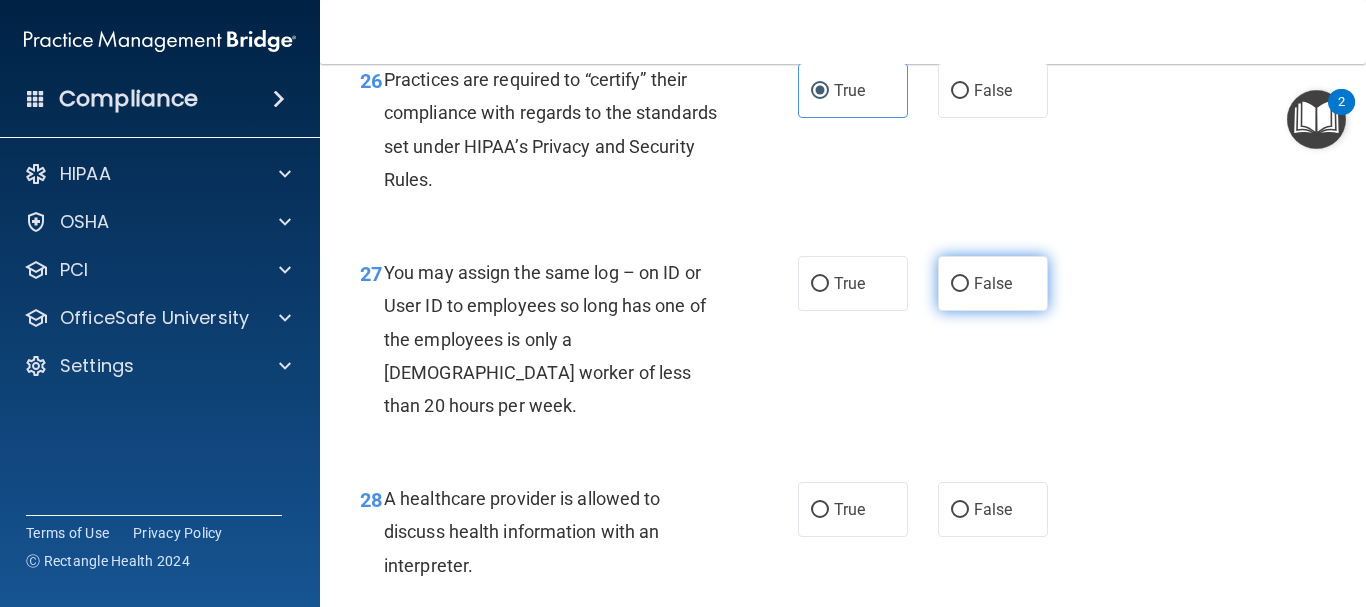 click on "False" at bounding box center [993, 283] 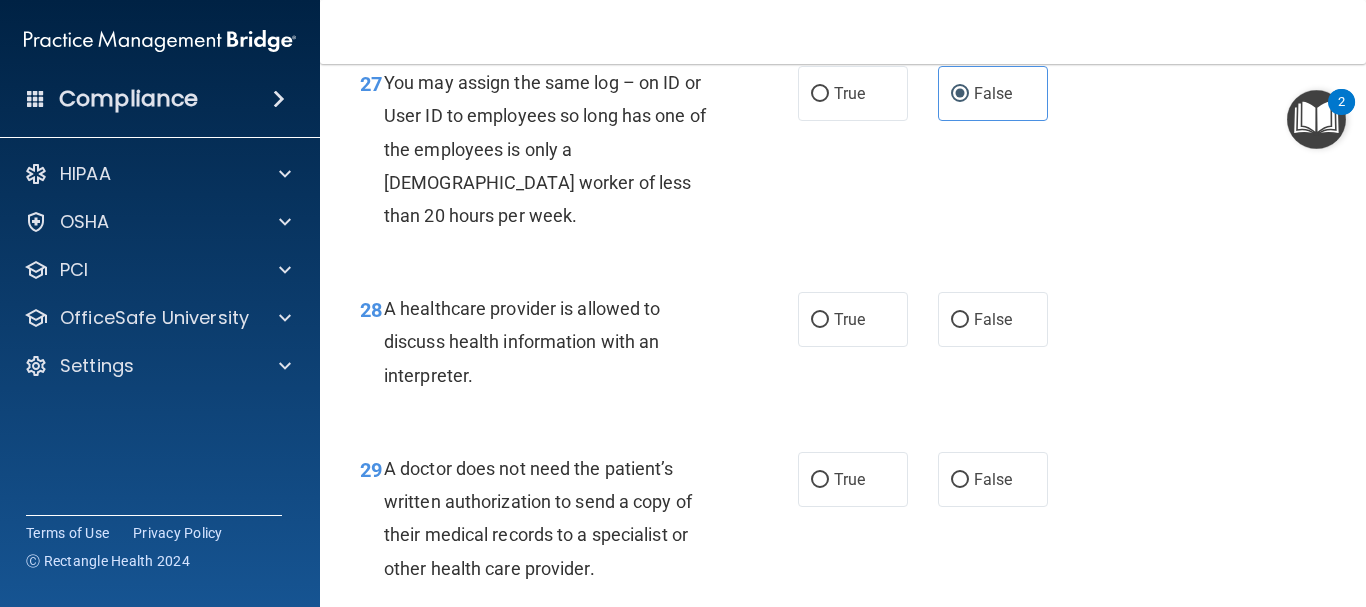 scroll, scrollTop: 5119, scrollLeft: 0, axis: vertical 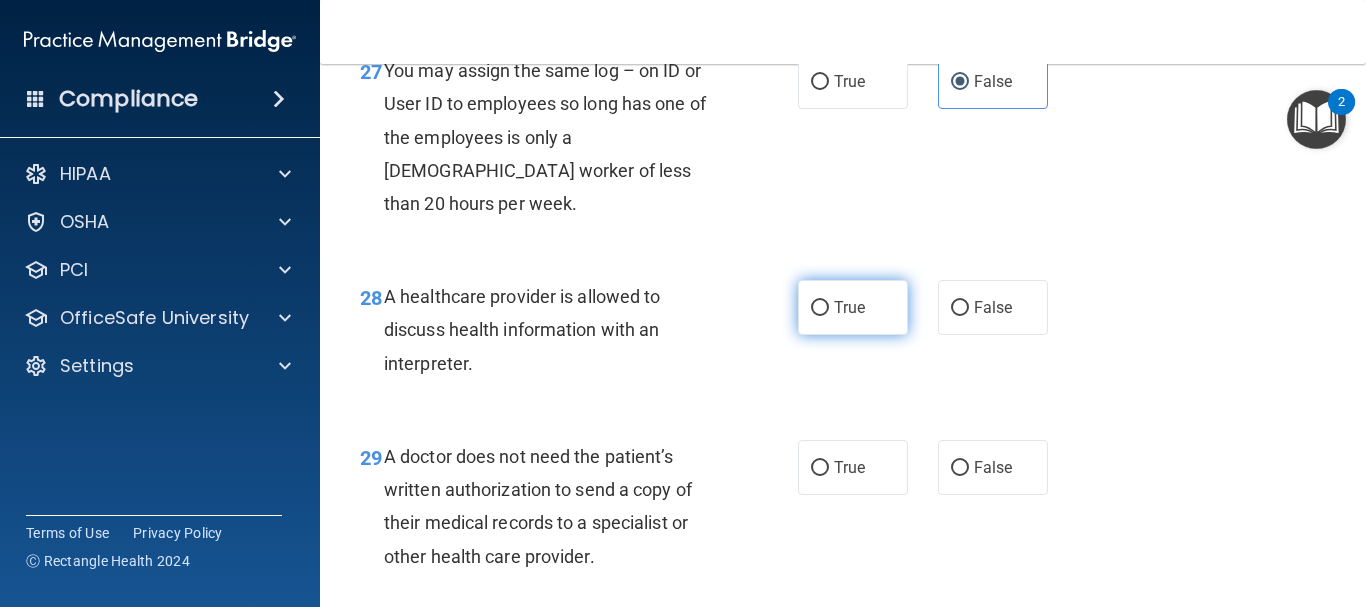 click on "True" at bounding box center (853, 307) 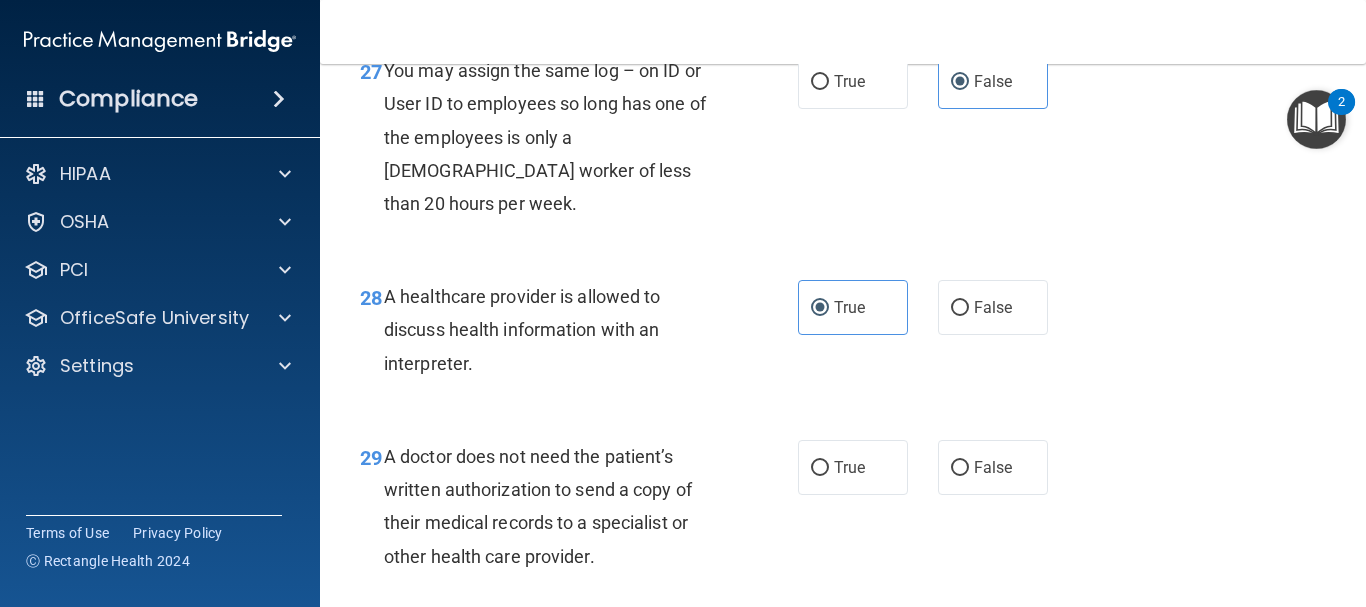 scroll, scrollTop: 5226, scrollLeft: 0, axis: vertical 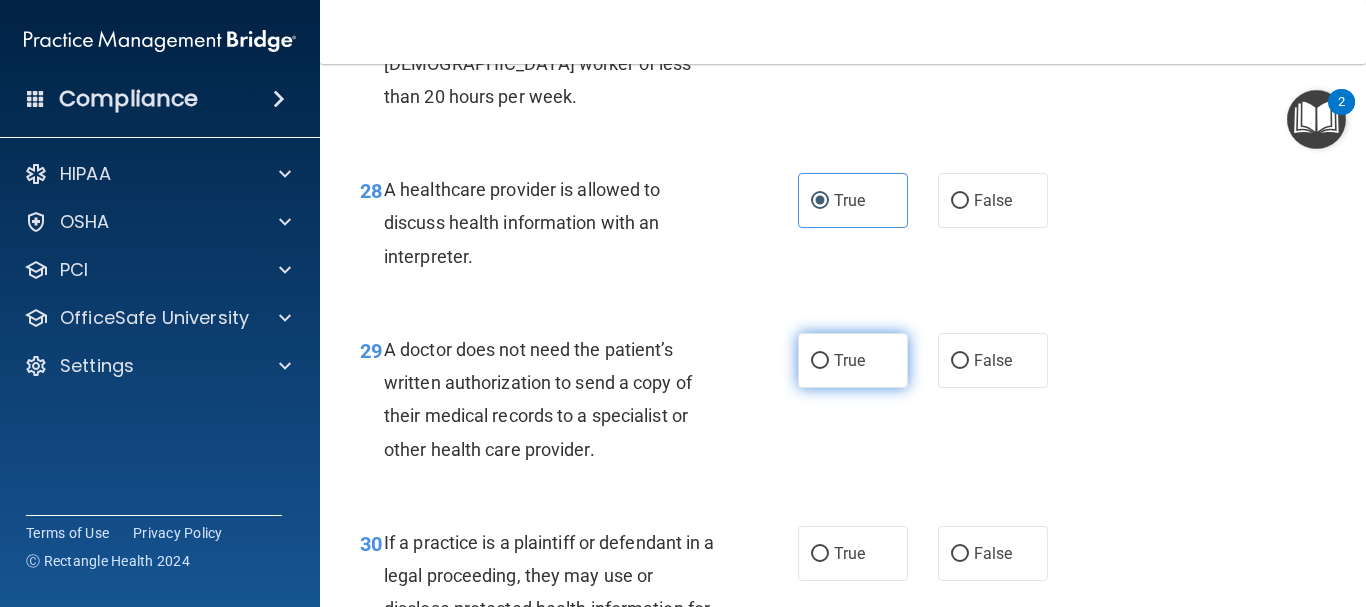 click on "True" at bounding box center [853, 360] 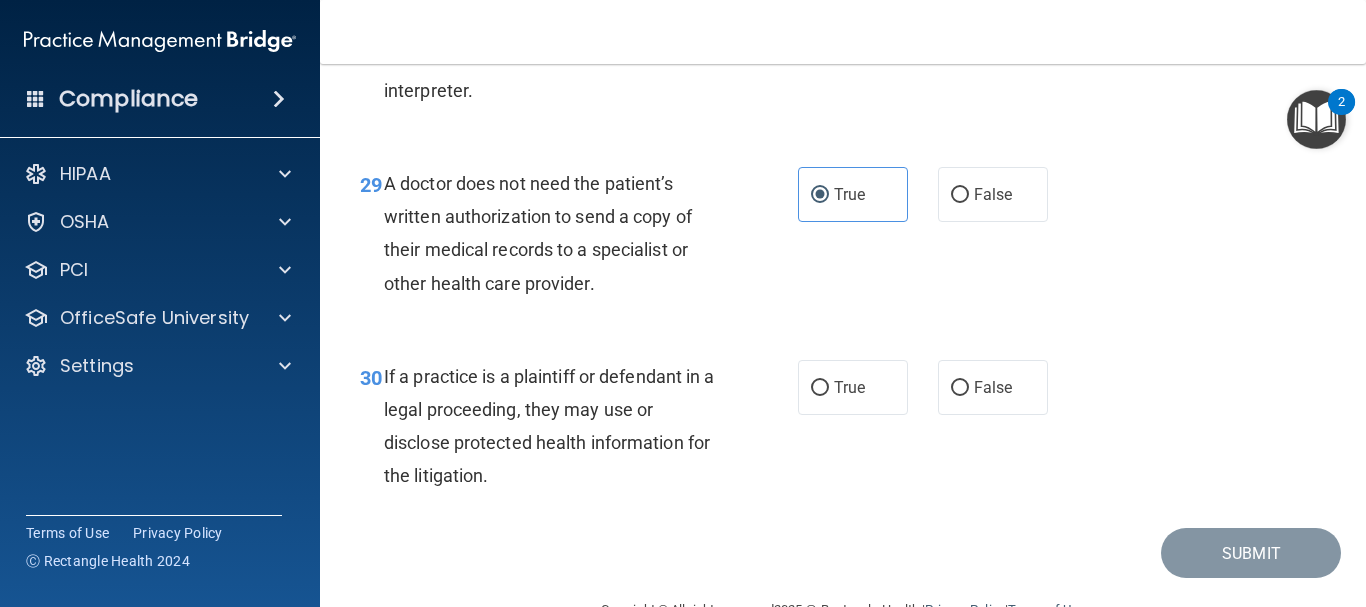 scroll, scrollTop: 5404, scrollLeft: 0, axis: vertical 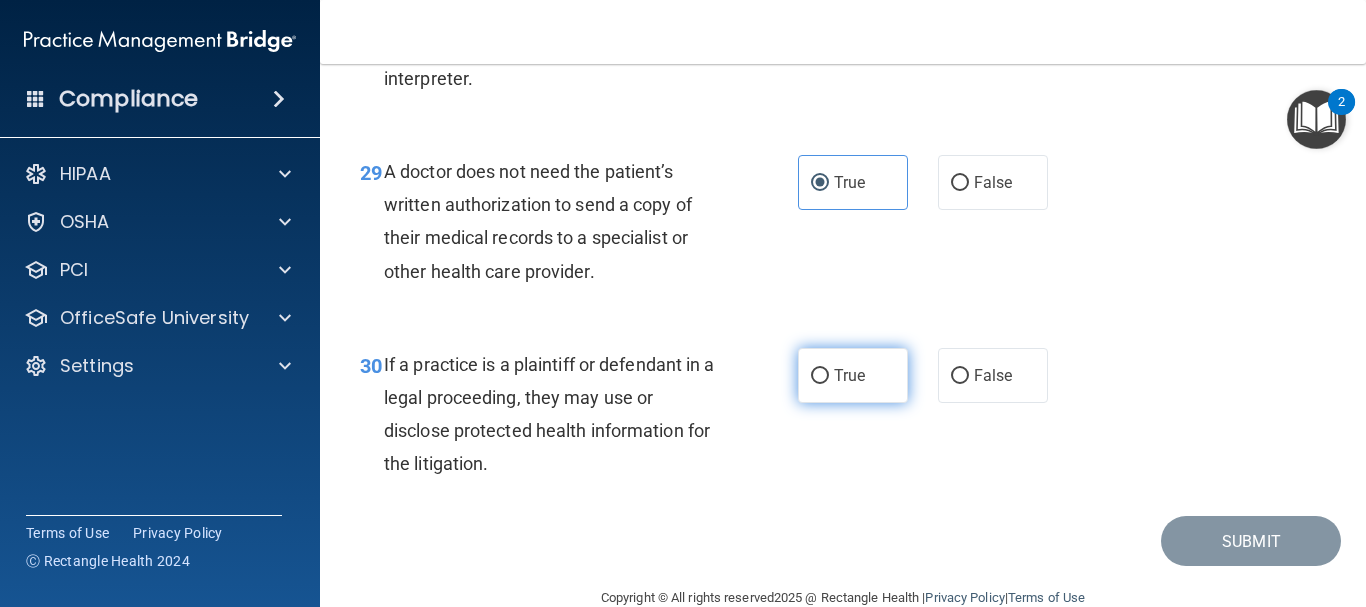 click on "True" at bounding box center [849, 375] 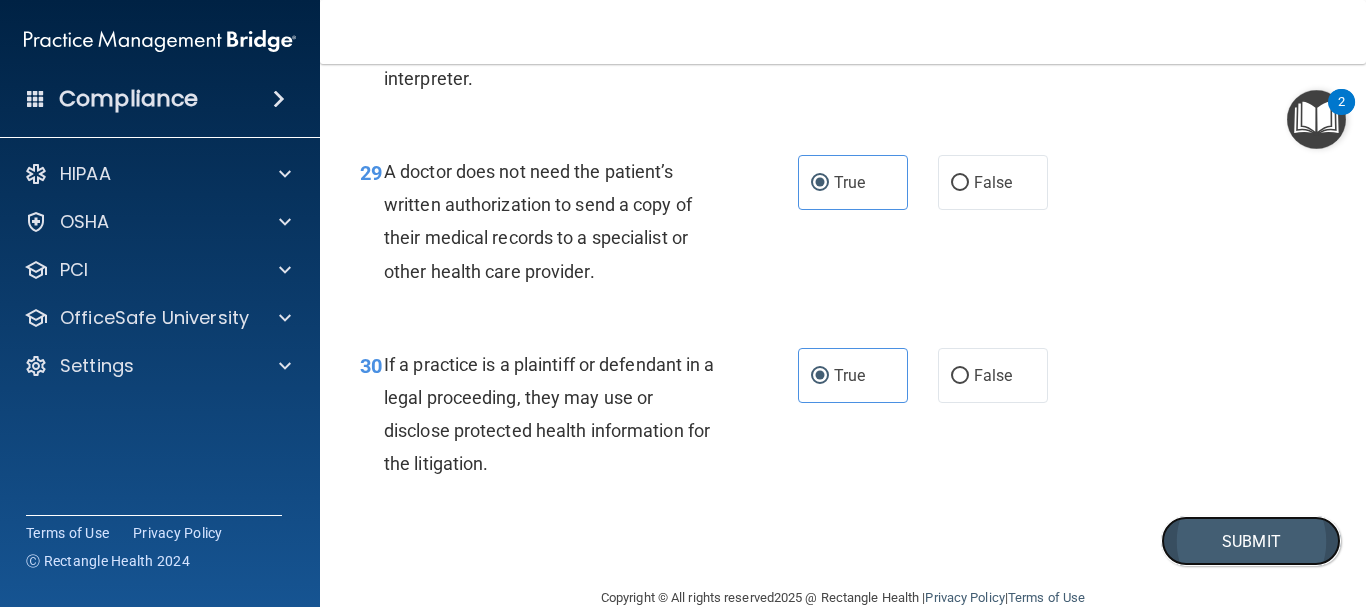 click on "Submit" at bounding box center (1251, 541) 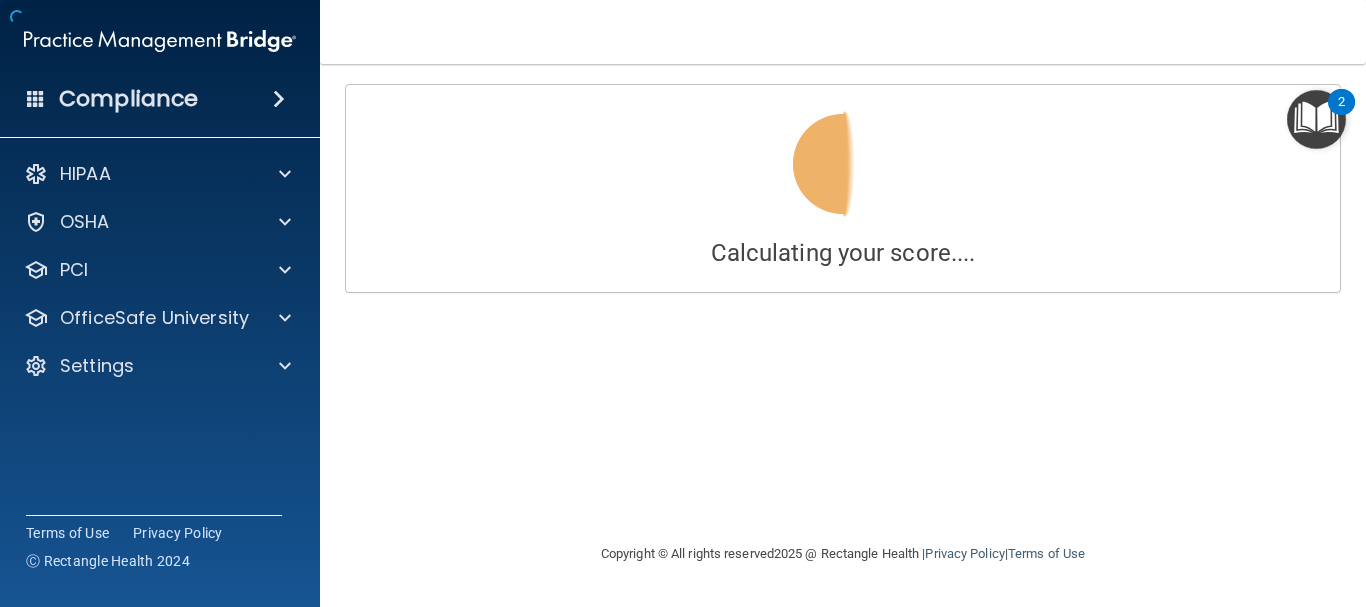 scroll, scrollTop: 0, scrollLeft: 0, axis: both 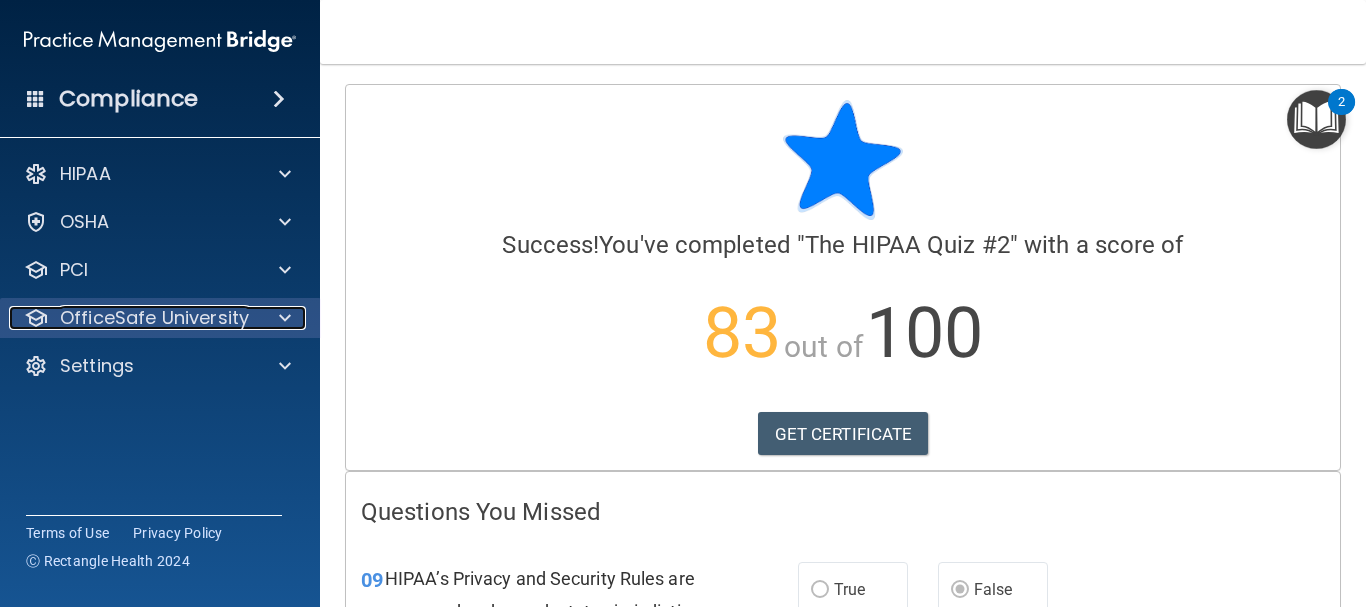 click on "OfficeSafe University" at bounding box center [154, 318] 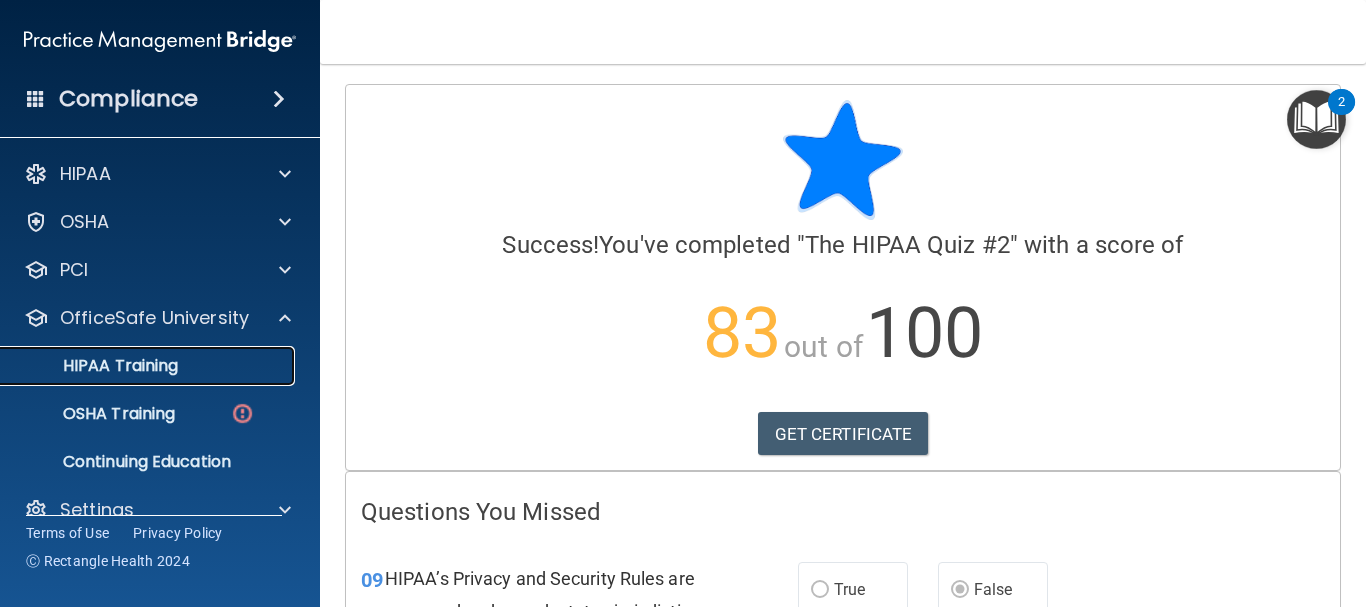 click on "HIPAA Training" at bounding box center (95, 366) 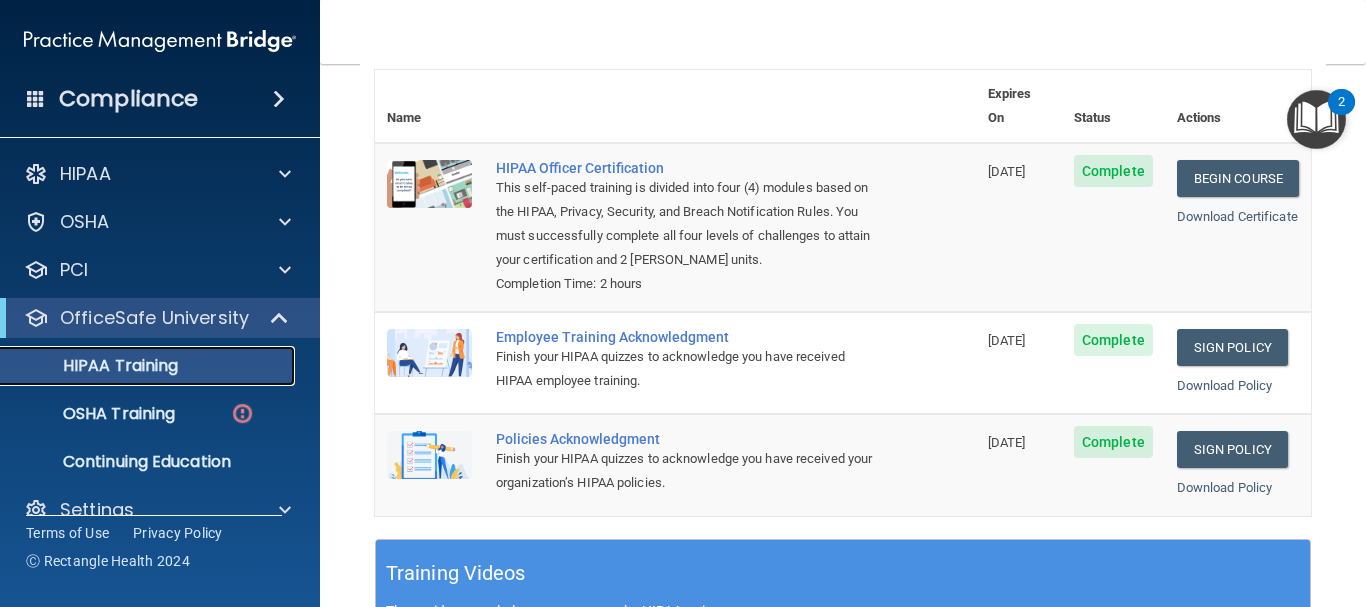 scroll, scrollTop: 50, scrollLeft: 0, axis: vertical 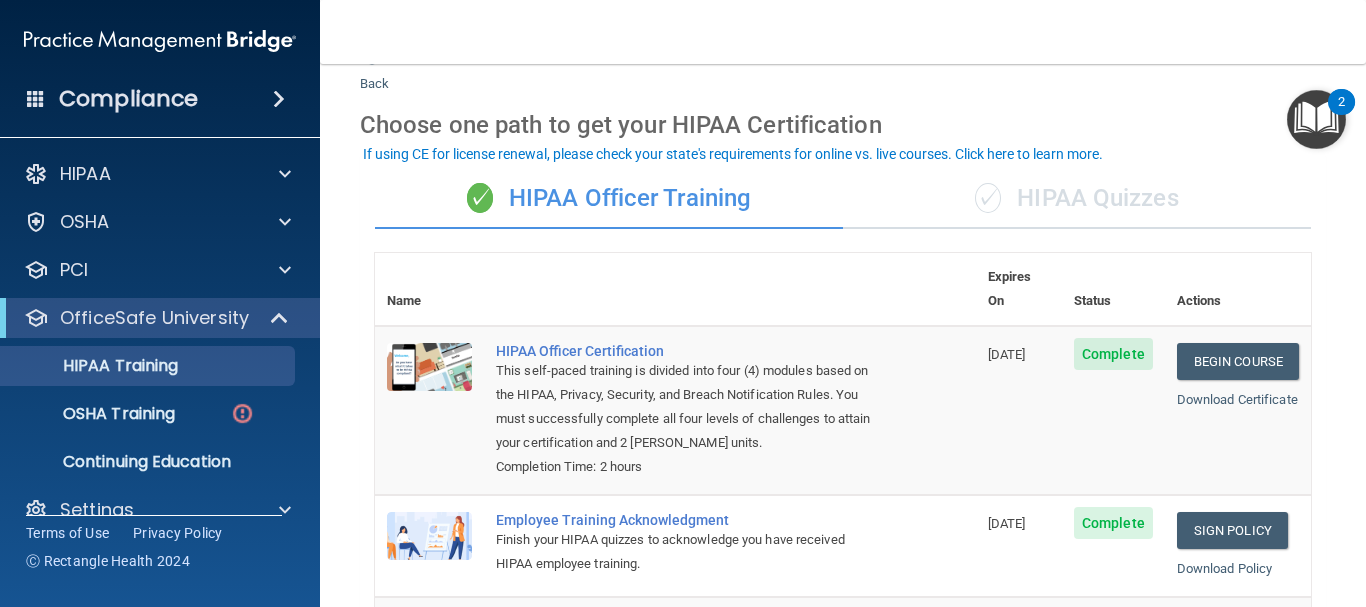 click on "✓   HIPAA Quizzes" at bounding box center [1077, 199] 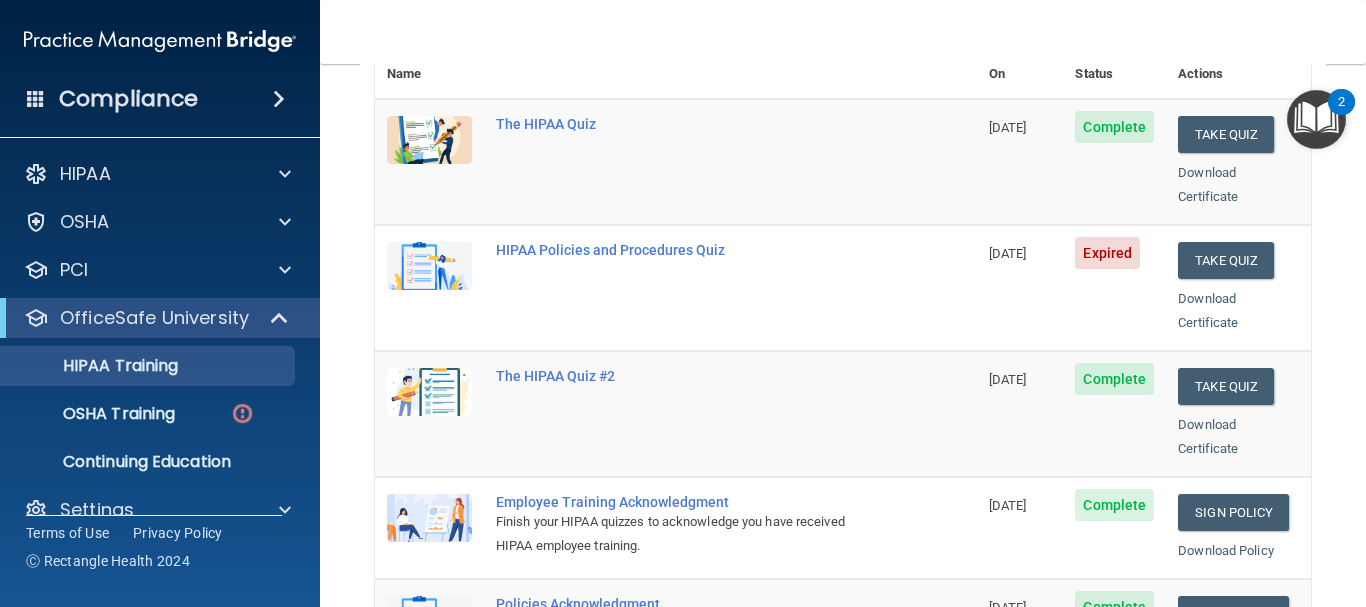 scroll, scrollTop: 214, scrollLeft: 0, axis: vertical 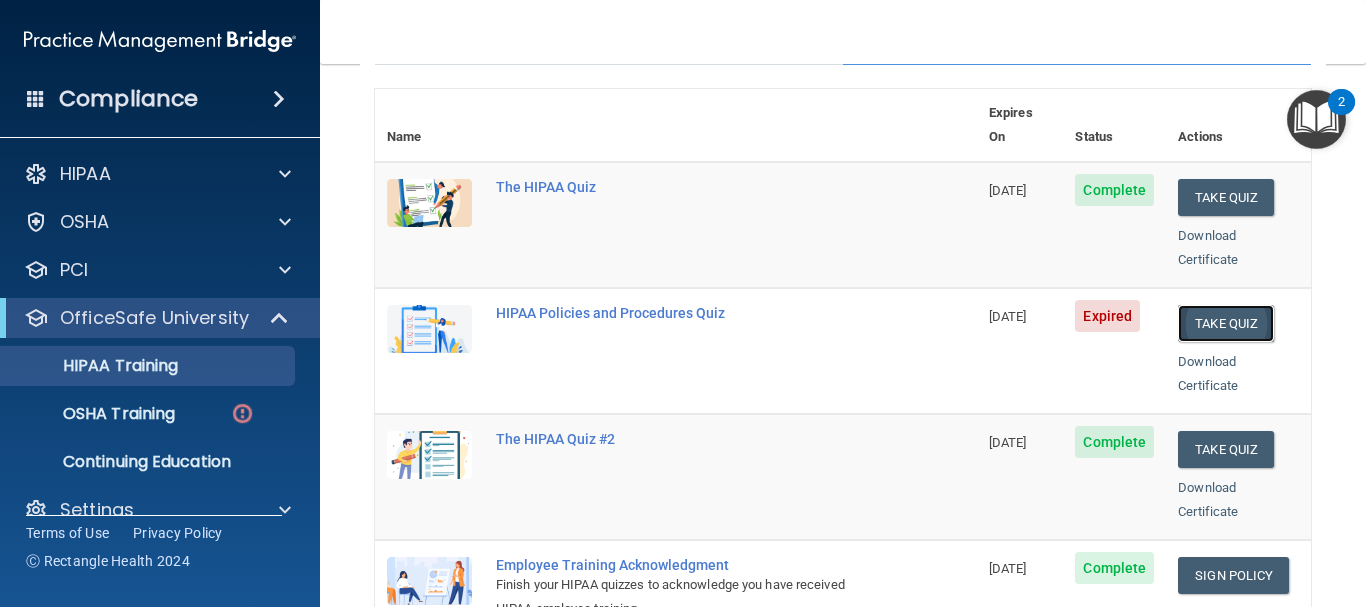 click on "Take Quiz" at bounding box center (1226, 323) 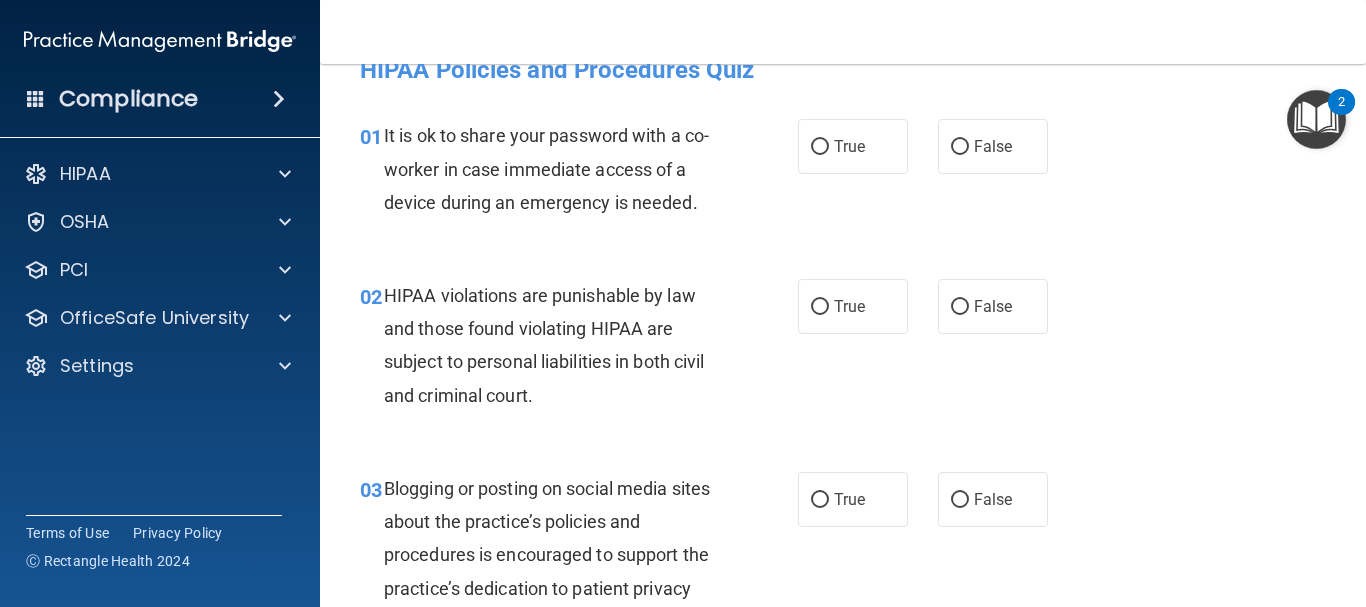 scroll, scrollTop: 0, scrollLeft: 0, axis: both 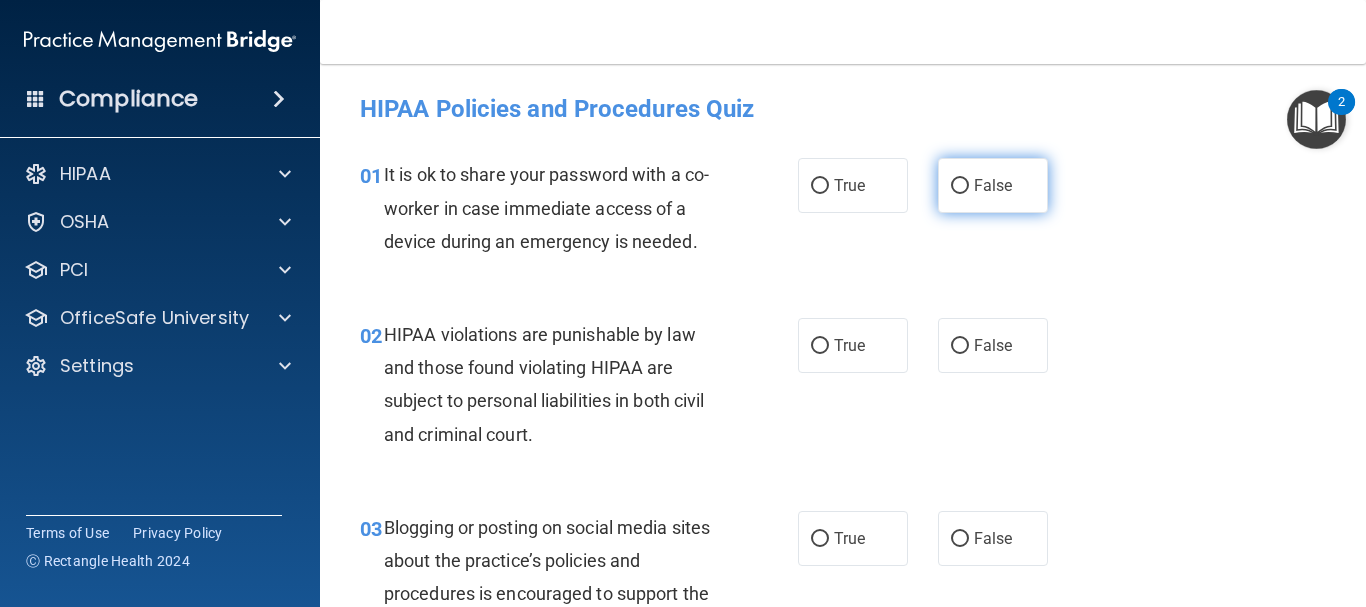 click on "False" at bounding box center (993, 185) 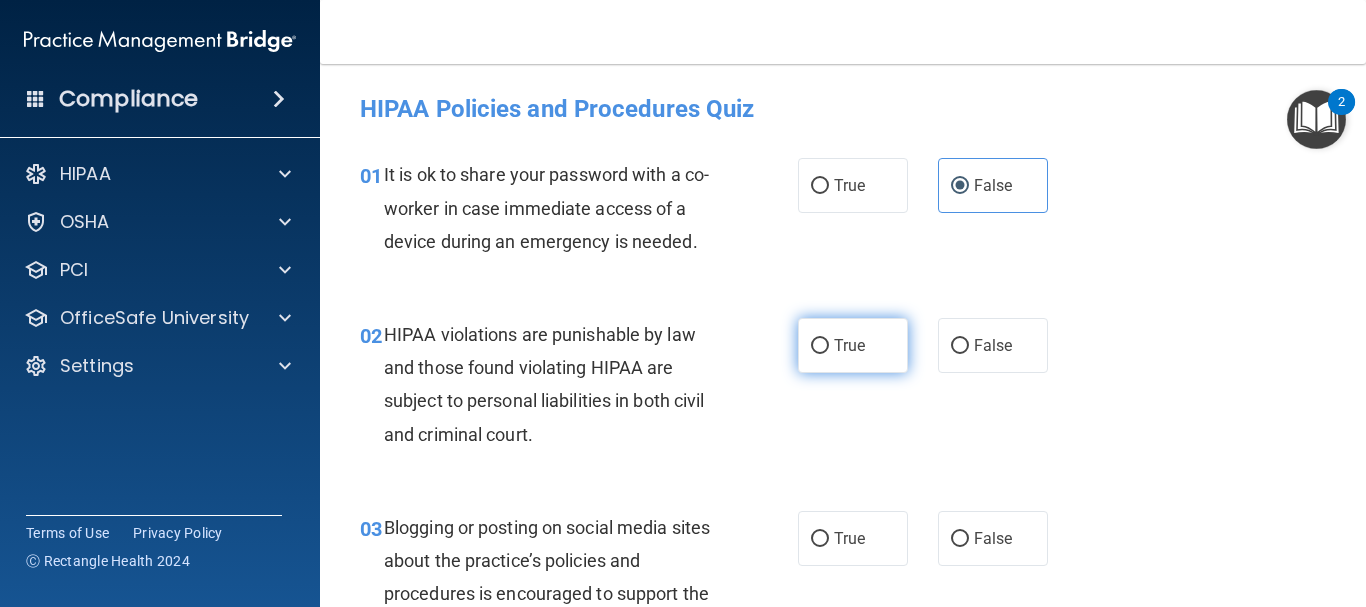 click on "True" at bounding box center (853, 345) 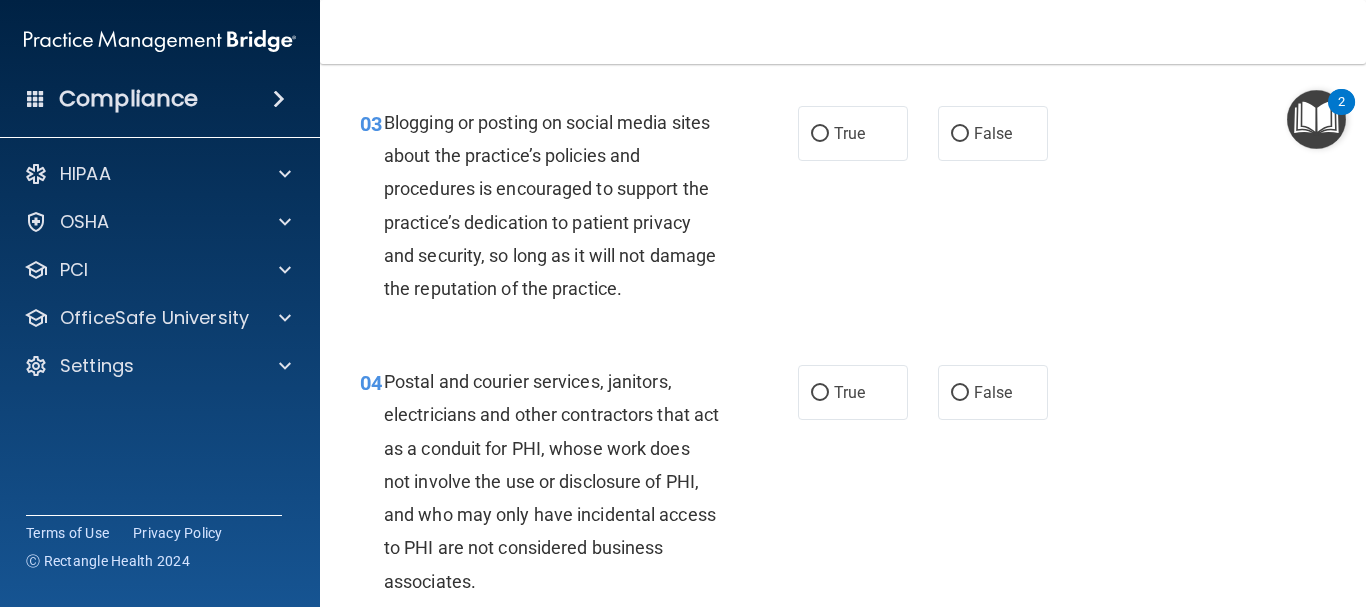 scroll, scrollTop: 418, scrollLeft: 0, axis: vertical 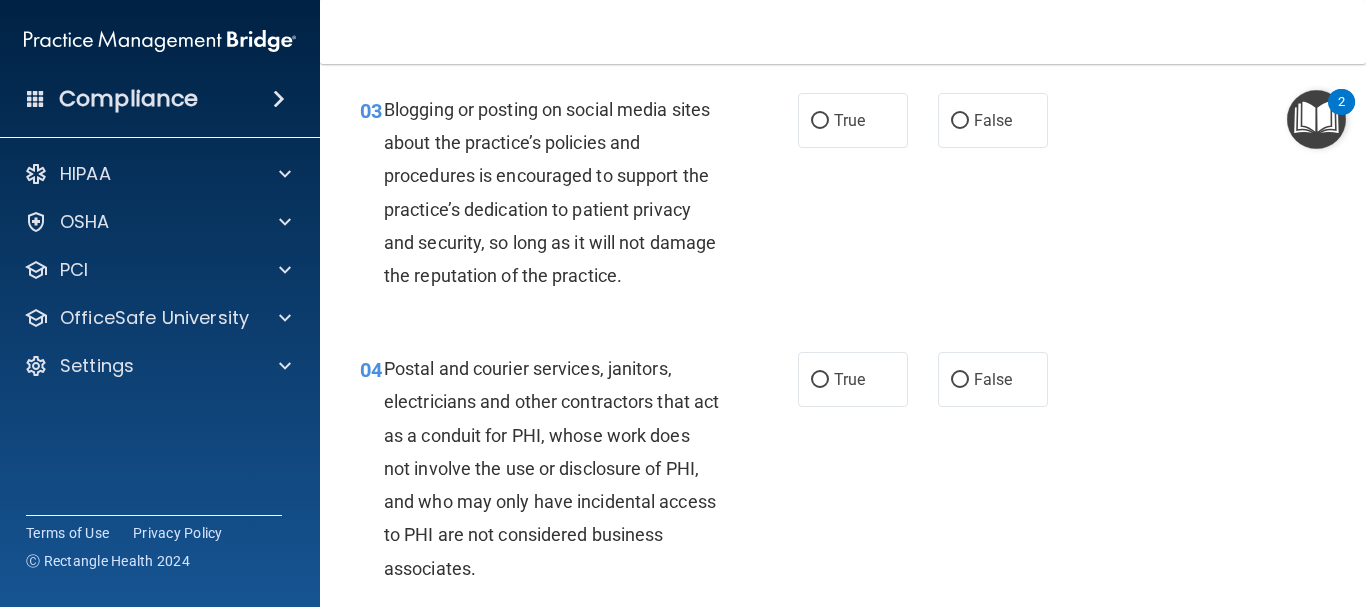 click on "03       Blogging or posting on social media sites about the practice’s policies and procedures is encouraged to support the practice’s dedication to patient privacy and security, so long as it will not damage the reputation of the practice.                  True           False" at bounding box center [843, 197] 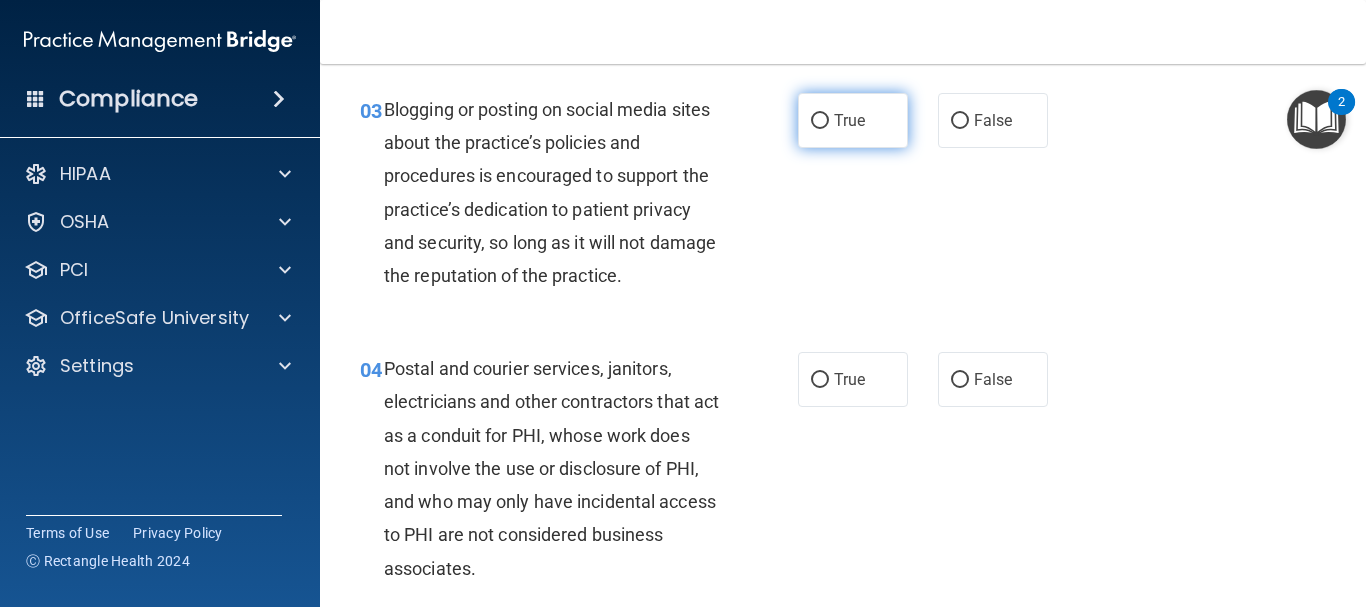 click on "True" at bounding box center (853, 120) 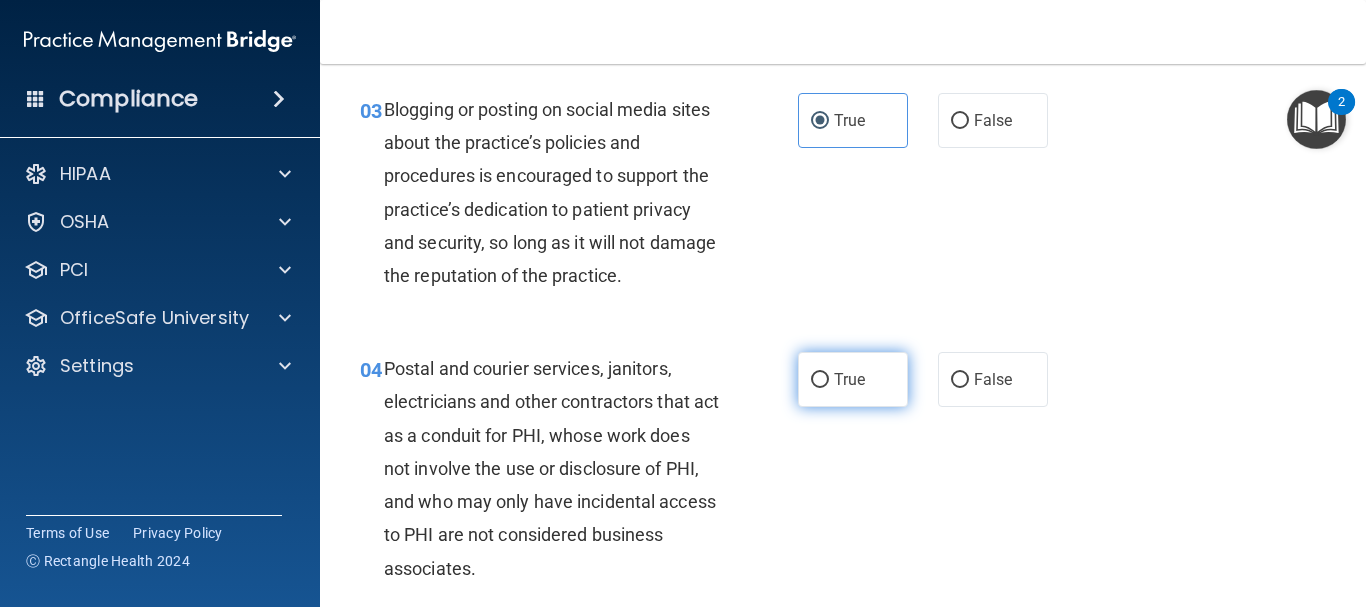 click on "True" at bounding box center (853, 379) 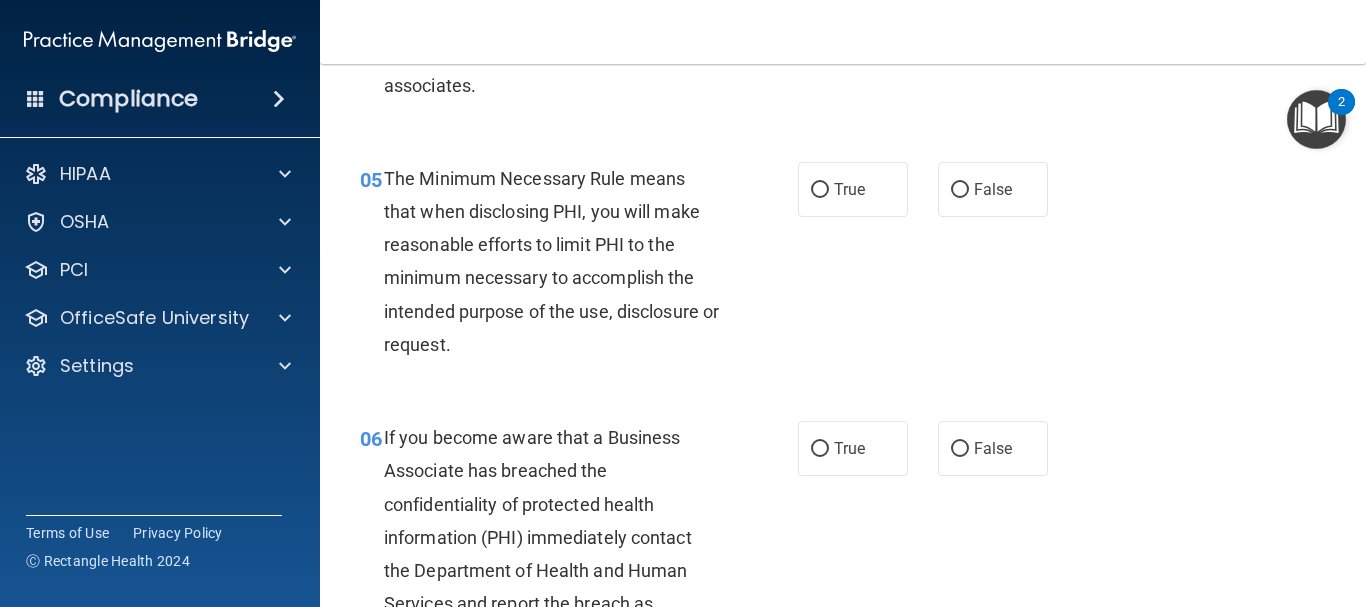 scroll, scrollTop: 914, scrollLeft: 0, axis: vertical 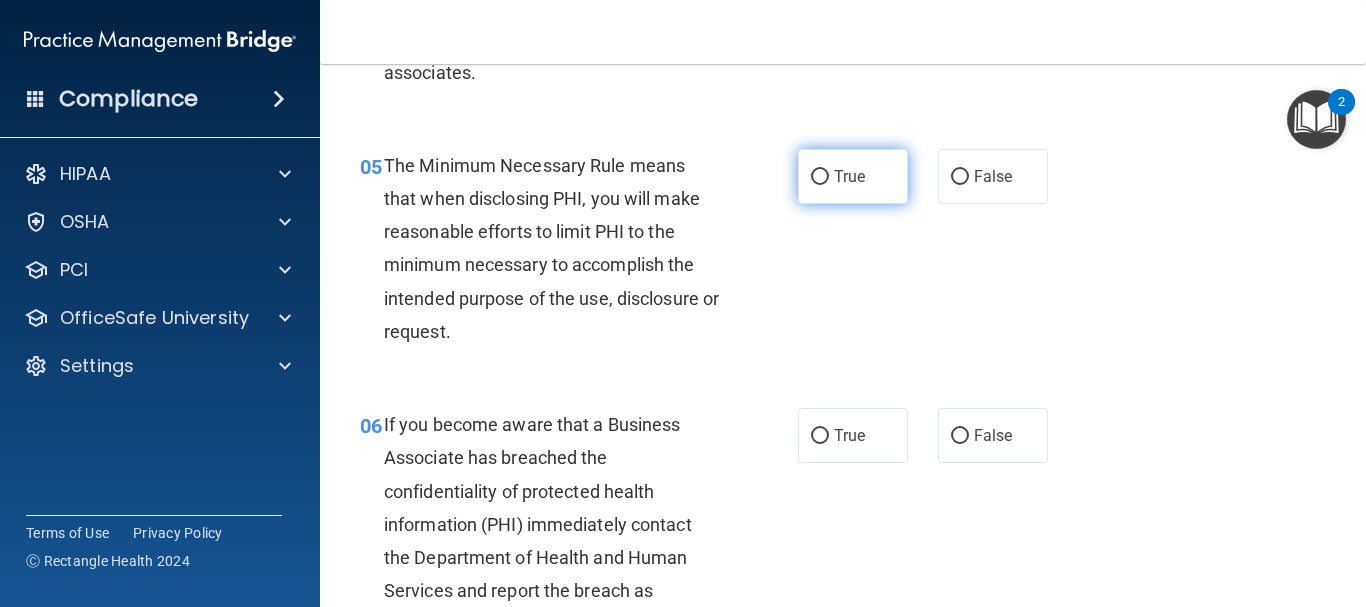 click on "True" at bounding box center [853, 176] 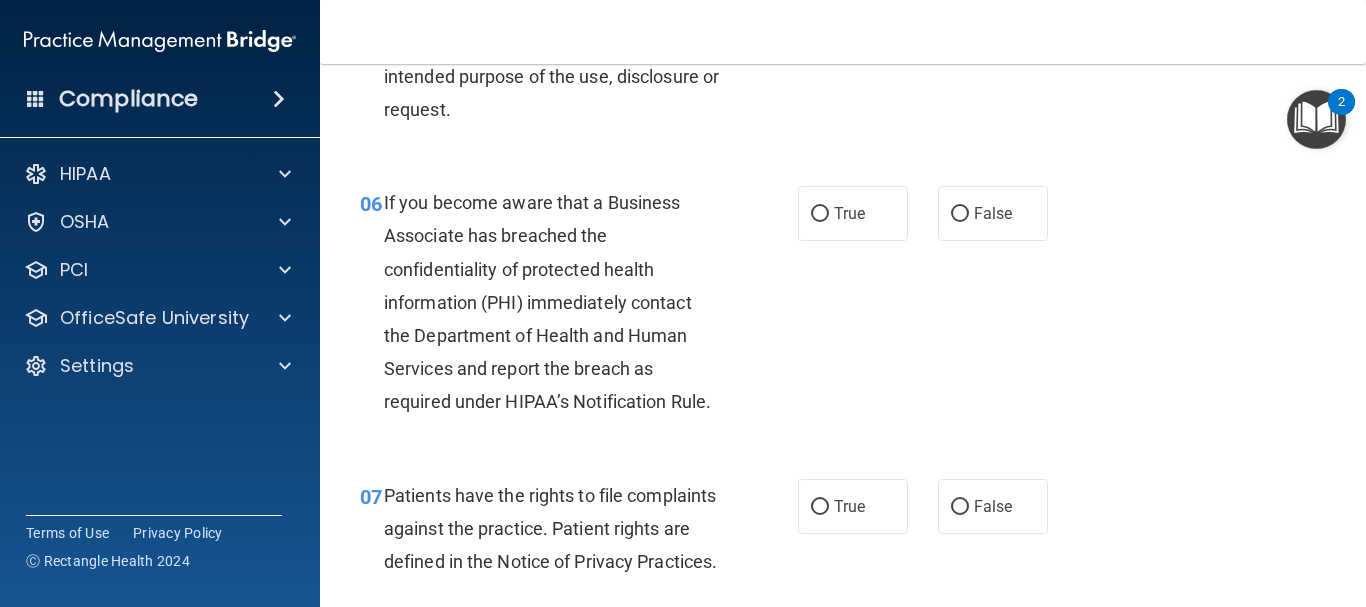 scroll, scrollTop: 1149, scrollLeft: 0, axis: vertical 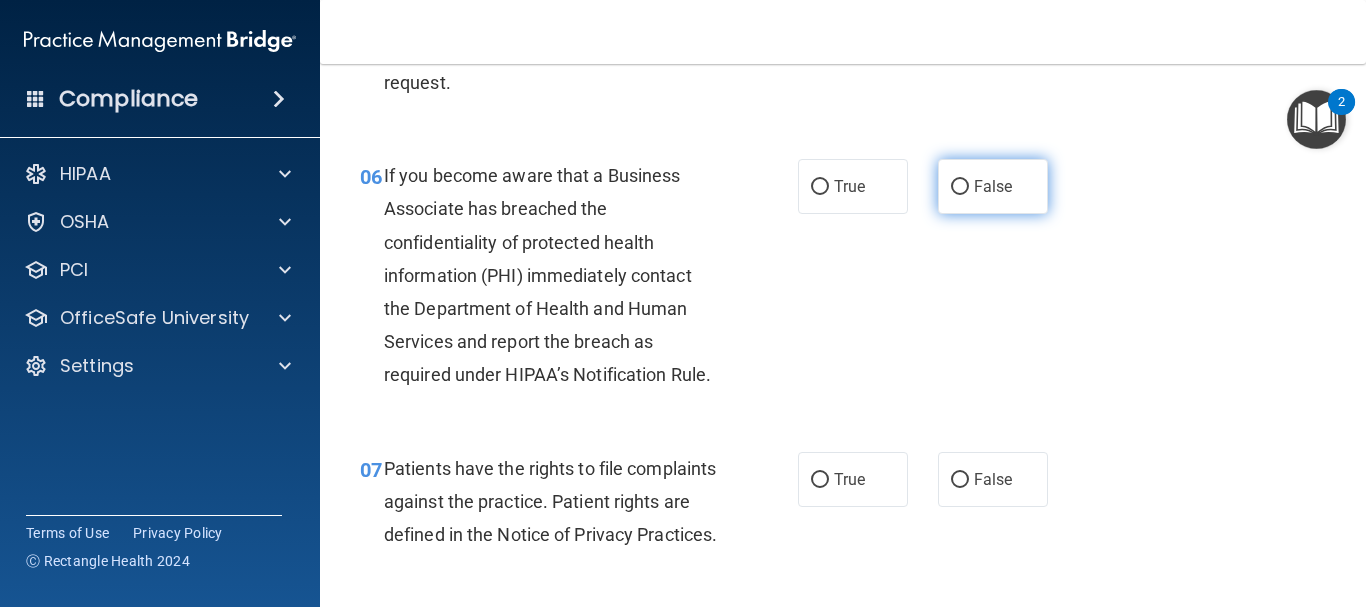 click on "False" at bounding box center (993, 186) 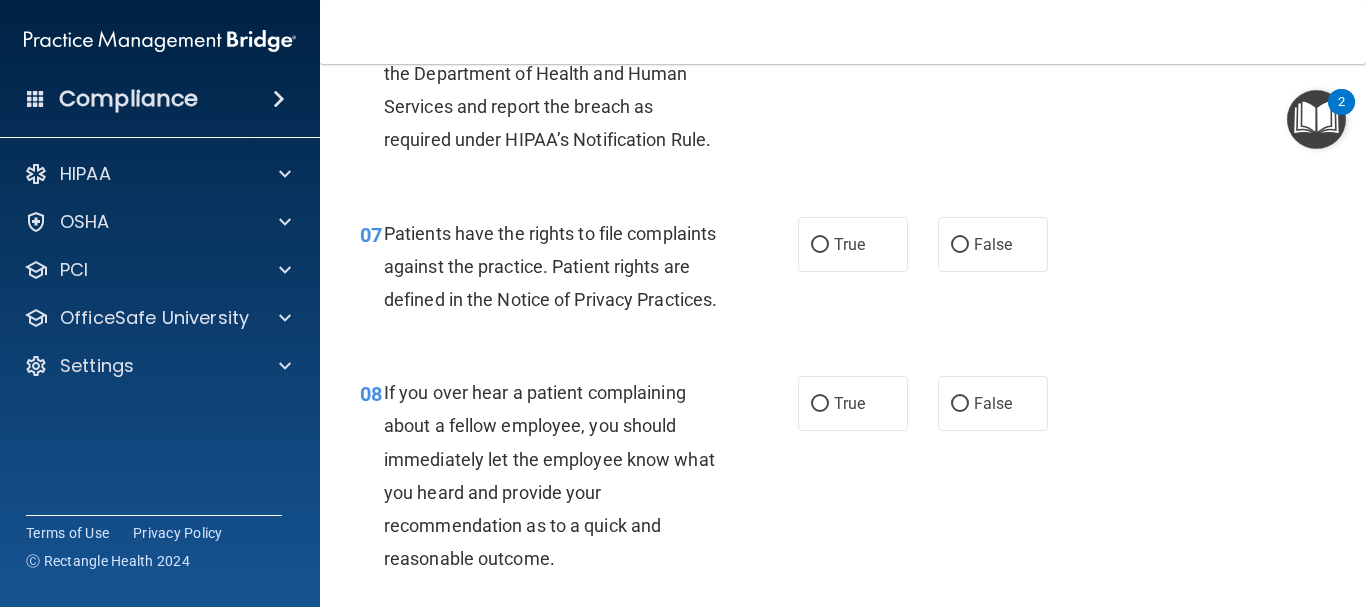 scroll, scrollTop: 1411, scrollLeft: 0, axis: vertical 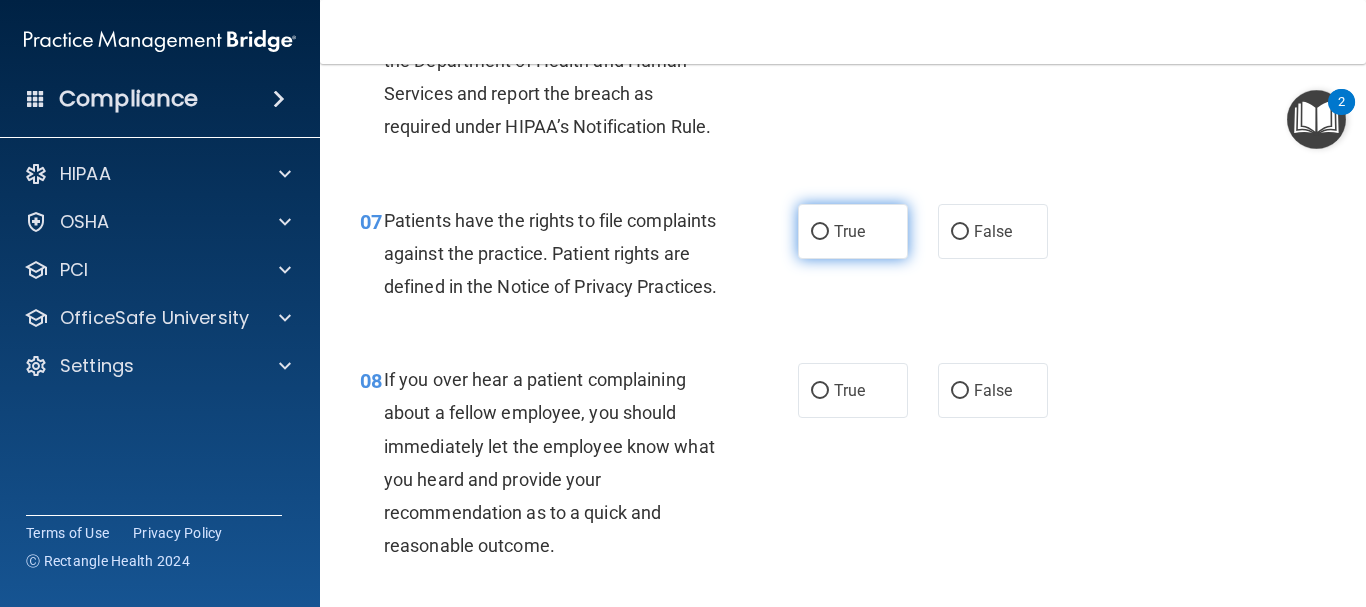 click on "True" at bounding box center (853, 231) 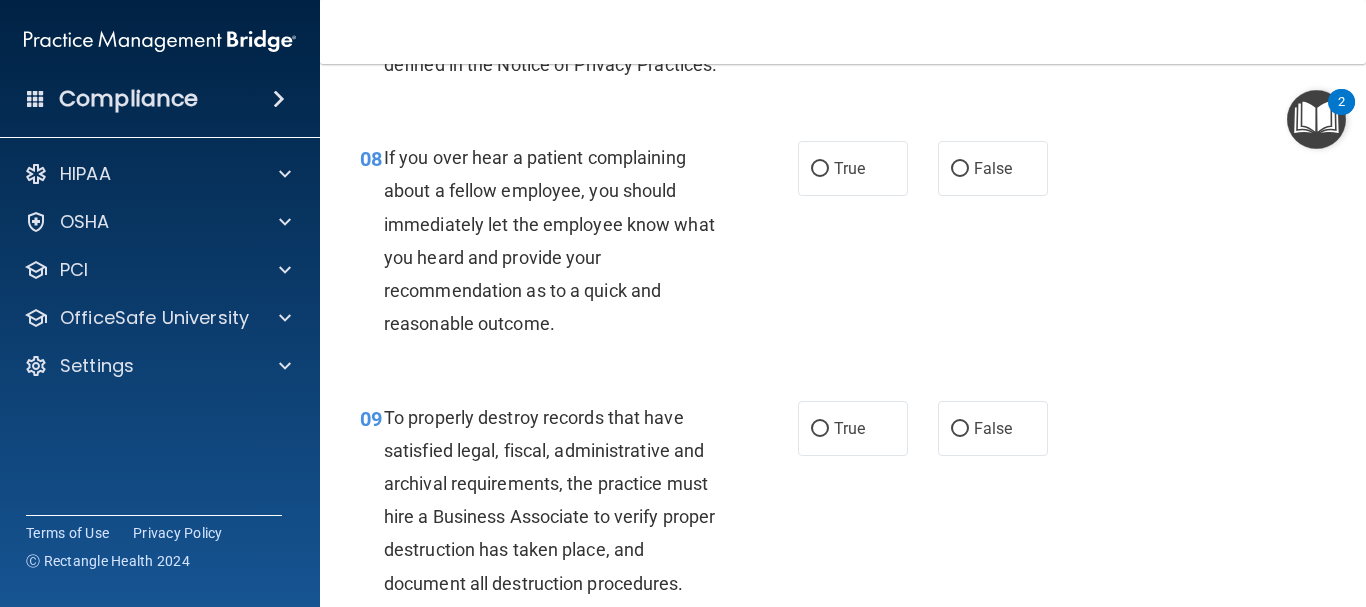 scroll, scrollTop: 1646, scrollLeft: 0, axis: vertical 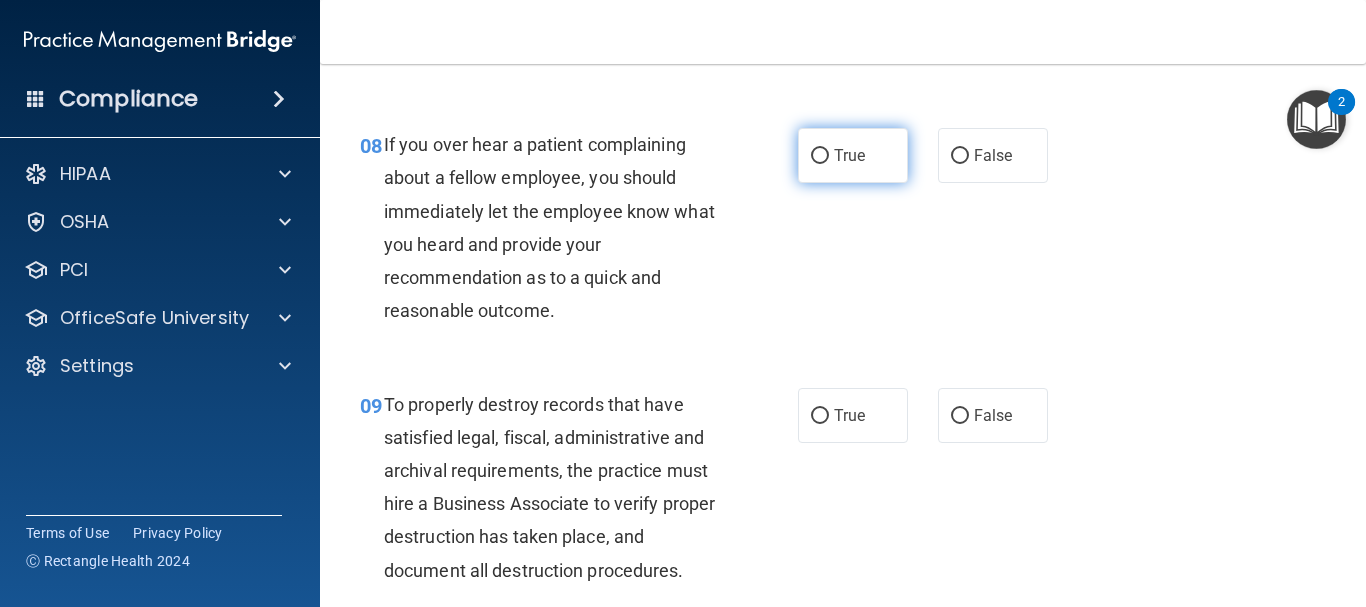 click on "True" at bounding box center (853, 155) 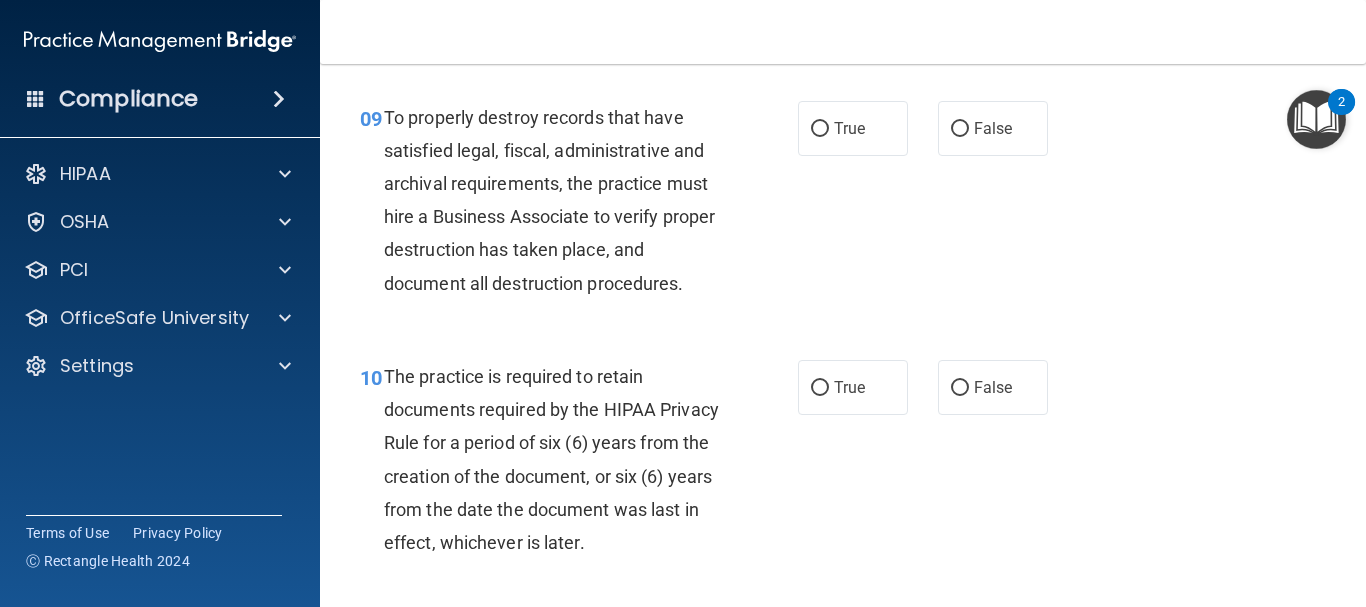 scroll, scrollTop: 1946, scrollLeft: 0, axis: vertical 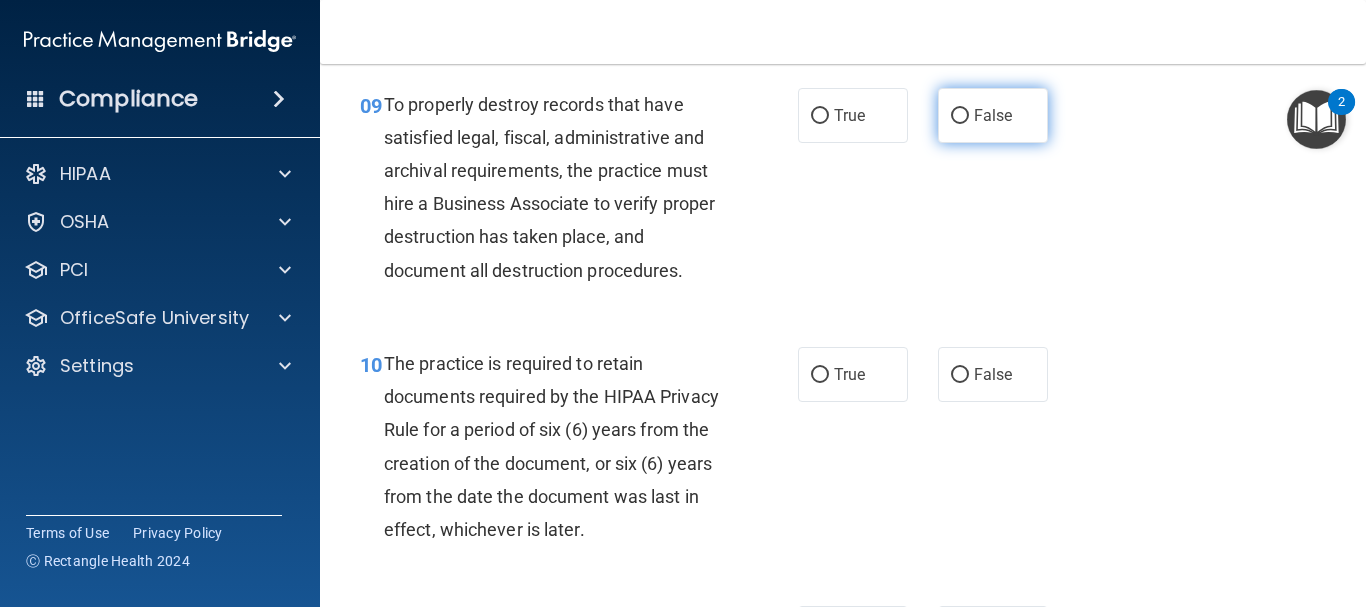 click on "False" at bounding box center (993, 115) 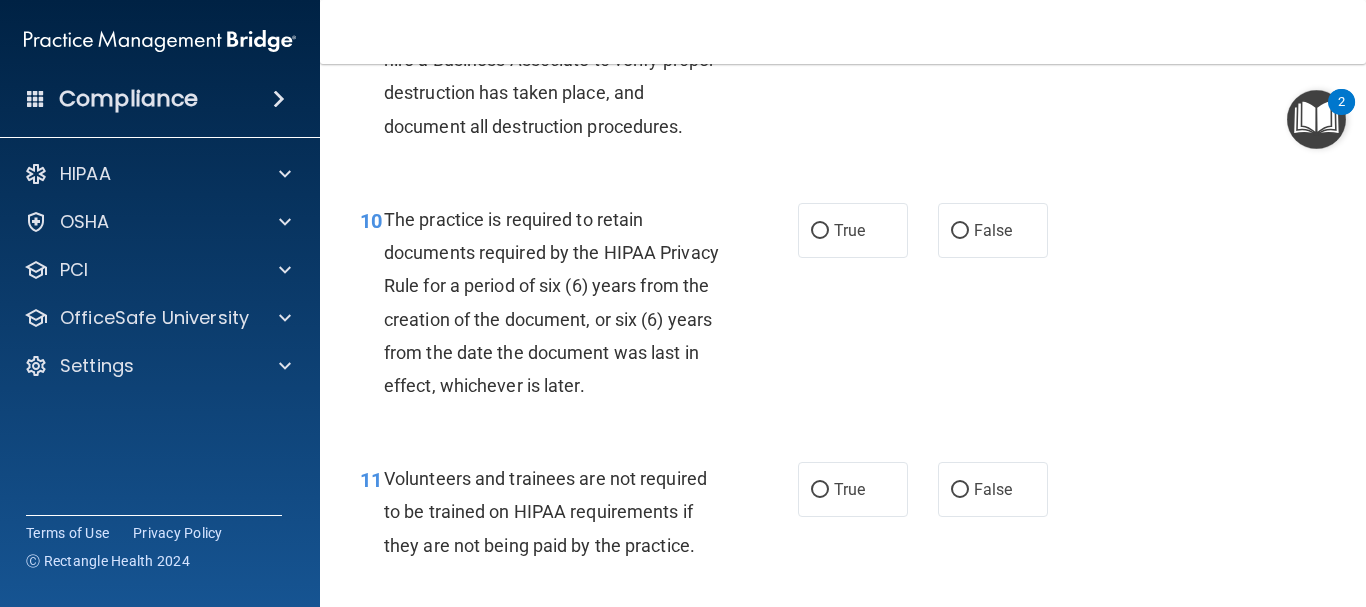 scroll, scrollTop: 2103, scrollLeft: 0, axis: vertical 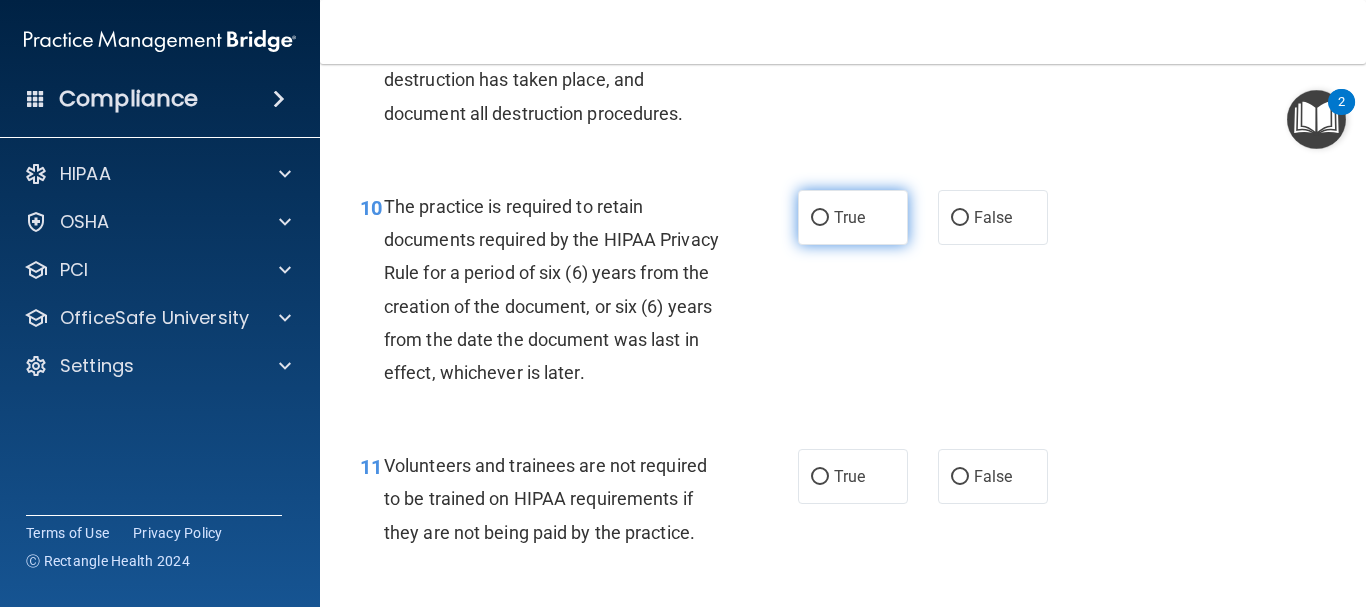 click on "True" at bounding box center (853, 217) 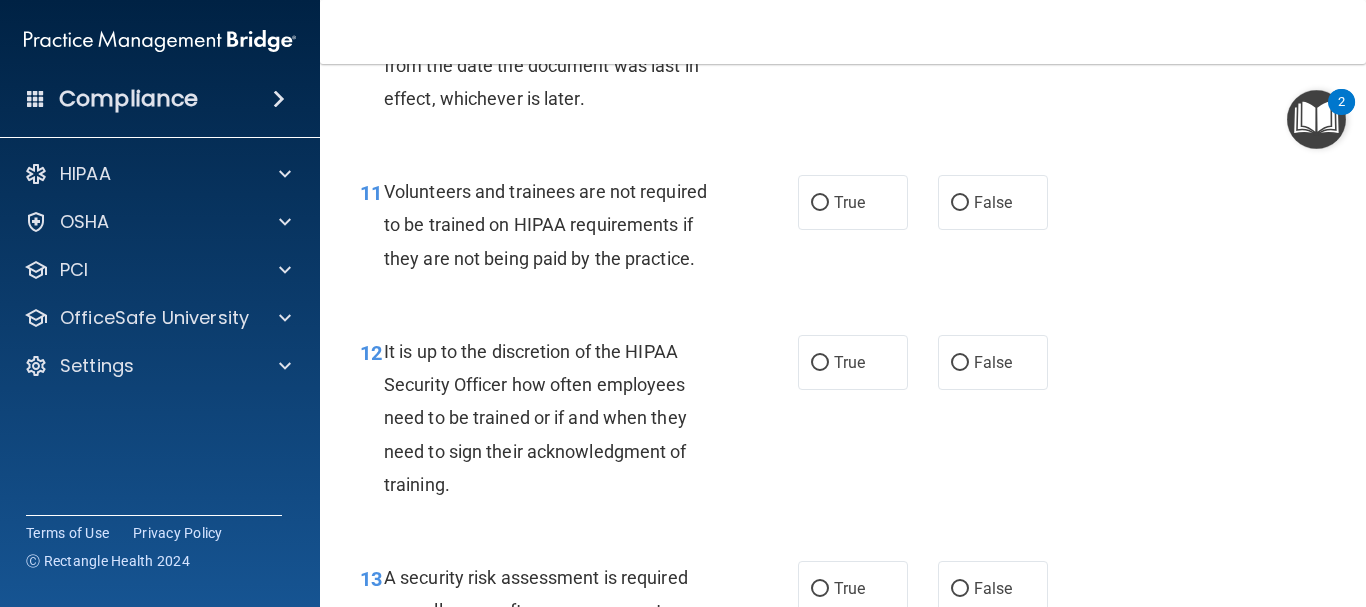 scroll, scrollTop: 2390, scrollLeft: 0, axis: vertical 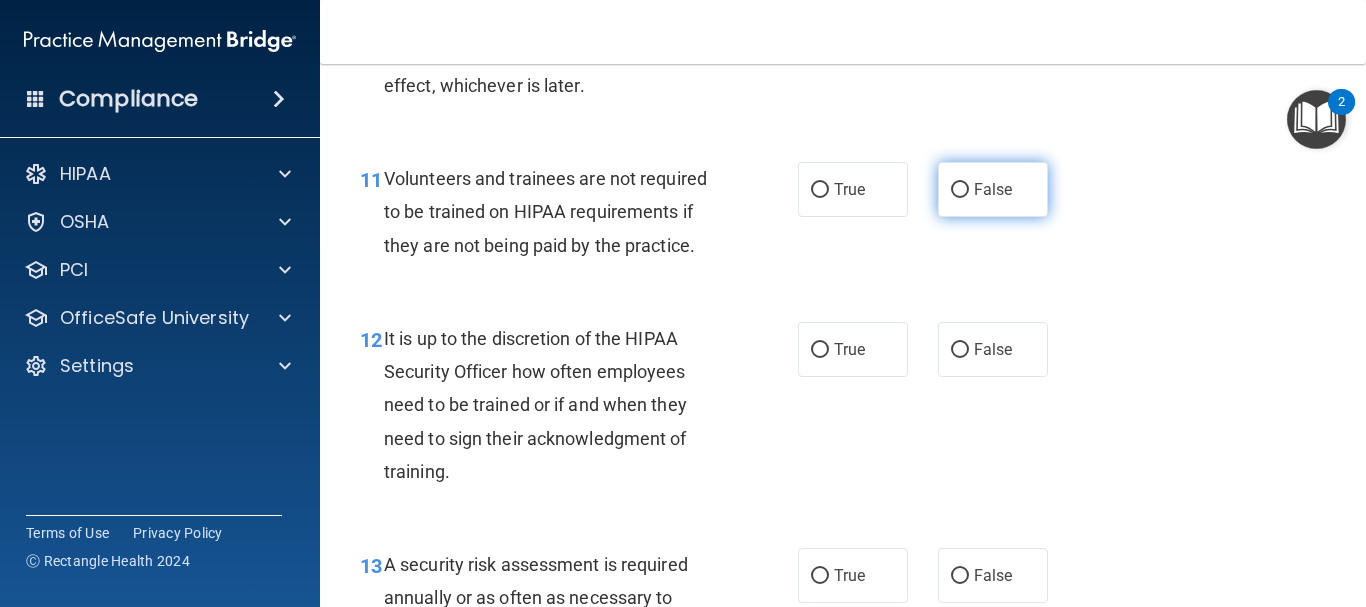 click on "False" at bounding box center [993, 189] 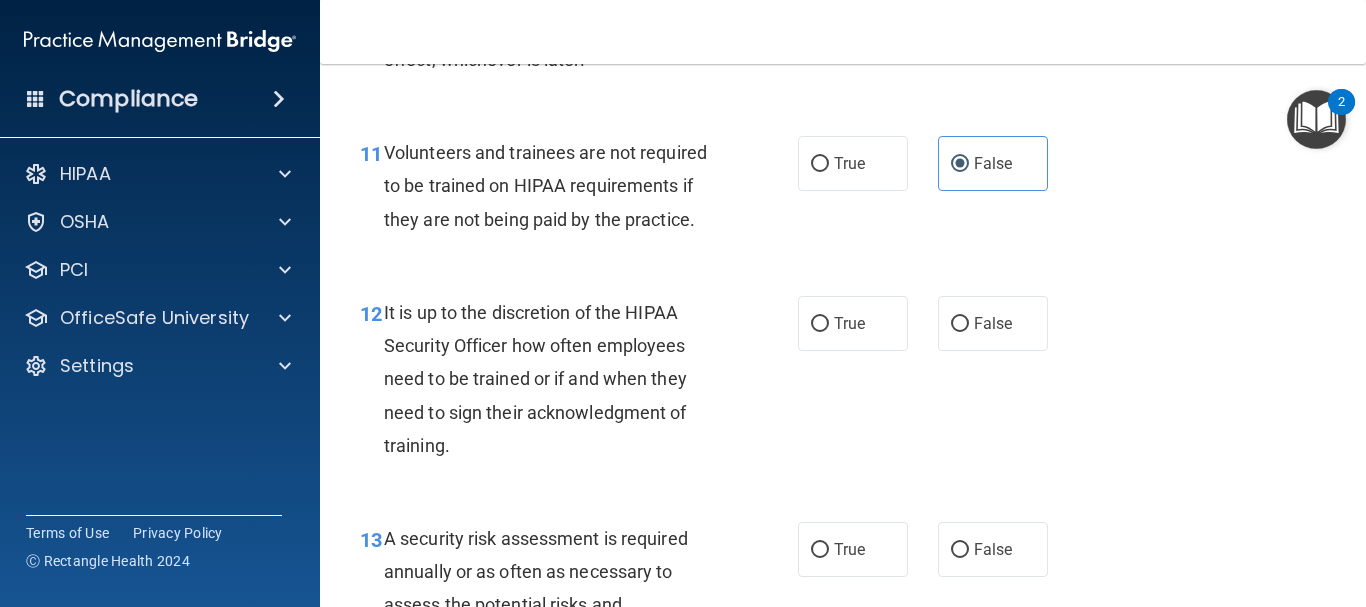 scroll, scrollTop: 2430, scrollLeft: 0, axis: vertical 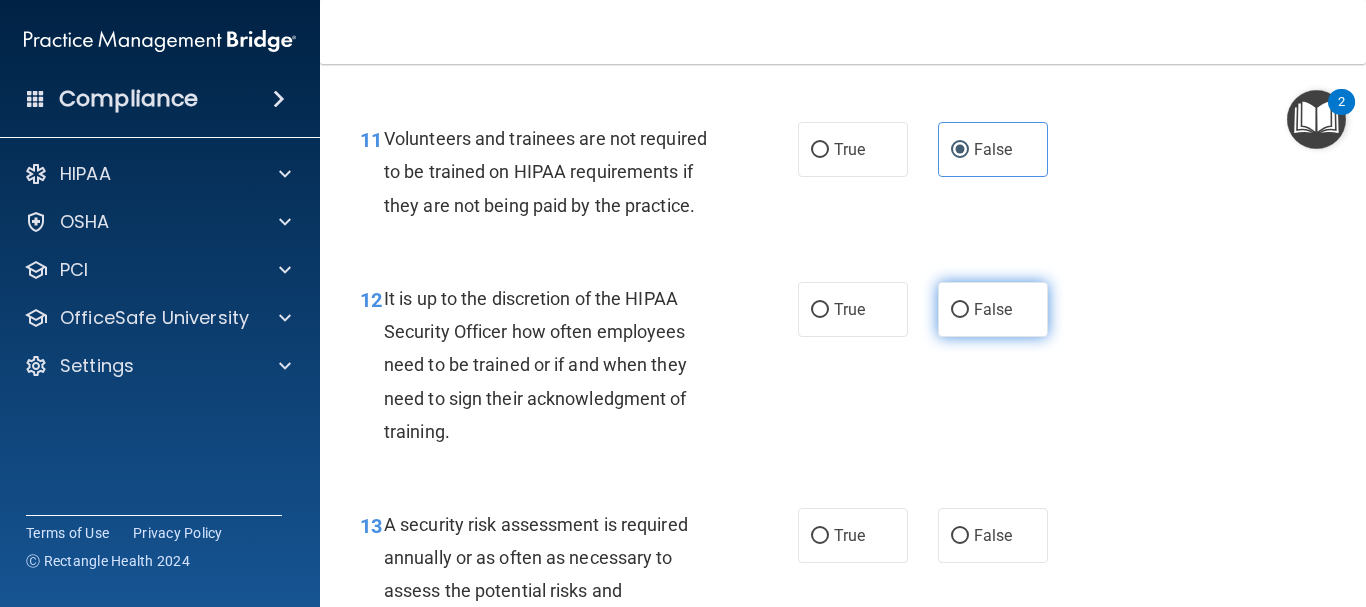 click on "False" at bounding box center [993, 309] 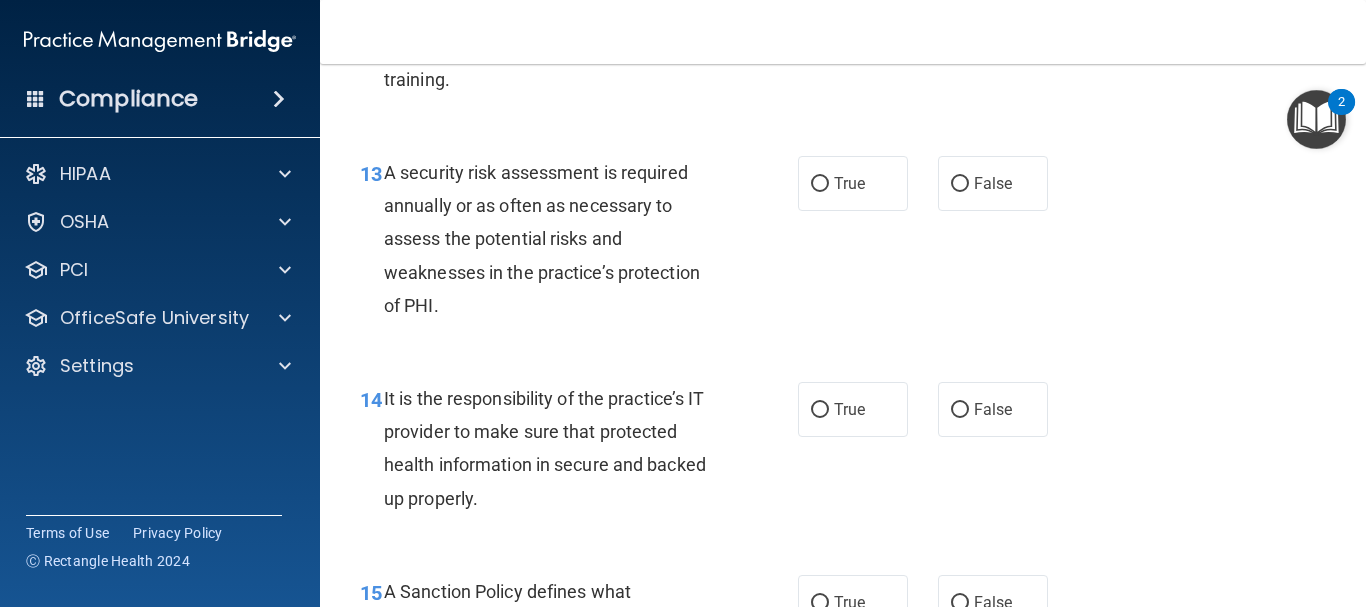 scroll, scrollTop: 2808, scrollLeft: 0, axis: vertical 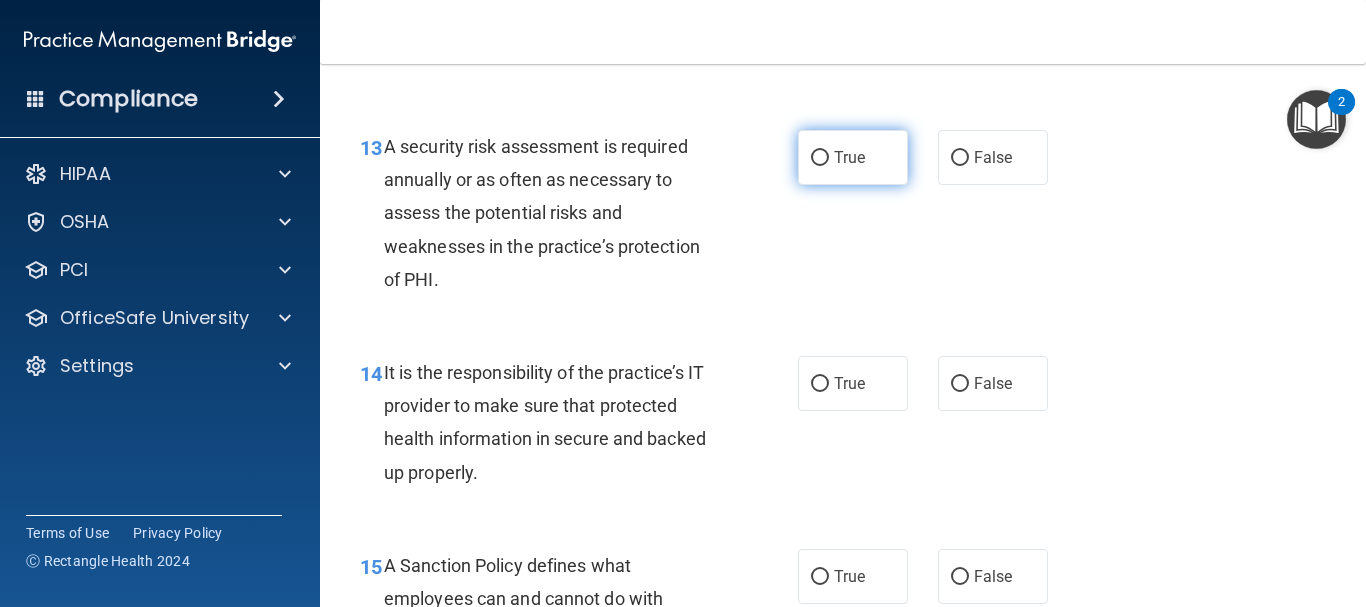 click on "True" at bounding box center (849, 157) 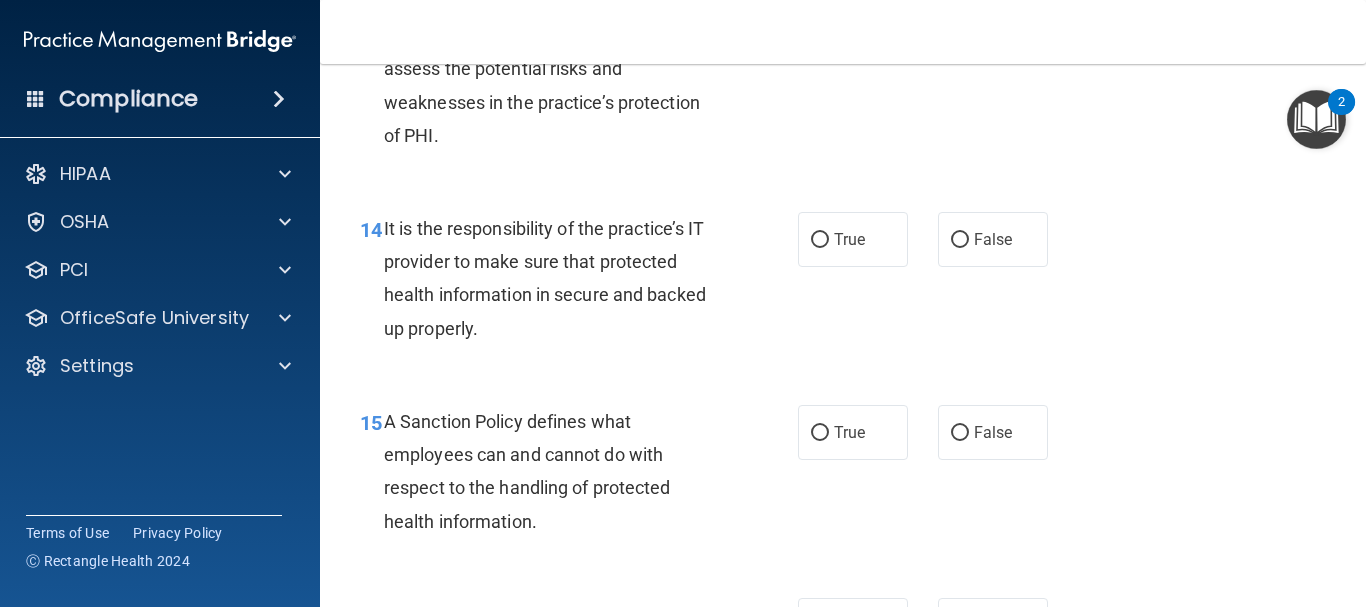 scroll, scrollTop: 2991, scrollLeft: 0, axis: vertical 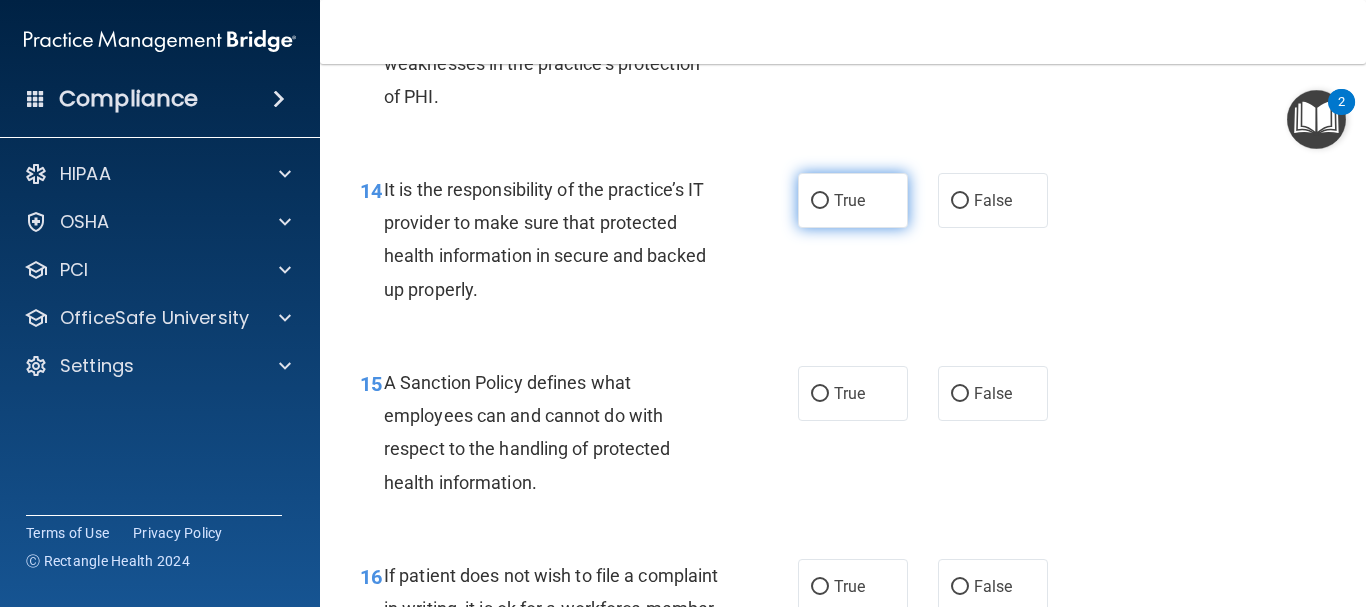 click on "True" at bounding box center [853, 200] 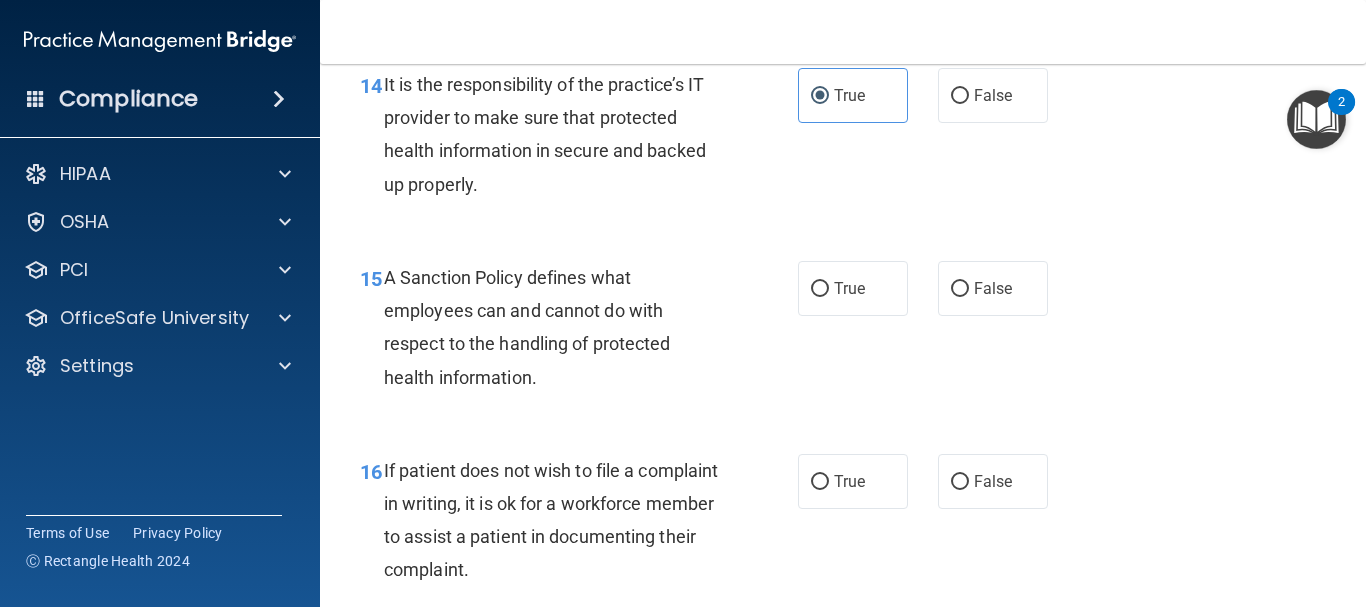 scroll, scrollTop: 3135, scrollLeft: 0, axis: vertical 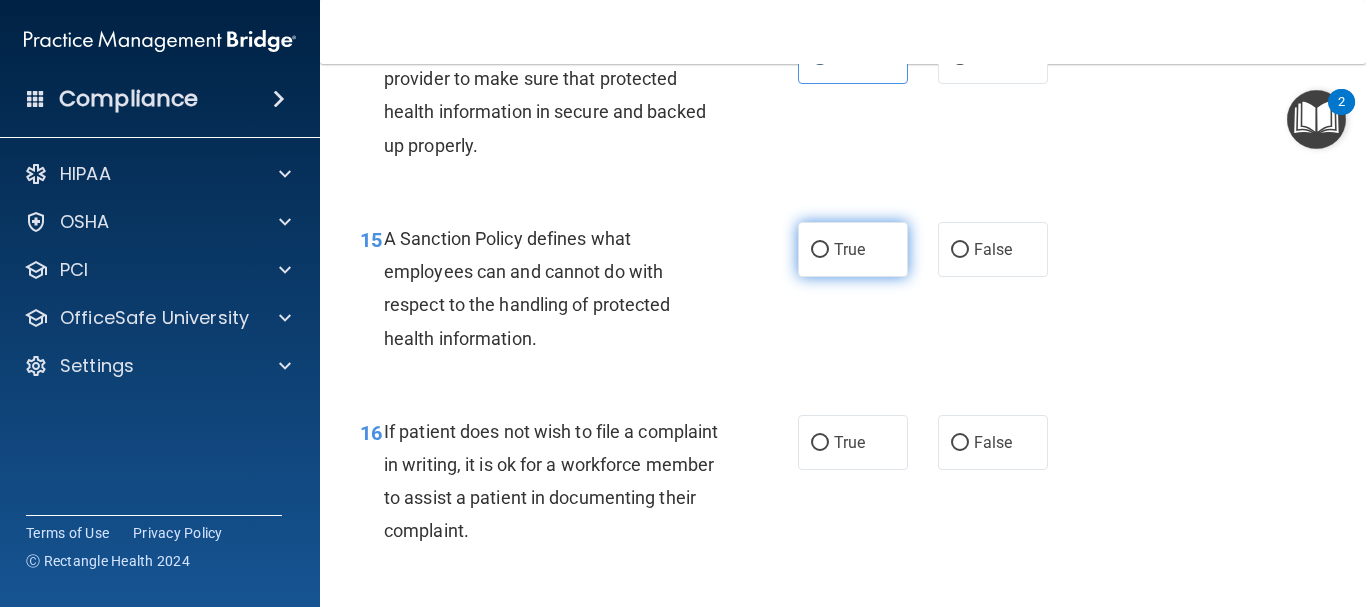 click on "True" at bounding box center [820, 250] 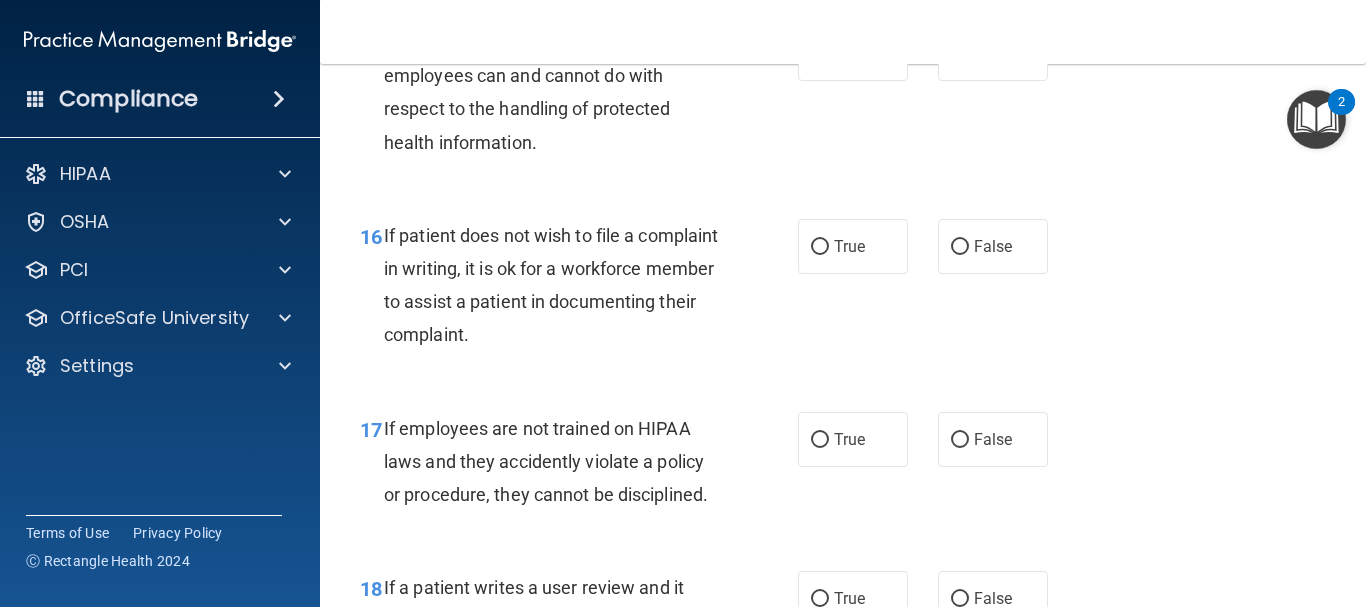 scroll, scrollTop: 3357, scrollLeft: 0, axis: vertical 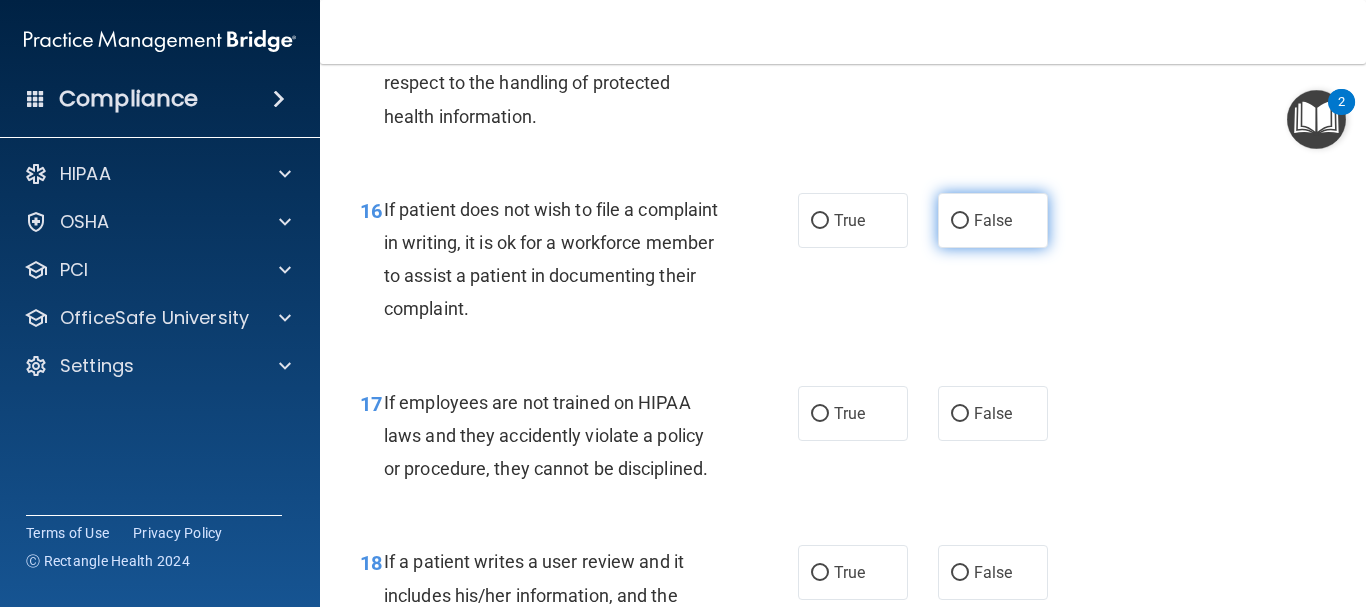 click on "False" at bounding box center (993, 220) 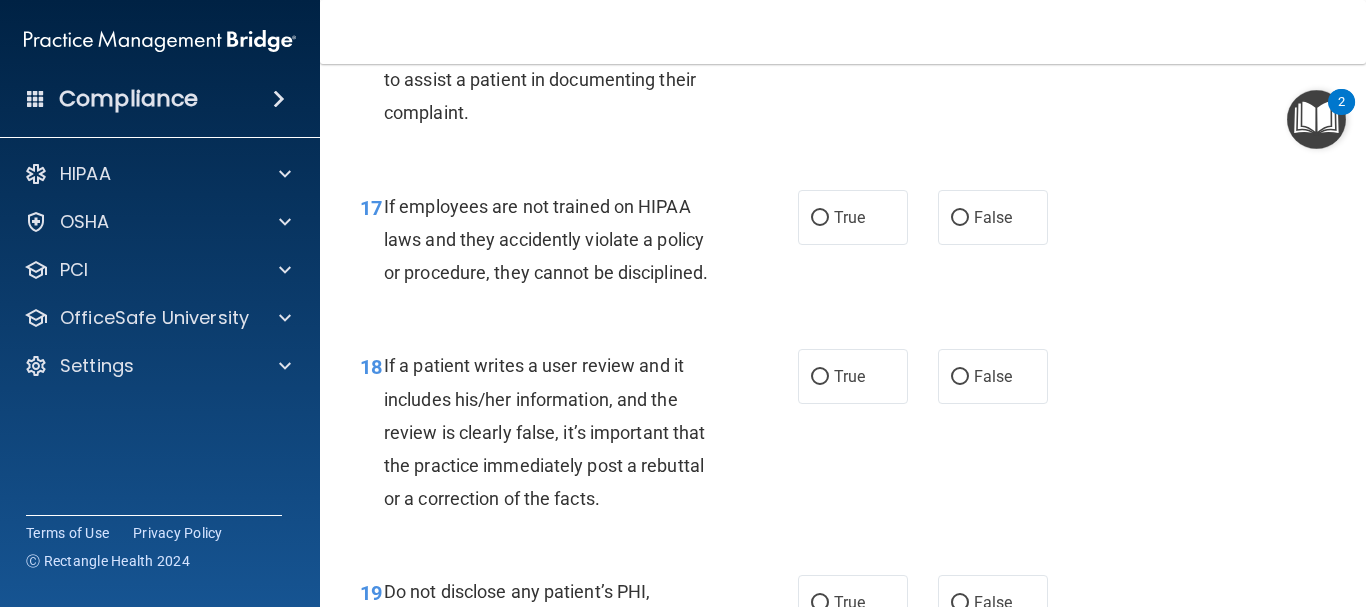 scroll, scrollTop: 3566, scrollLeft: 0, axis: vertical 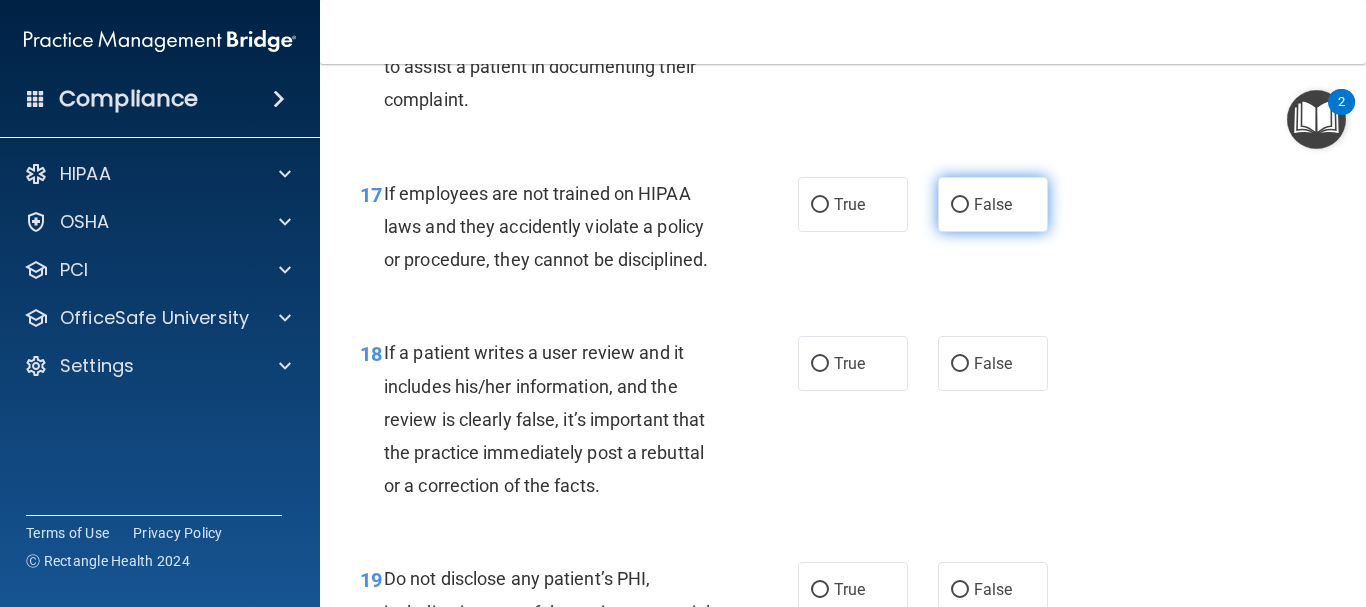 click on "False" at bounding box center (993, 204) 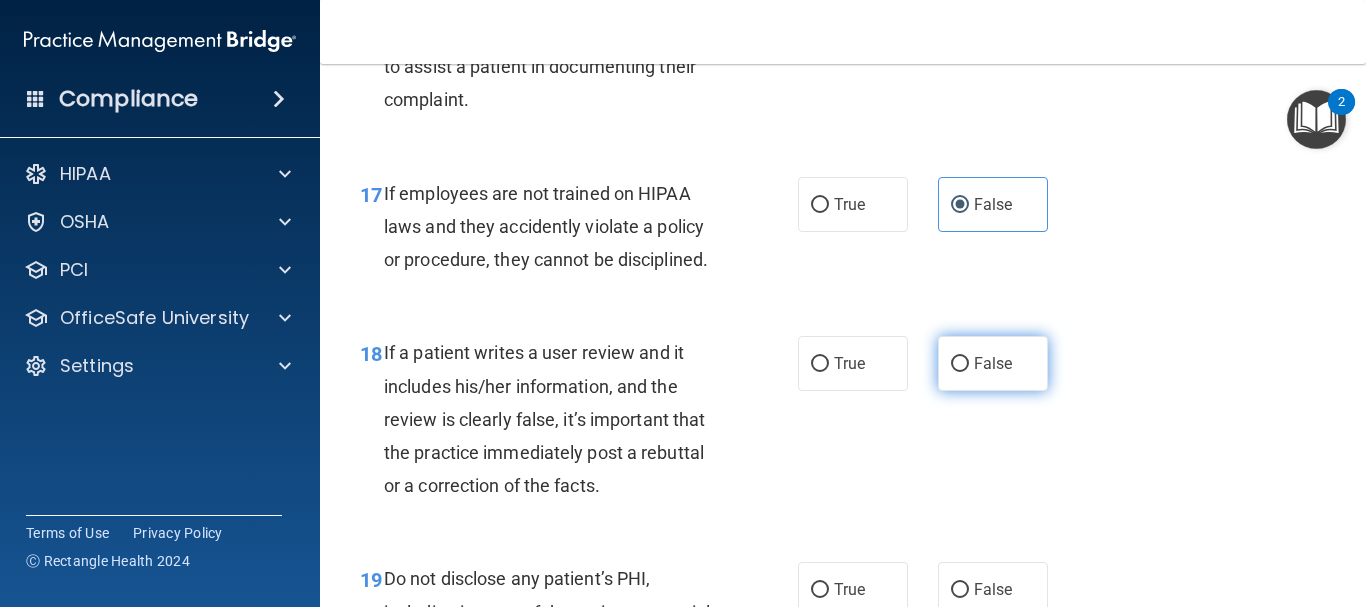 click on "False" at bounding box center [993, 363] 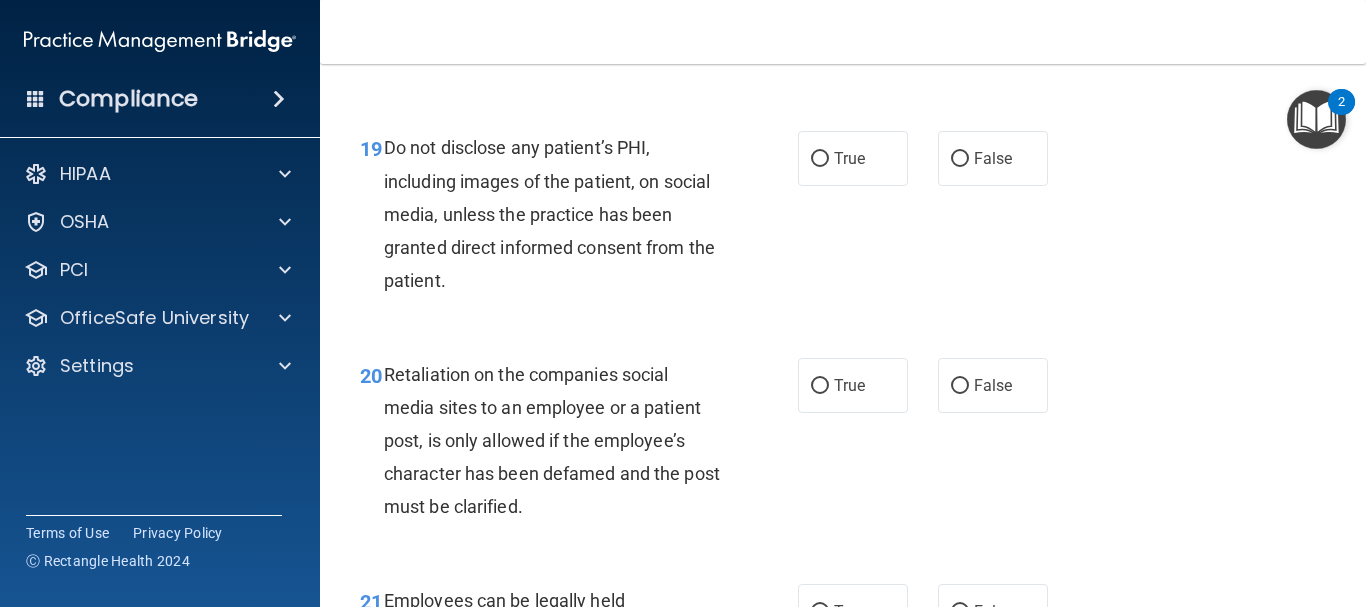 scroll, scrollTop: 4010, scrollLeft: 0, axis: vertical 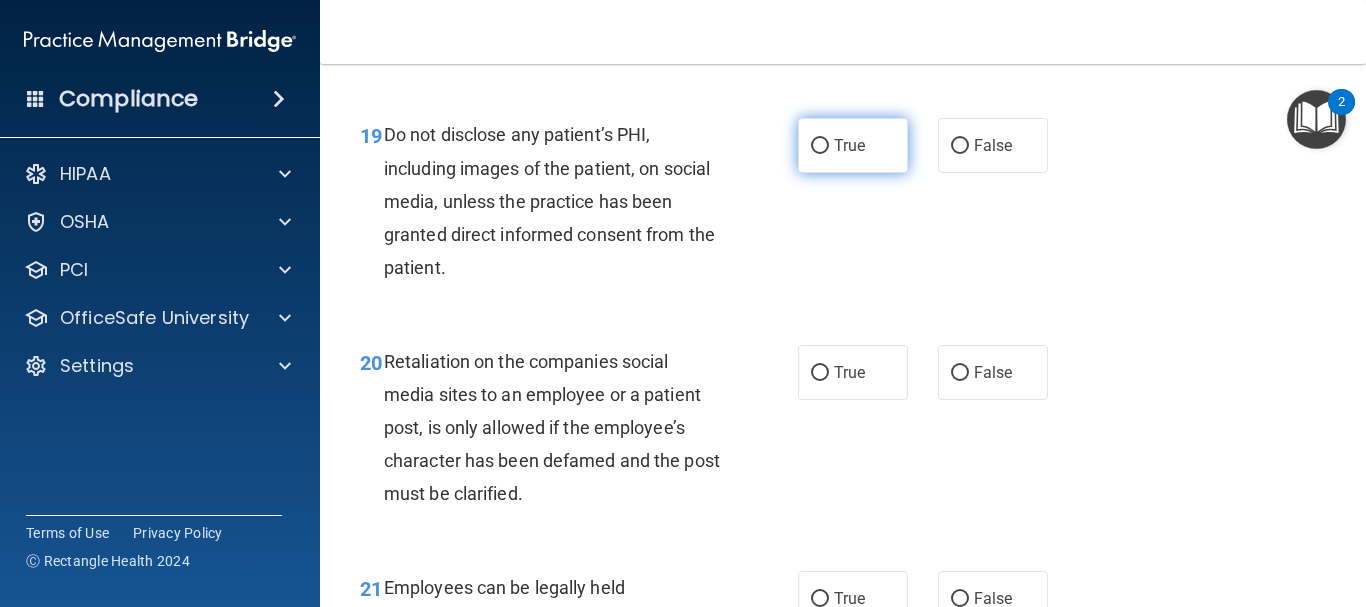 click on "True" at bounding box center (853, 145) 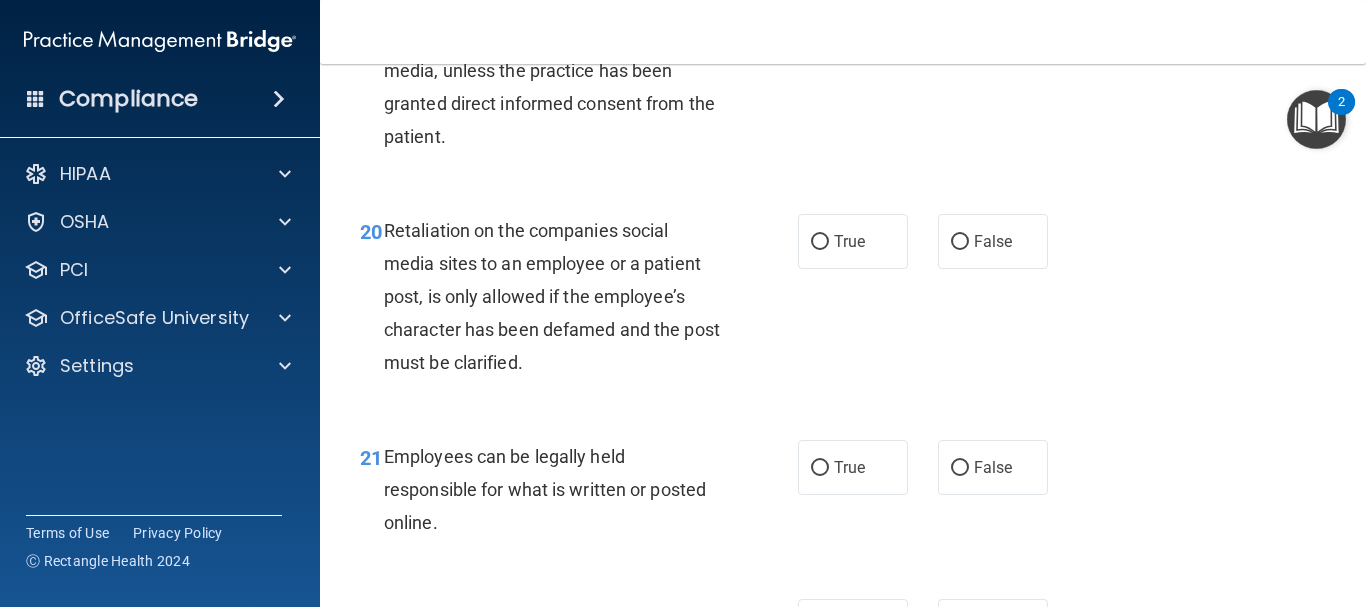 scroll, scrollTop: 4206, scrollLeft: 0, axis: vertical 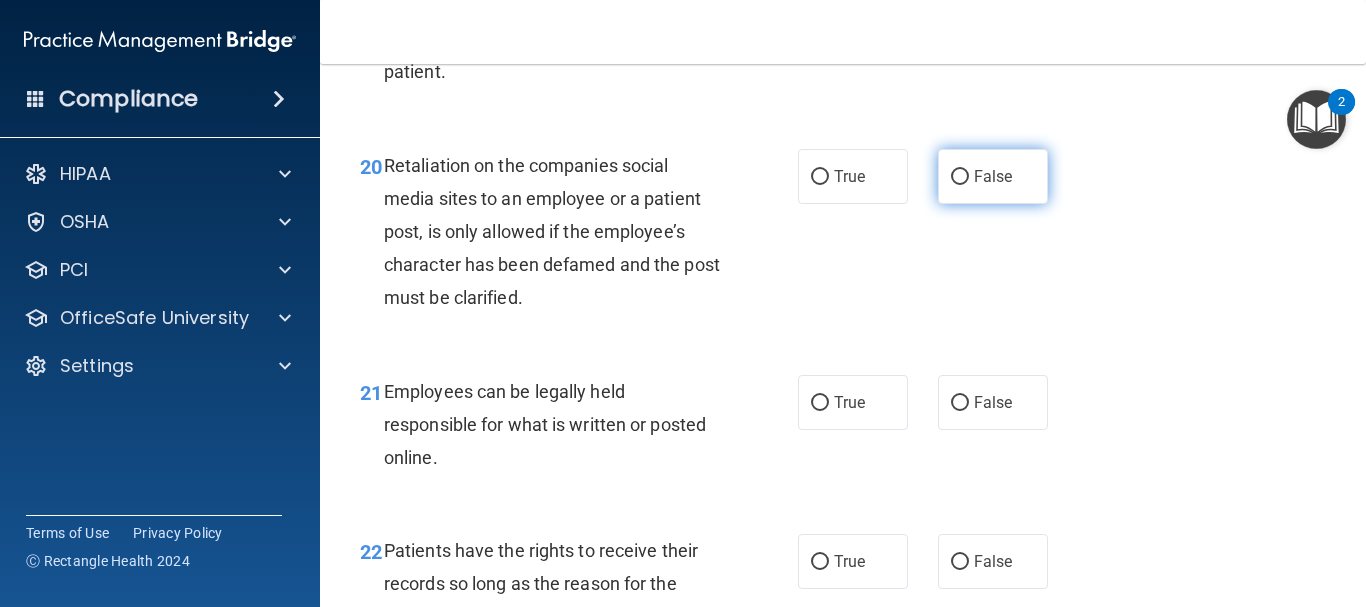 click on "False" at bounding box center [993, 176] 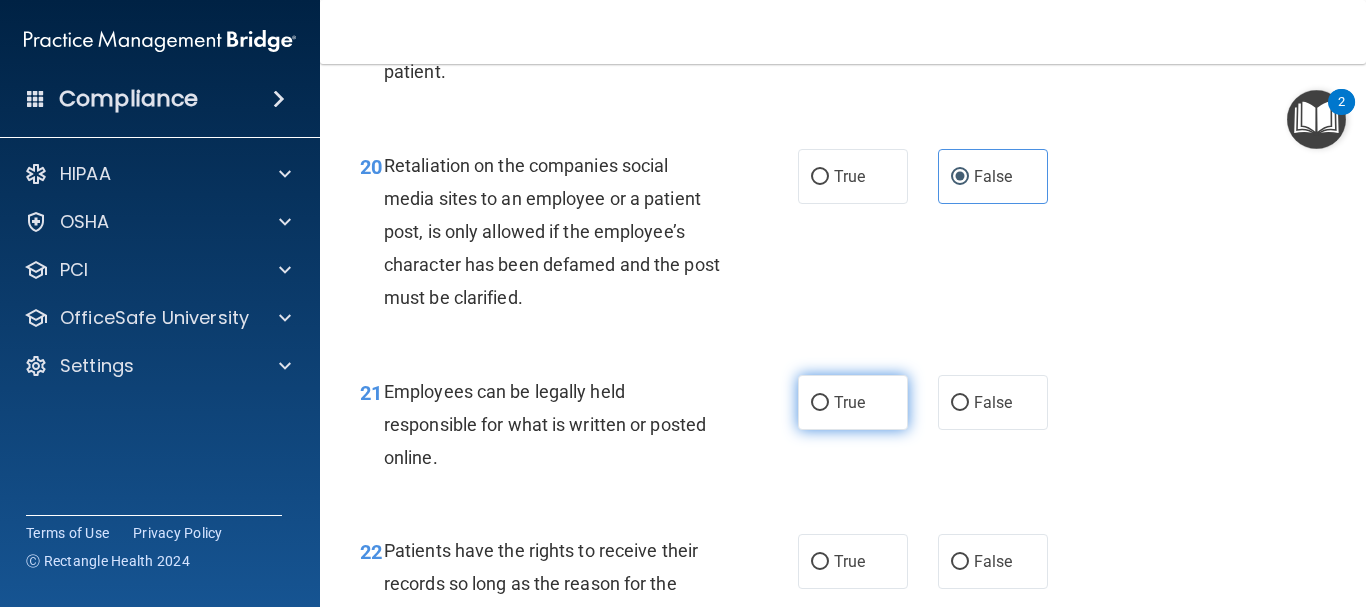 click on "True" at bounding box center [853, 402] 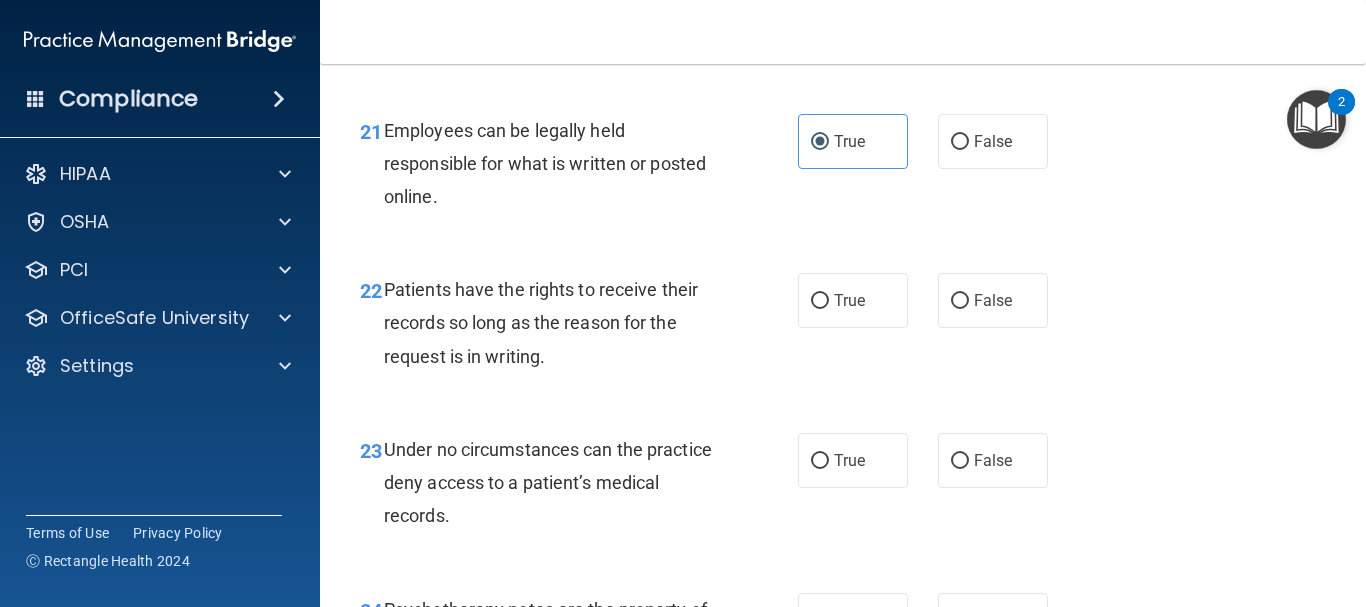scroll, scrollTop: 4520, scrollLeft: 0, axis: vertical 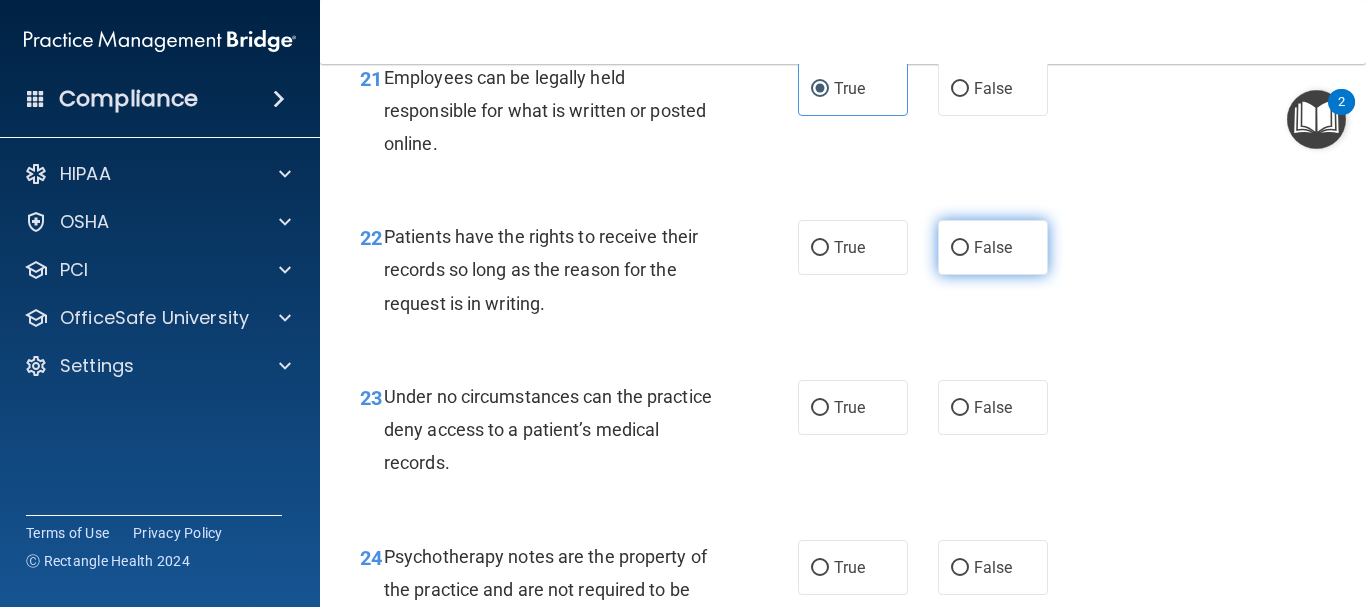 click on "False" at bounding box center (993, 247) 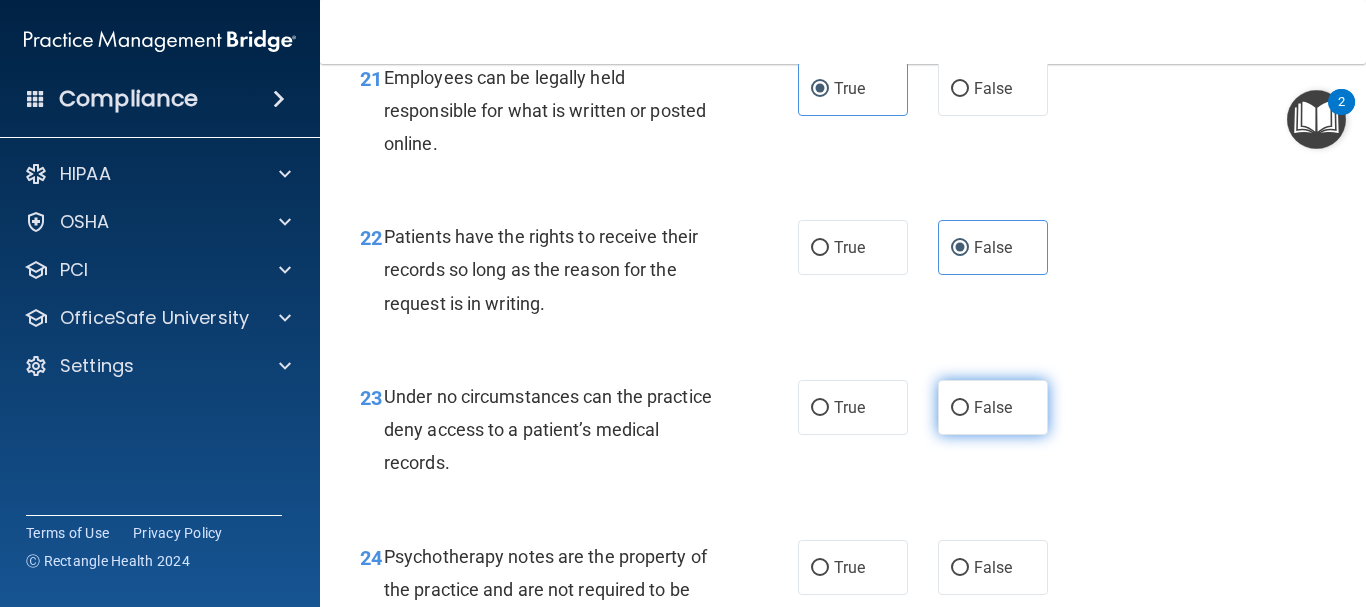 click on "False" at bounding box center (993, 407) 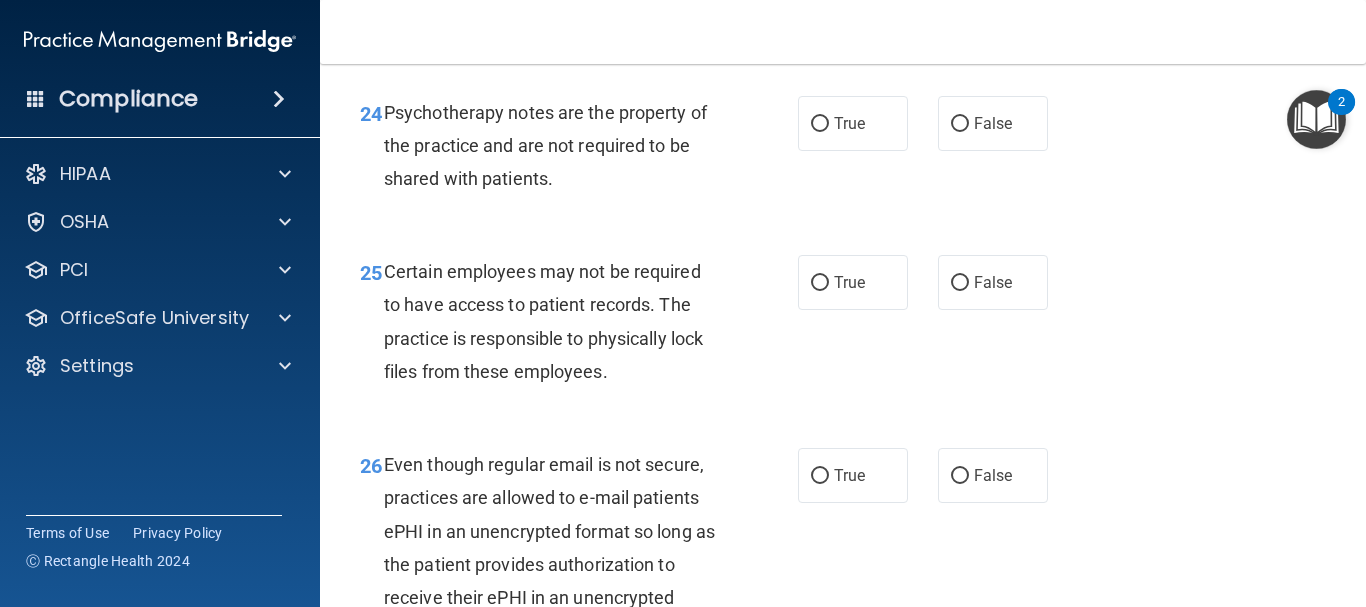 scroll, scrollTop: 4990, scrollLeft: 0, axis: vertical 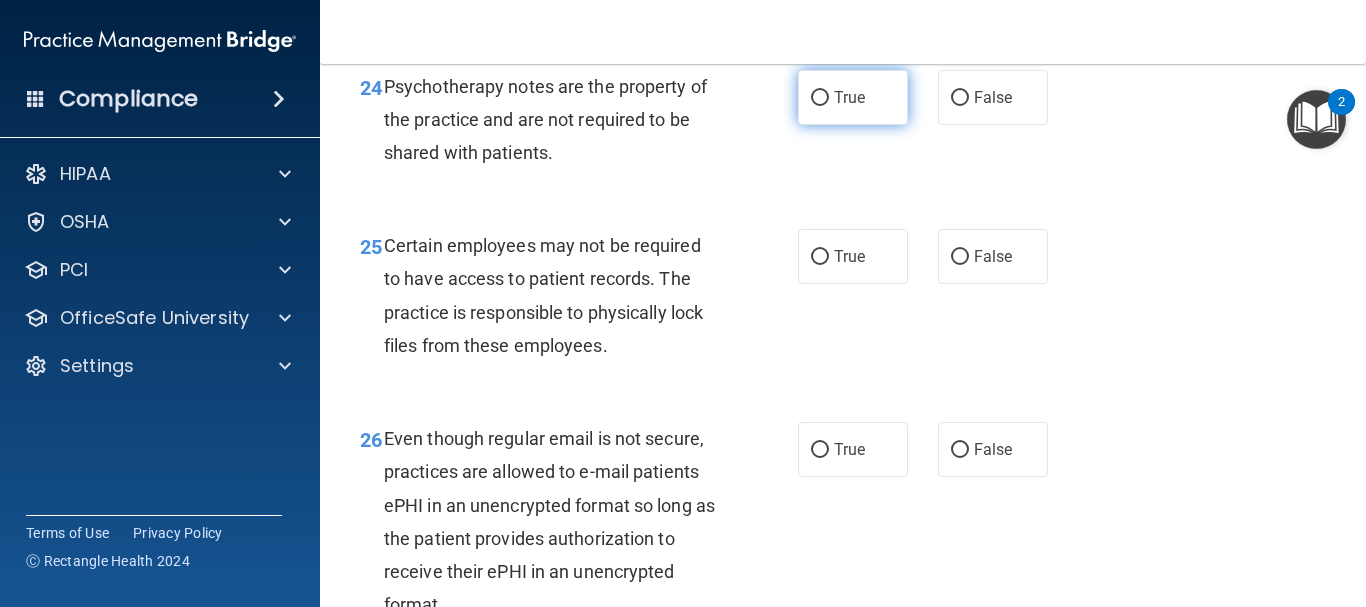 click on "True" at bounding box center [853, 97] 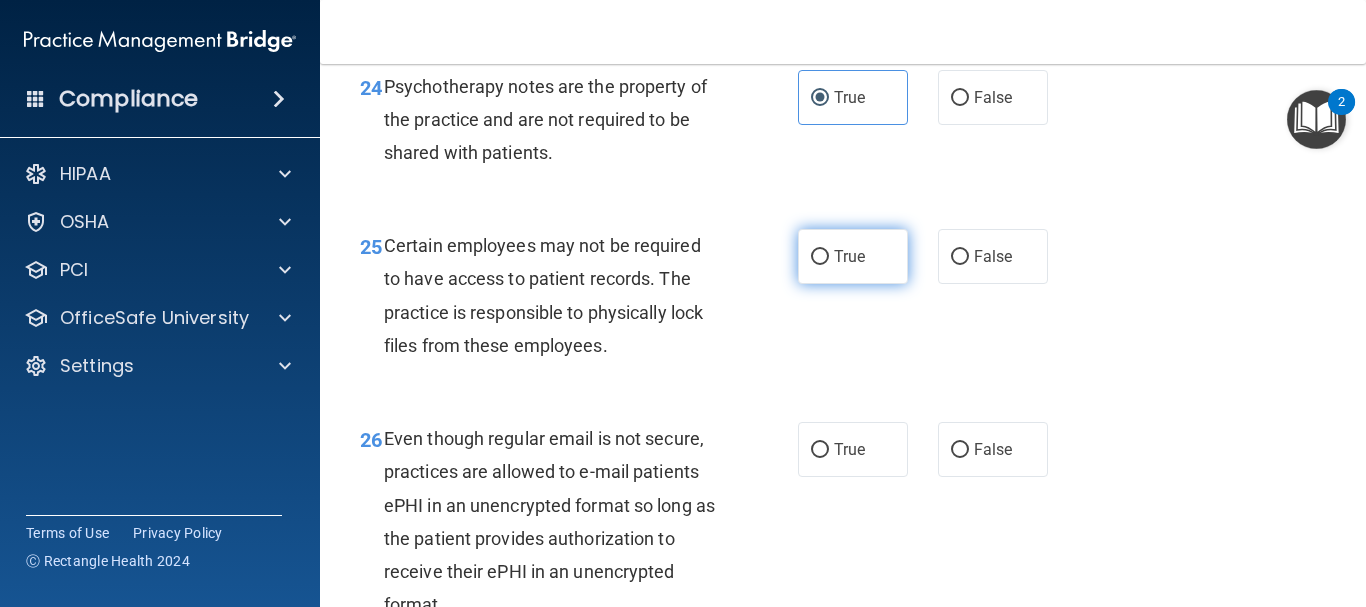 click on "True" at bounding box center (853, 256) 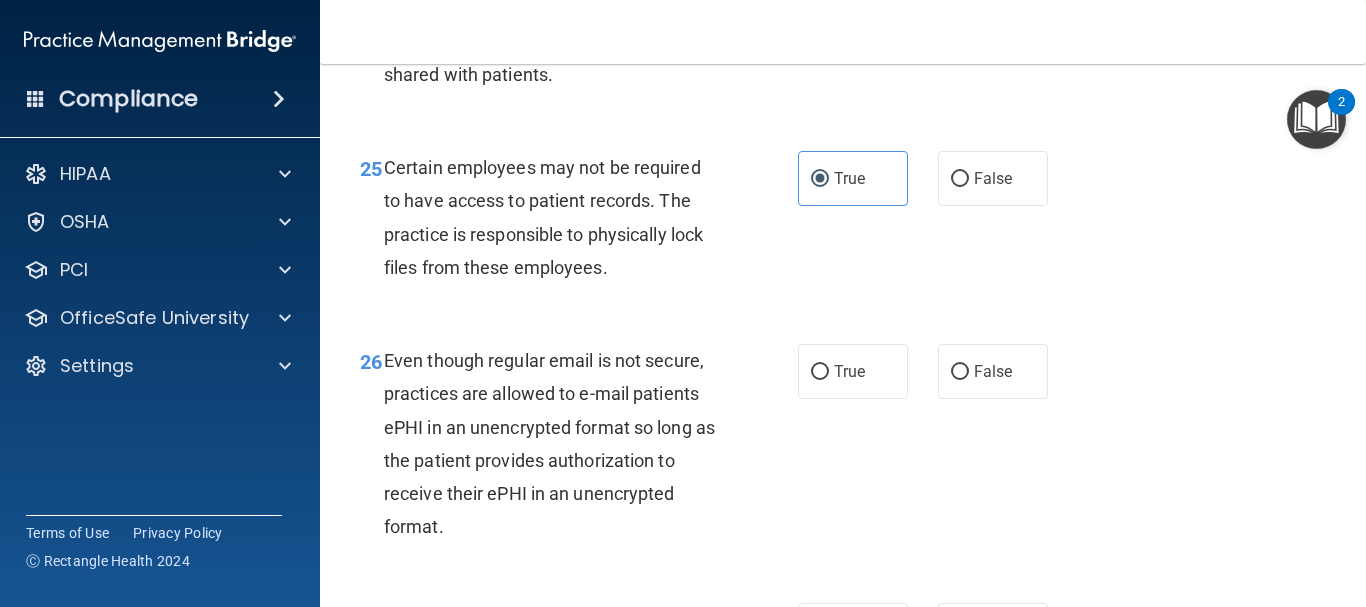 scroll, scrollTop: 5081, scrollLeft: 0, axis: vertical 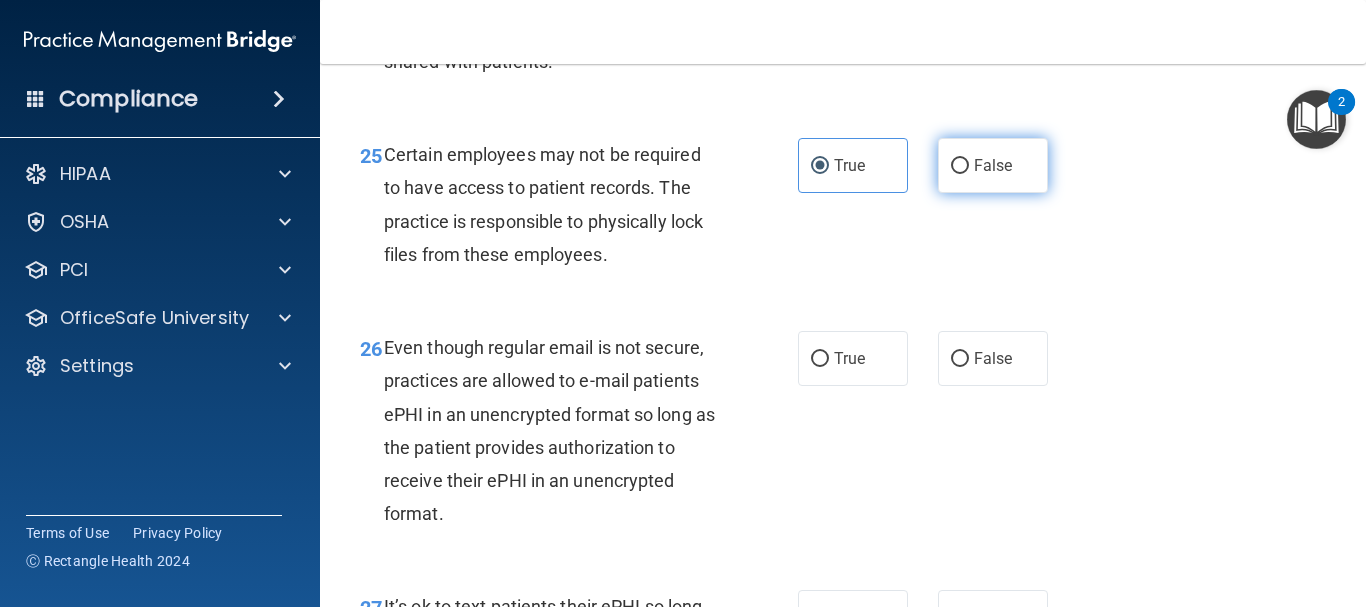 click on "False" at bounding box center [993, 165] 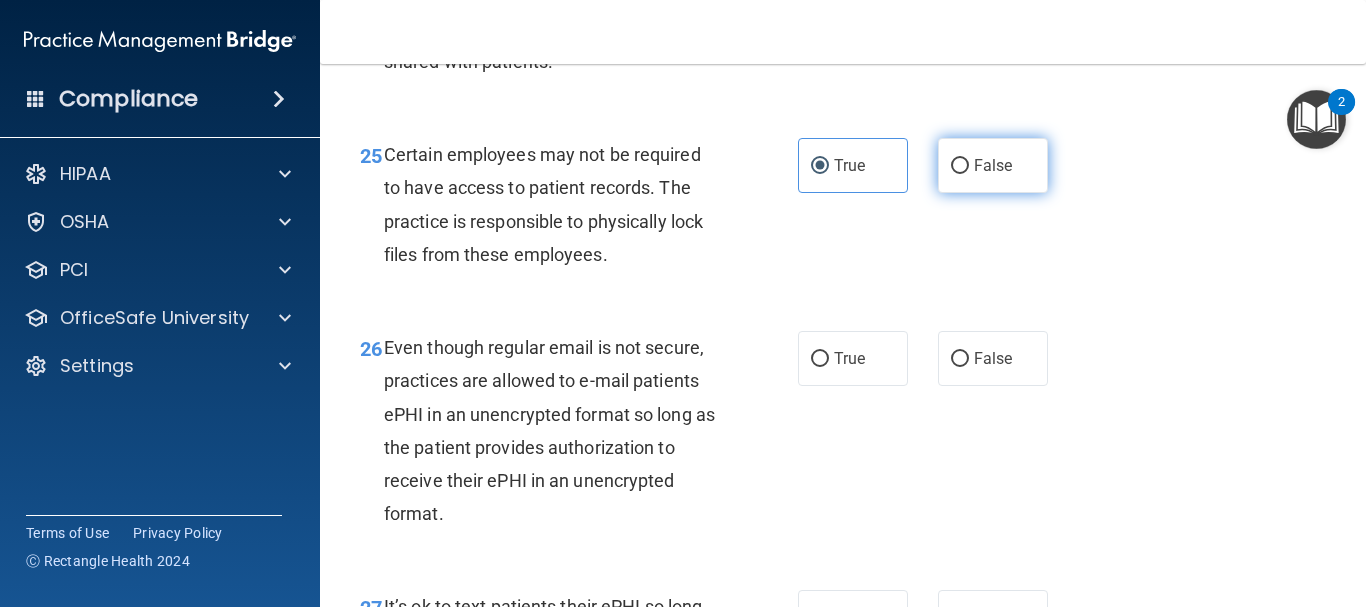 radio on "true" 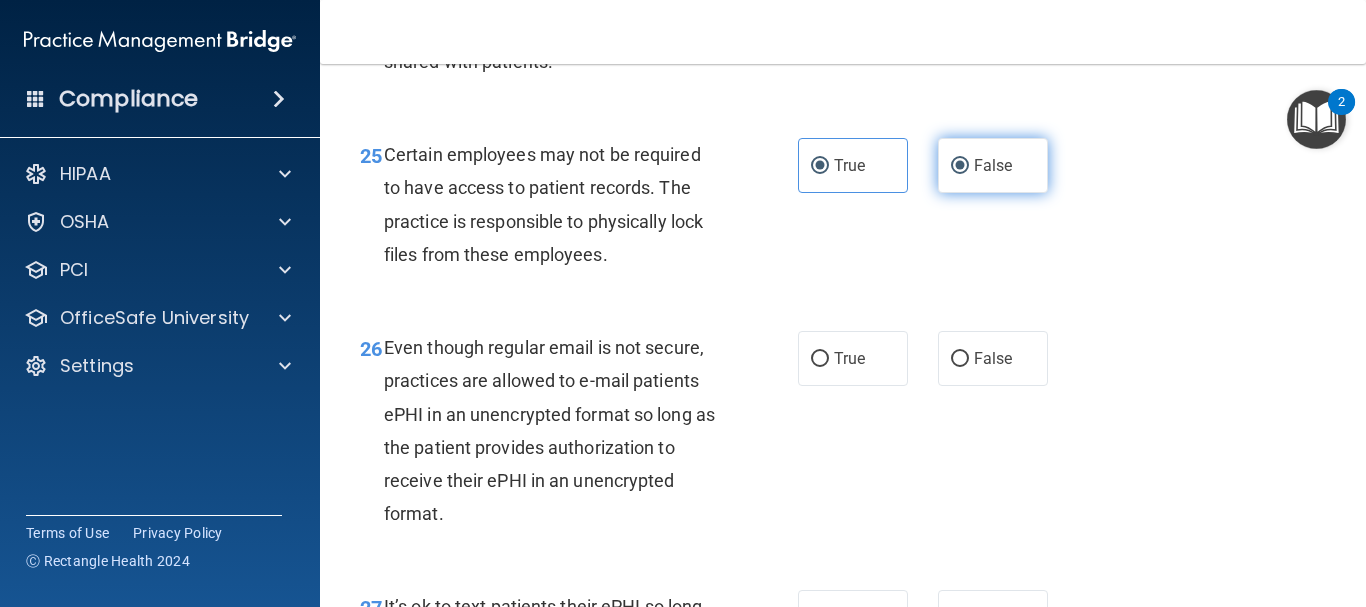 radio on "false" 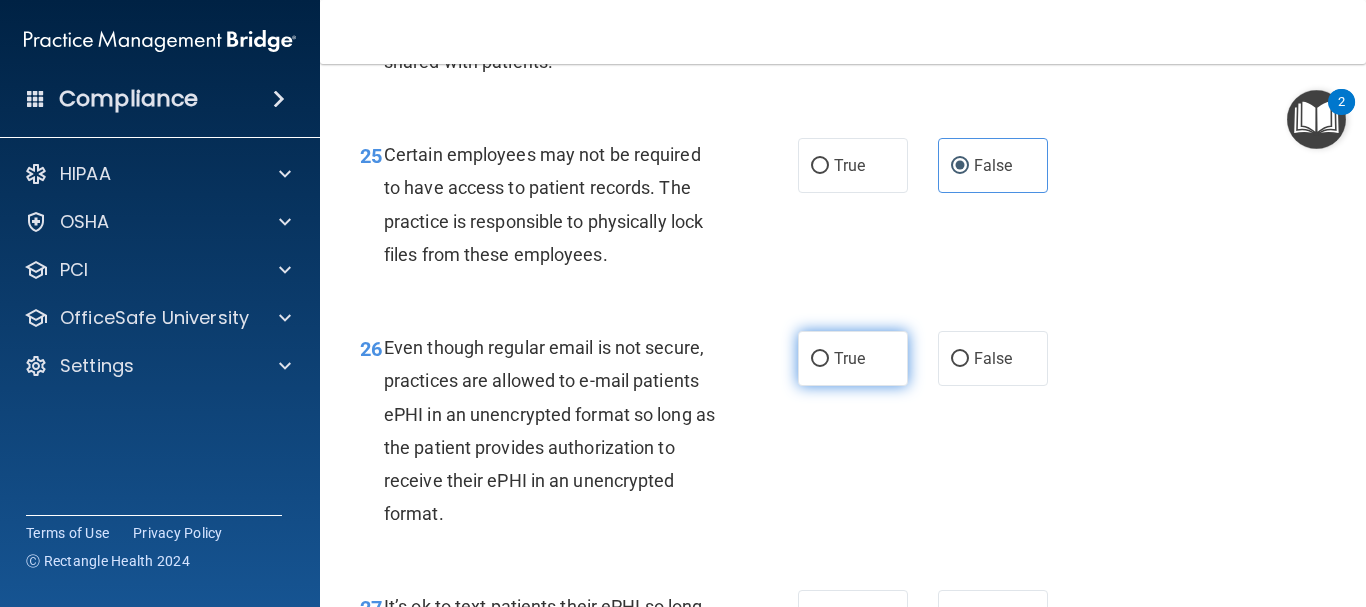 click on "True" at bounding box center (853, 358) 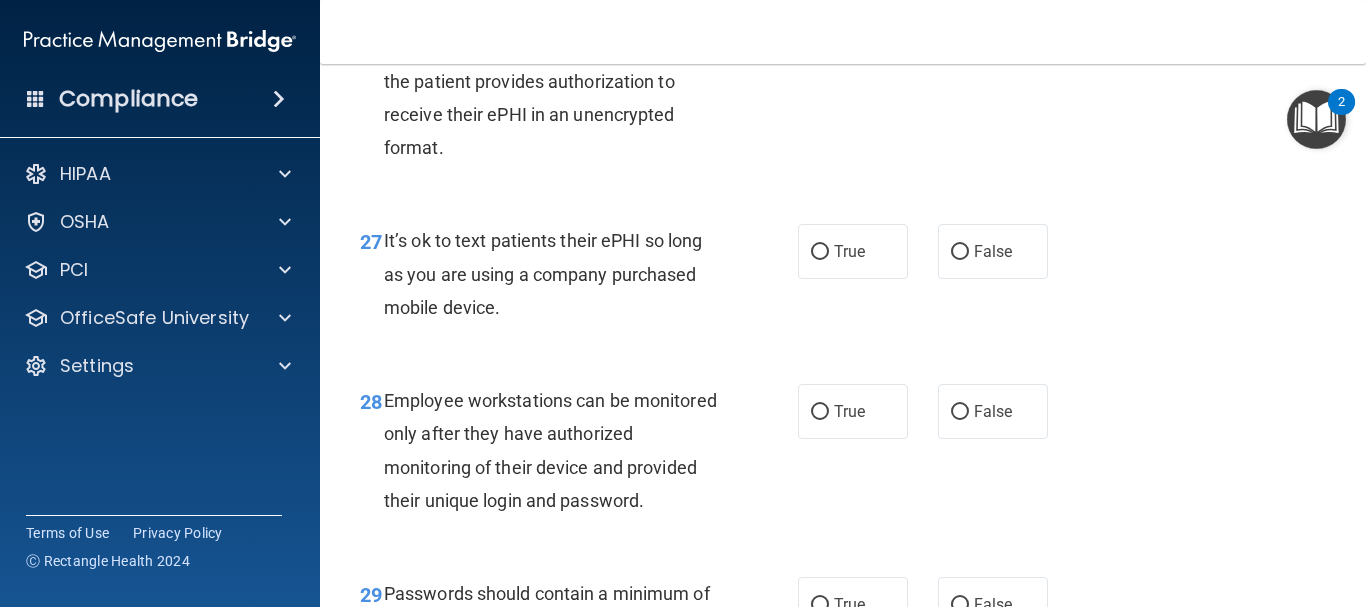 scroll, scrollTop: 5499, scrollLeft: 0, axis: vertical 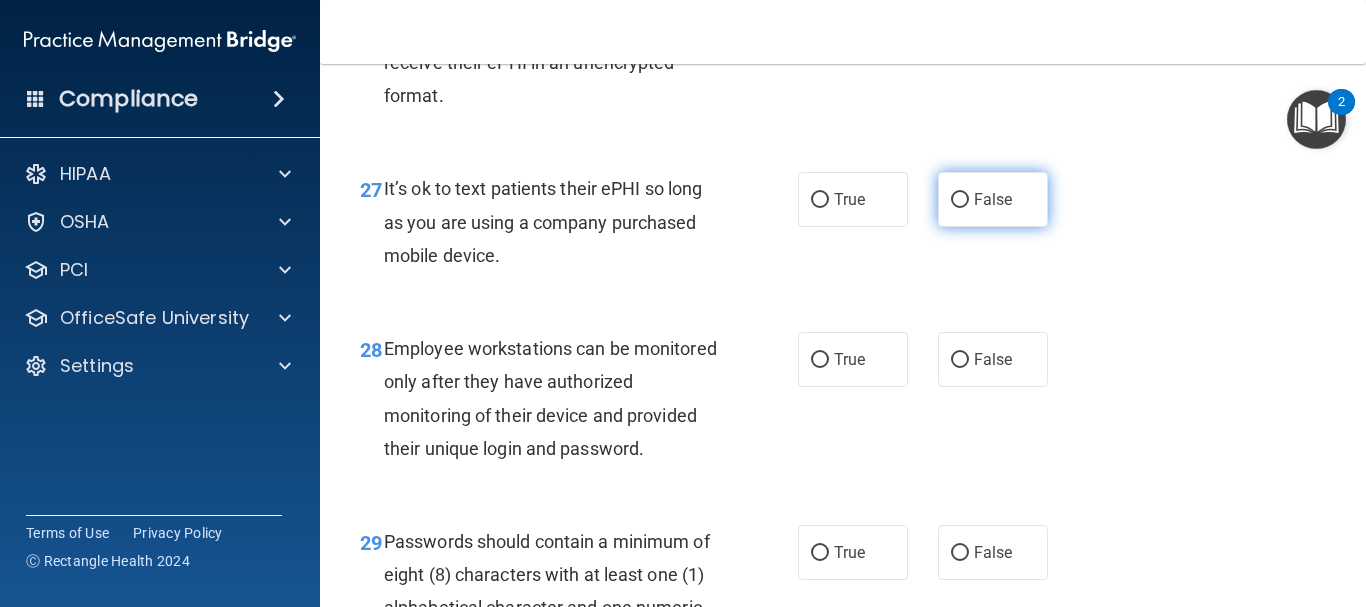 click on "False" at bounding box center (960, 200) 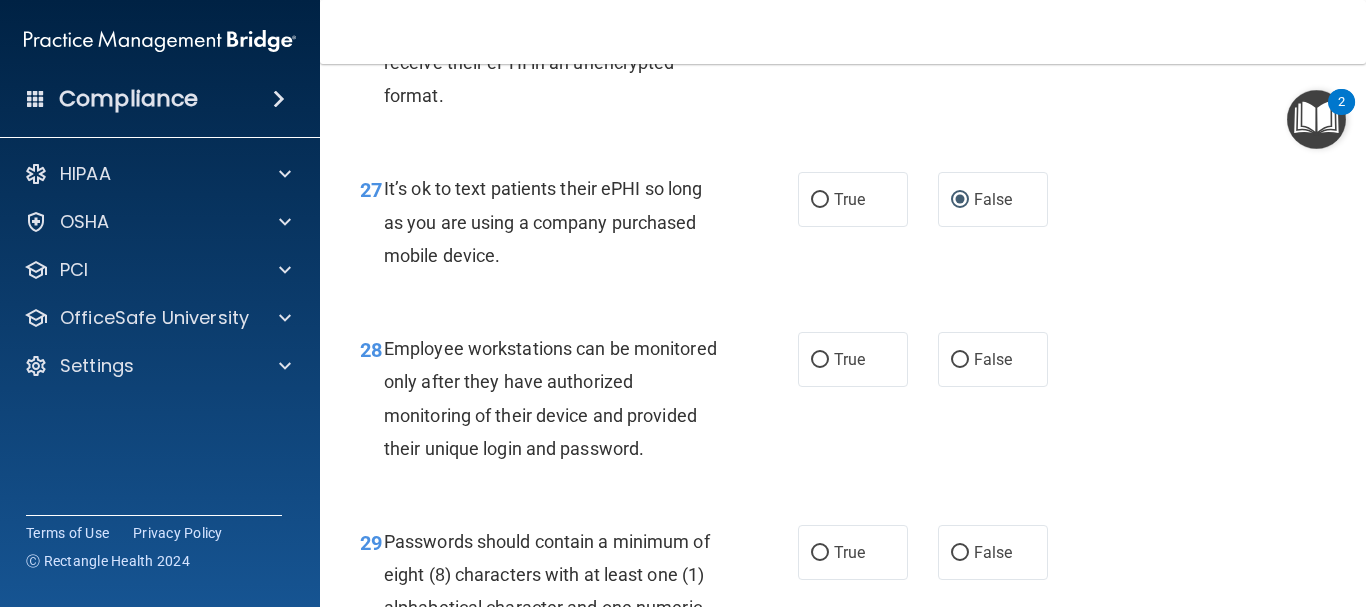 click on "28       Employee workstations can be monitored only after they have authorized monitoring of their device and provided their unique login and password.                  True           False" at bounding box center [843, 403] 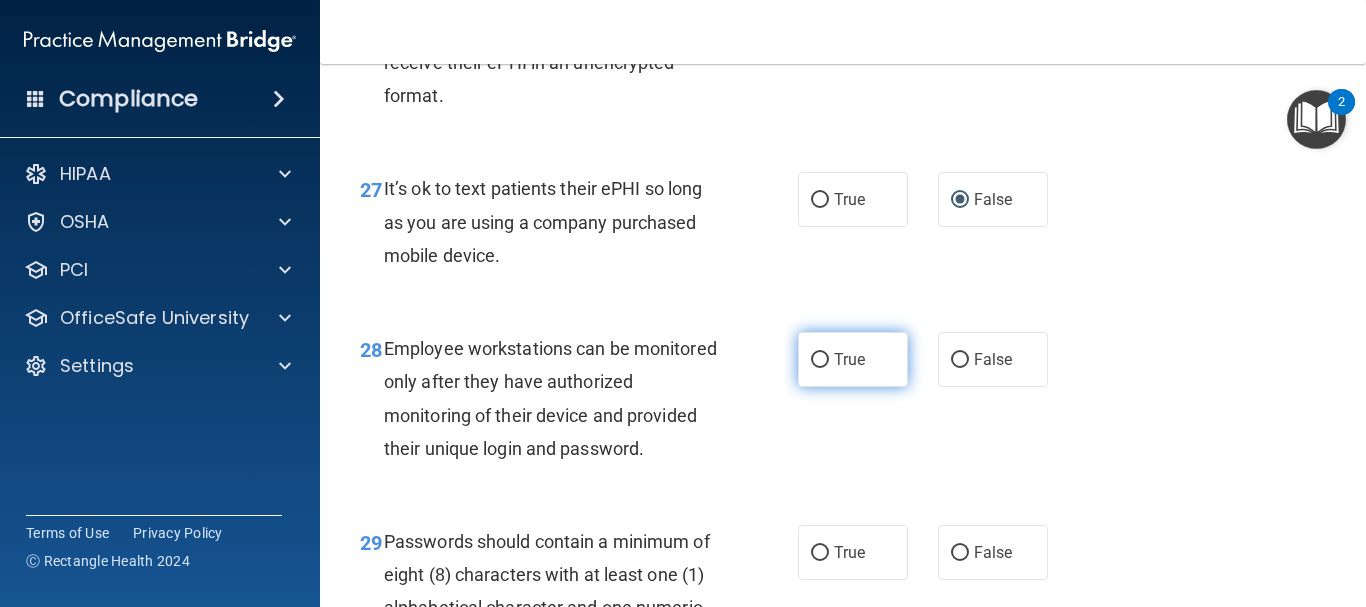 click on "True" at bounding box center (853, 359) 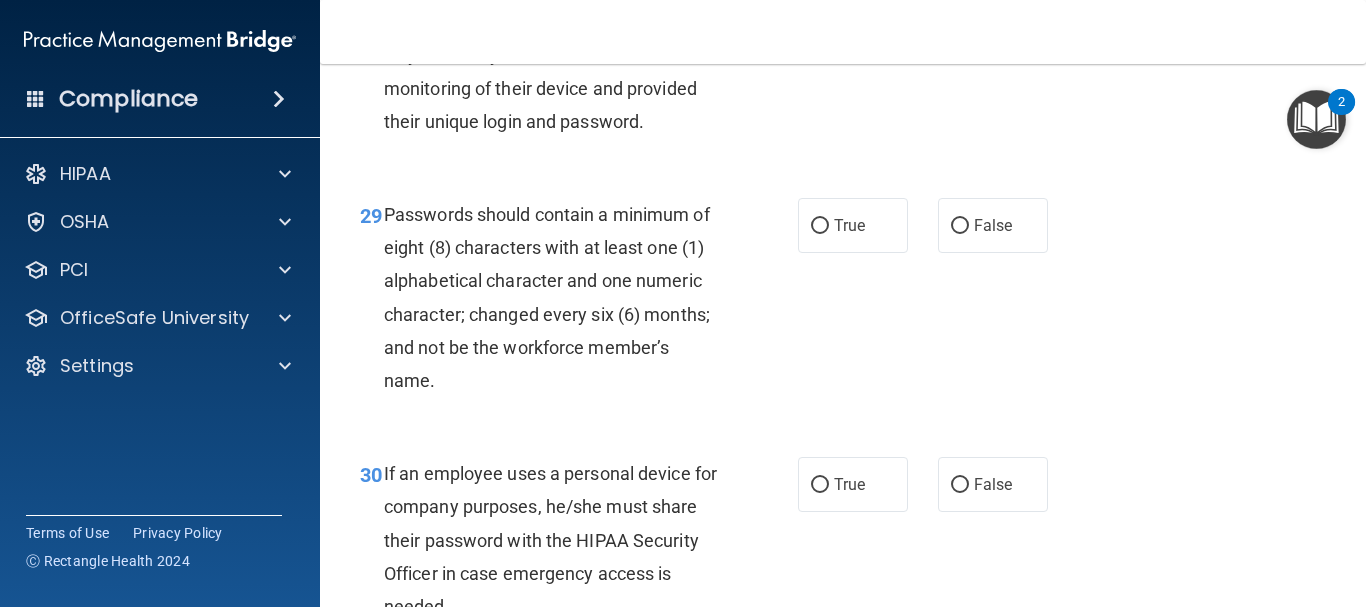 scroll, scrollTop: 5839, scrollLeft: 0, axis: vertical 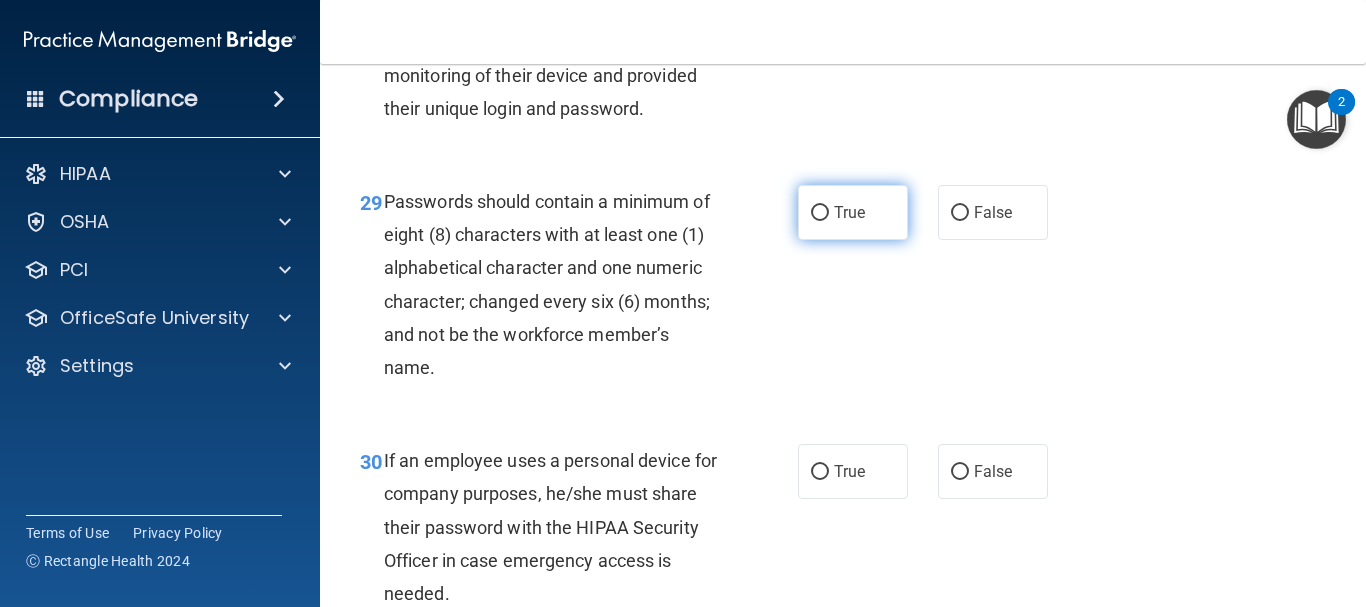 click on "True" at bounding box center [853, 212] 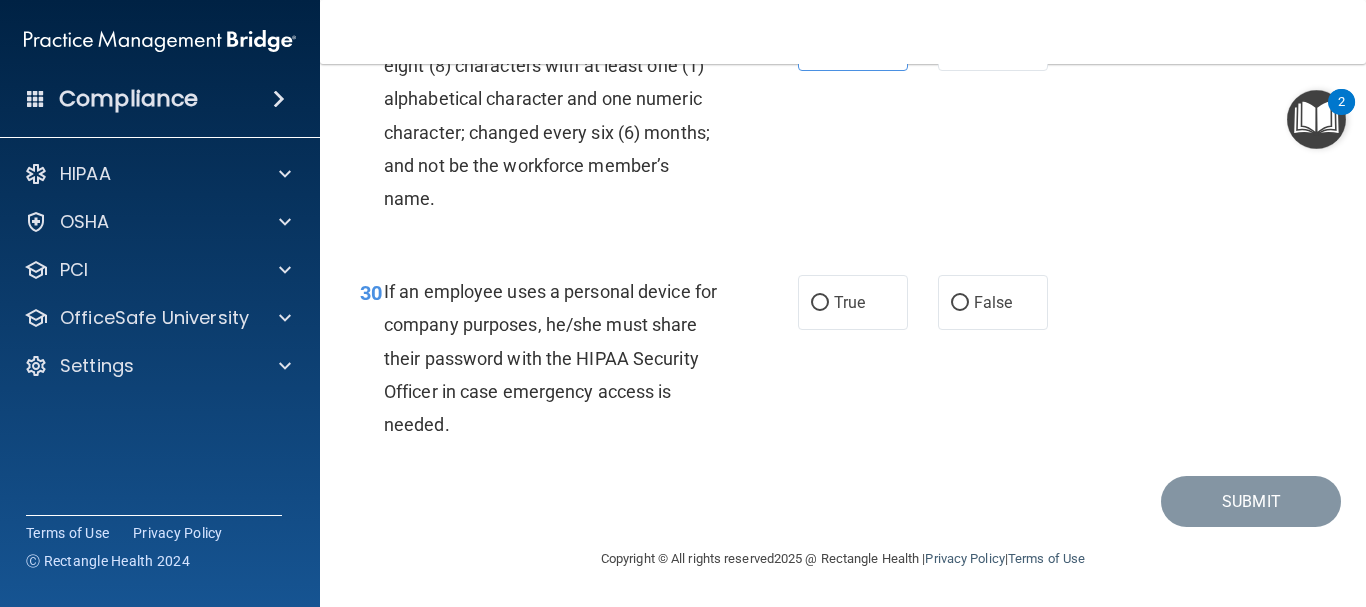 scroll, scrollTop: 6048, scrollLeft: 0, axis: vertical 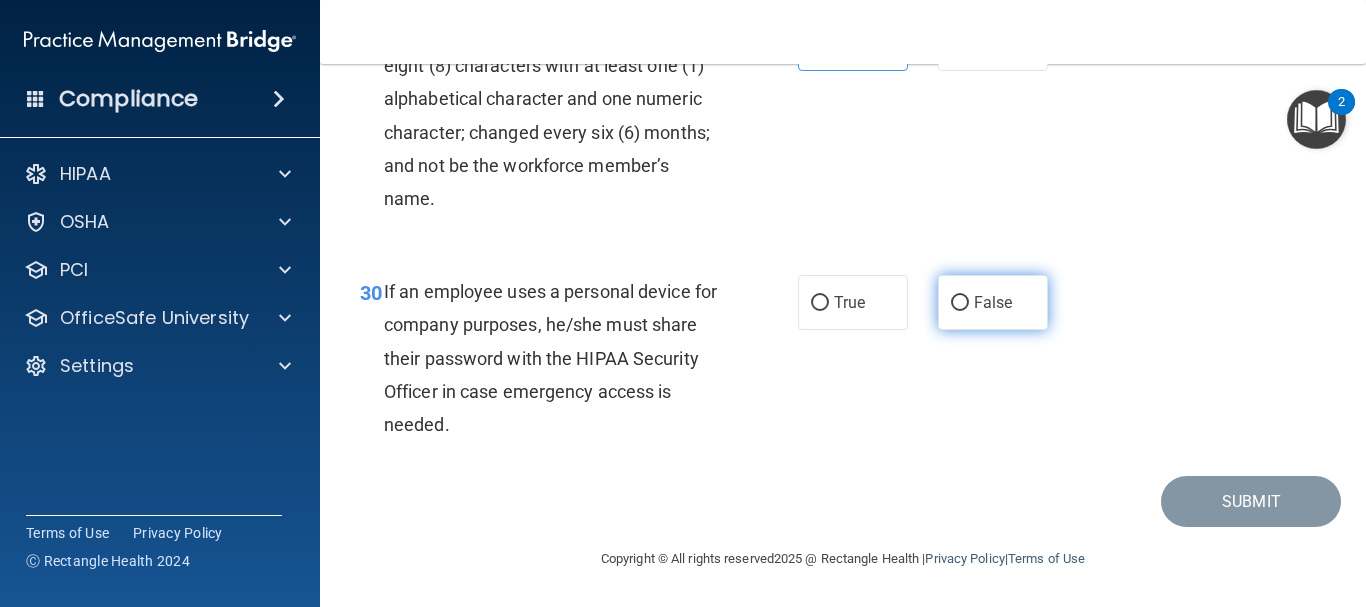 click on "False" at bounding box center [993, 302] 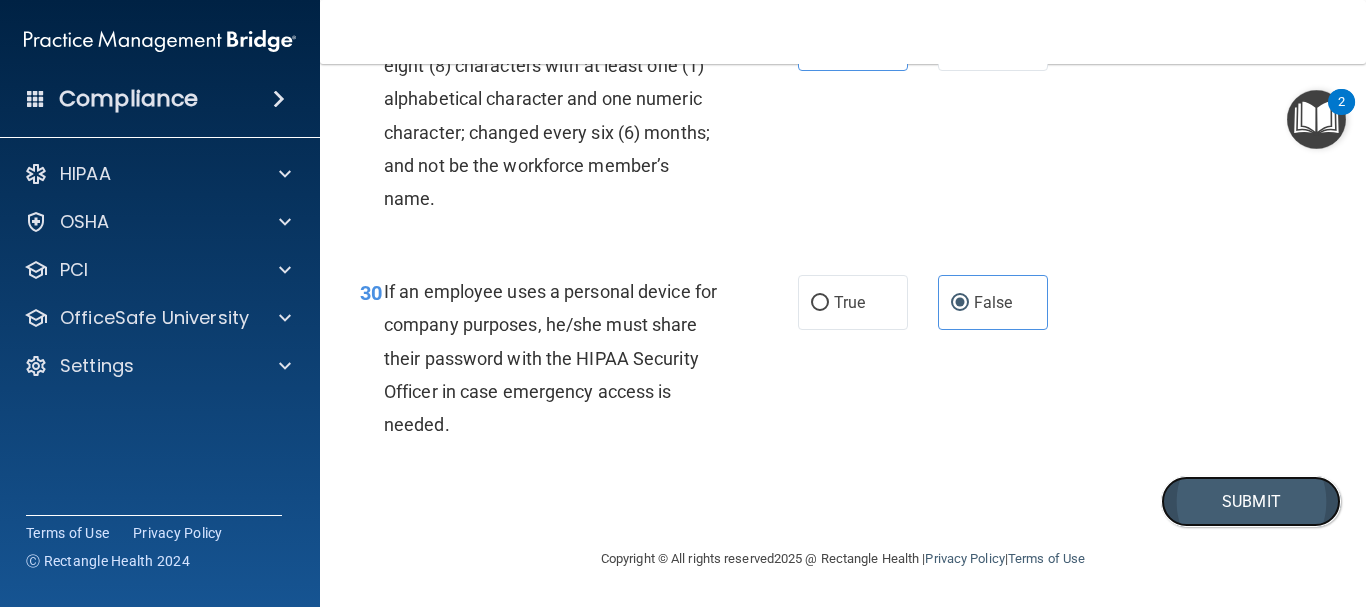 click on "Submit" at bounding box center [1251, 501] 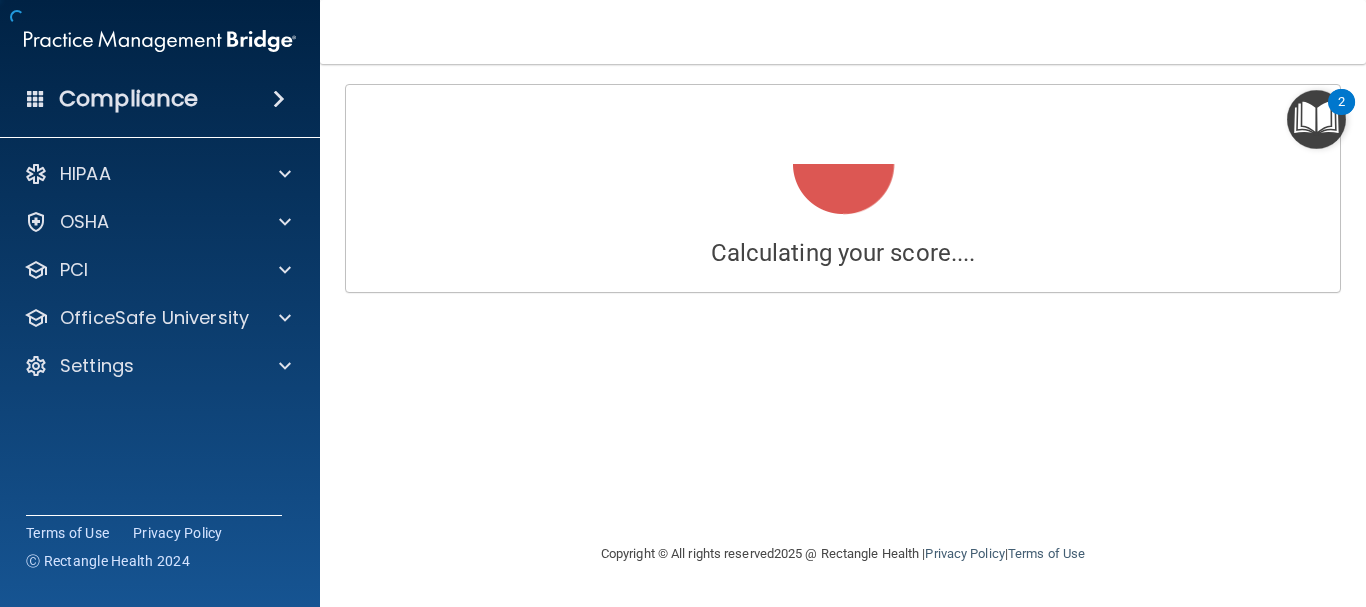 scroll, scrollTop: 0, scrollLeft: 0, axis: both 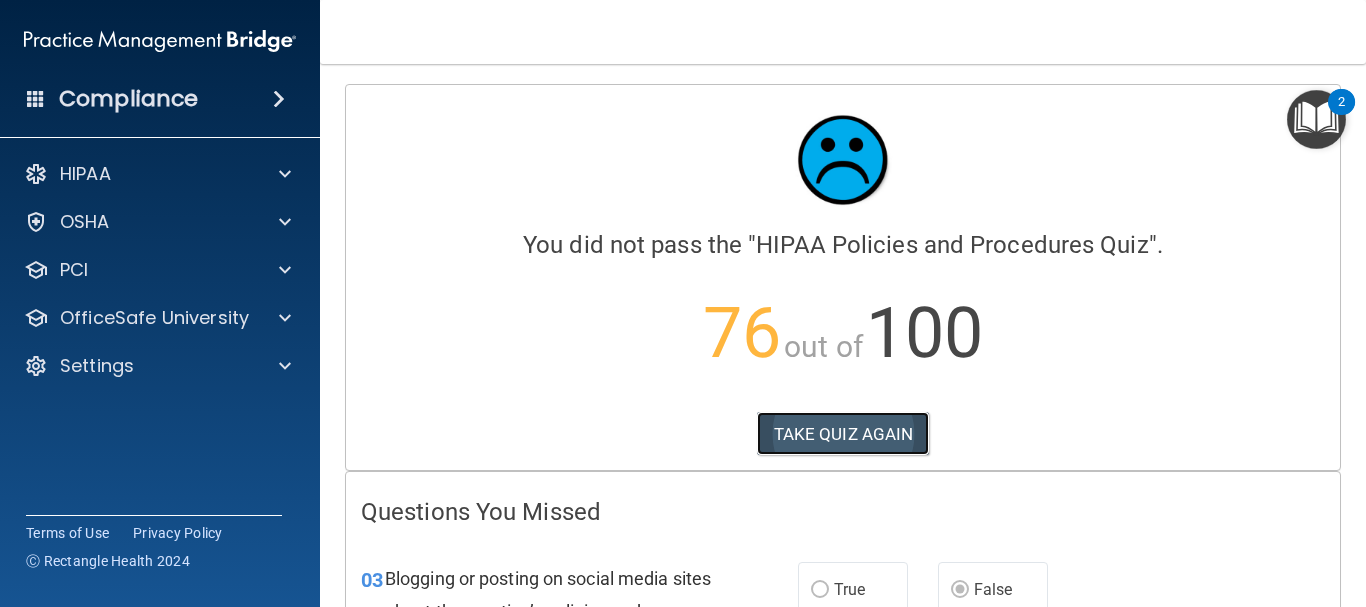 click on "TAKE QUIZ AGAIN" at bounding box center (843, 434) 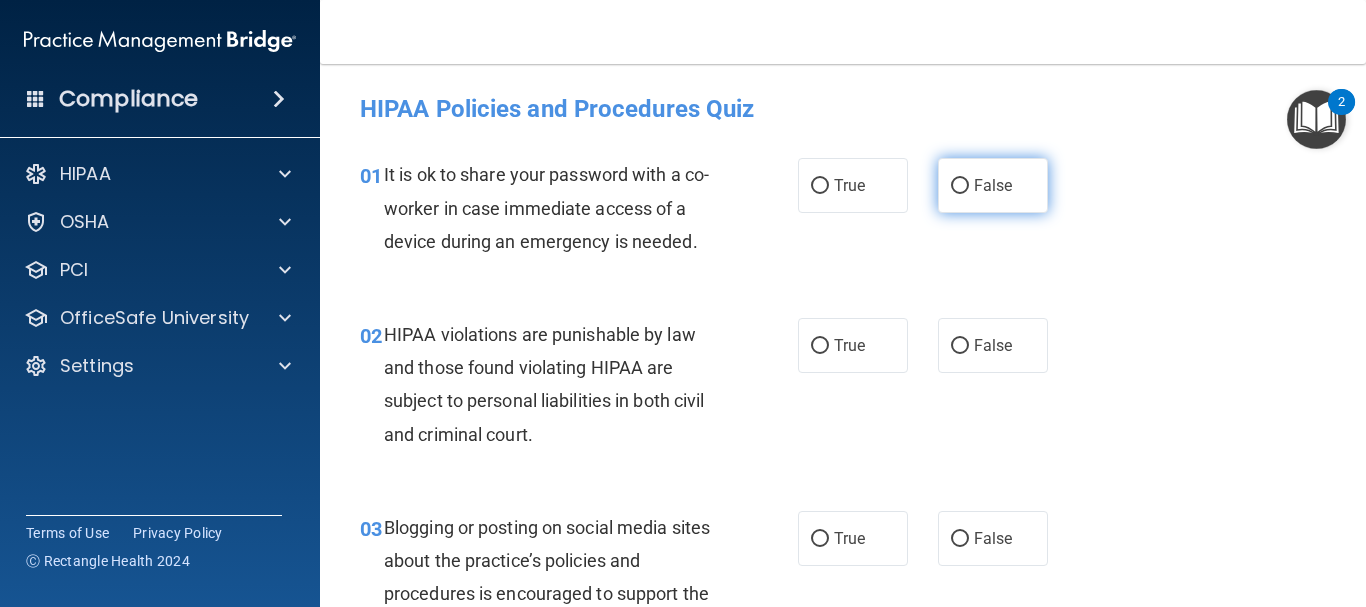 click on "False" at bounding box center (993, 185) 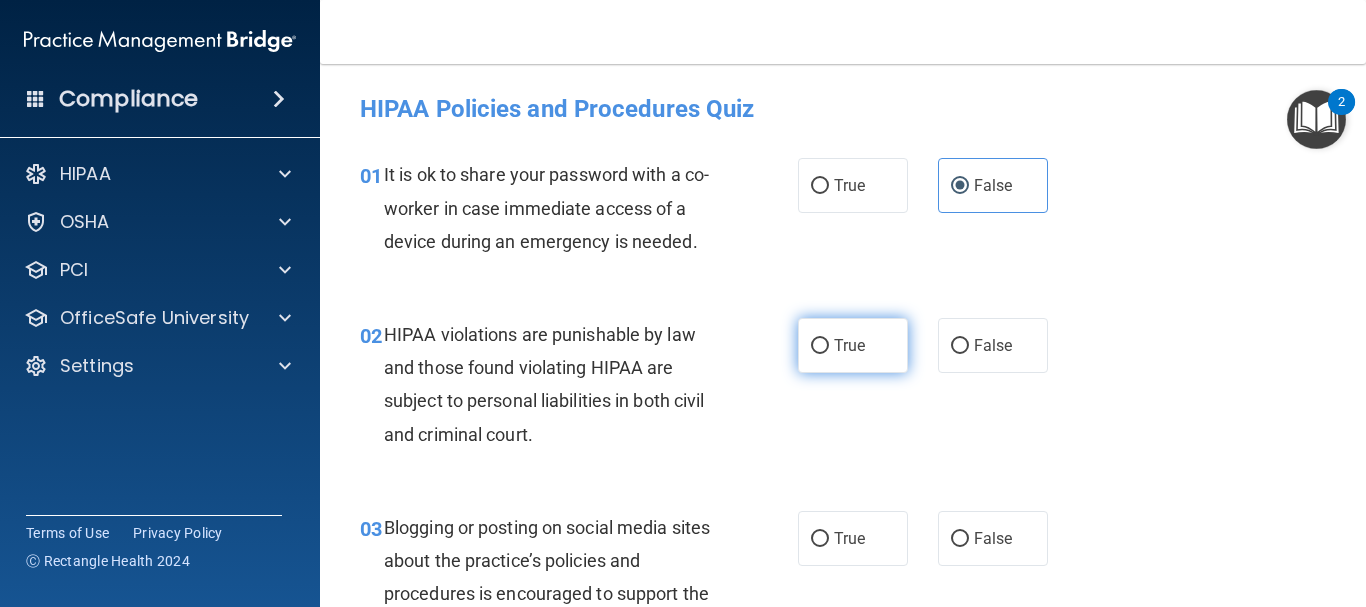 click on "True" at bounding box center (849, 345) 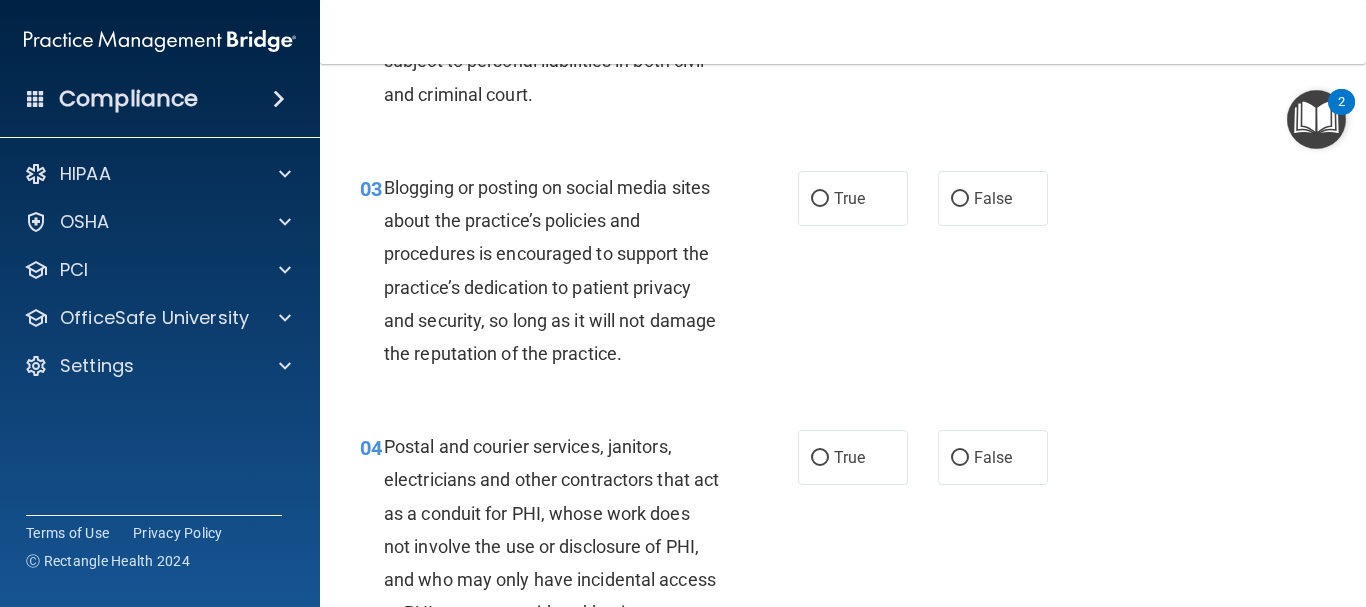 scroll, scrollTop: 392, scrollLeft: 0, axis: vertical 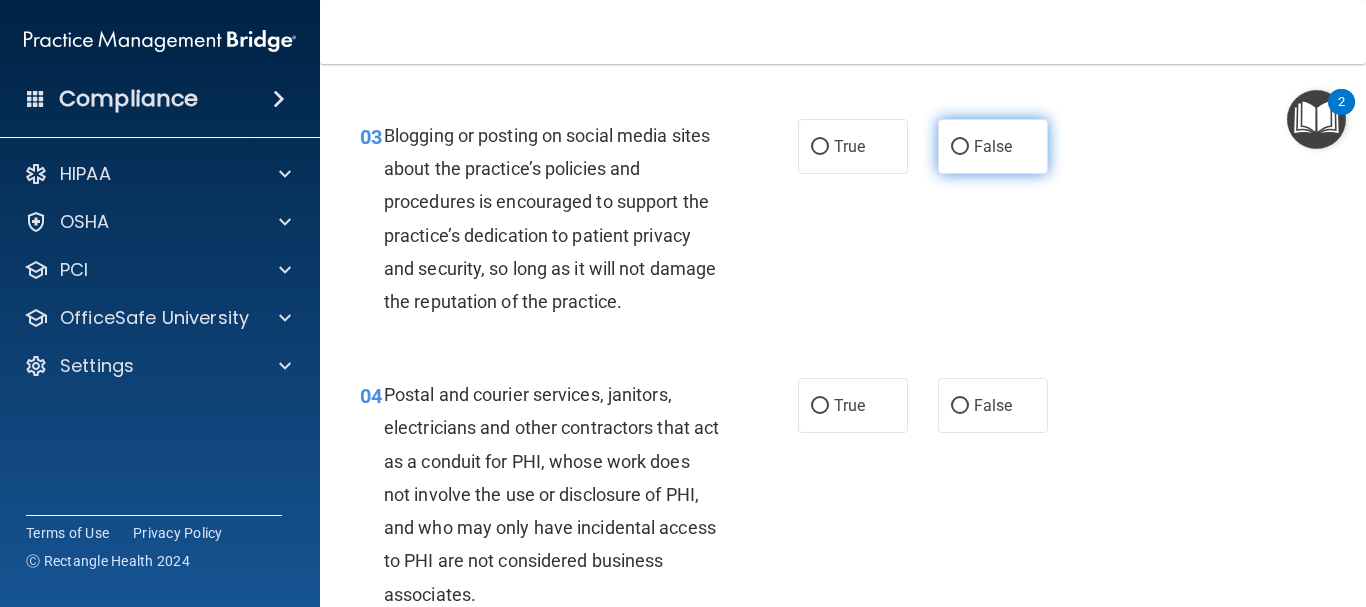 click on "False" at bounding box center (993, 146) 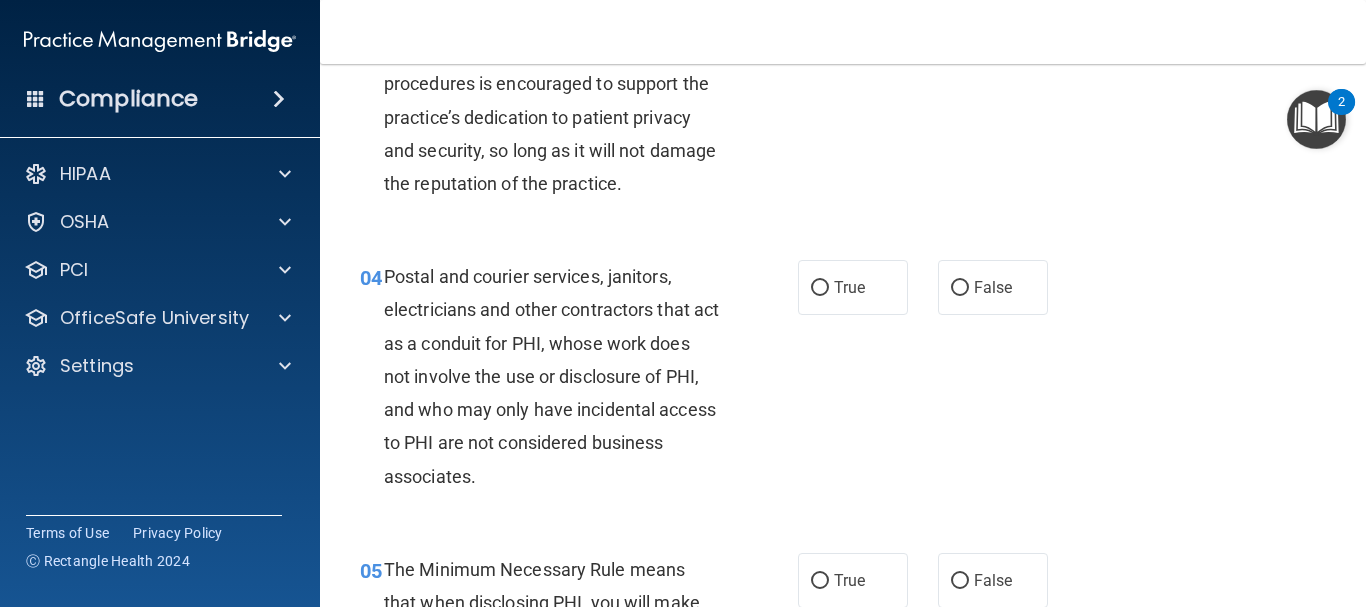 scroll, scrollTop: 523, scrollLeft: 0, axis: vertical 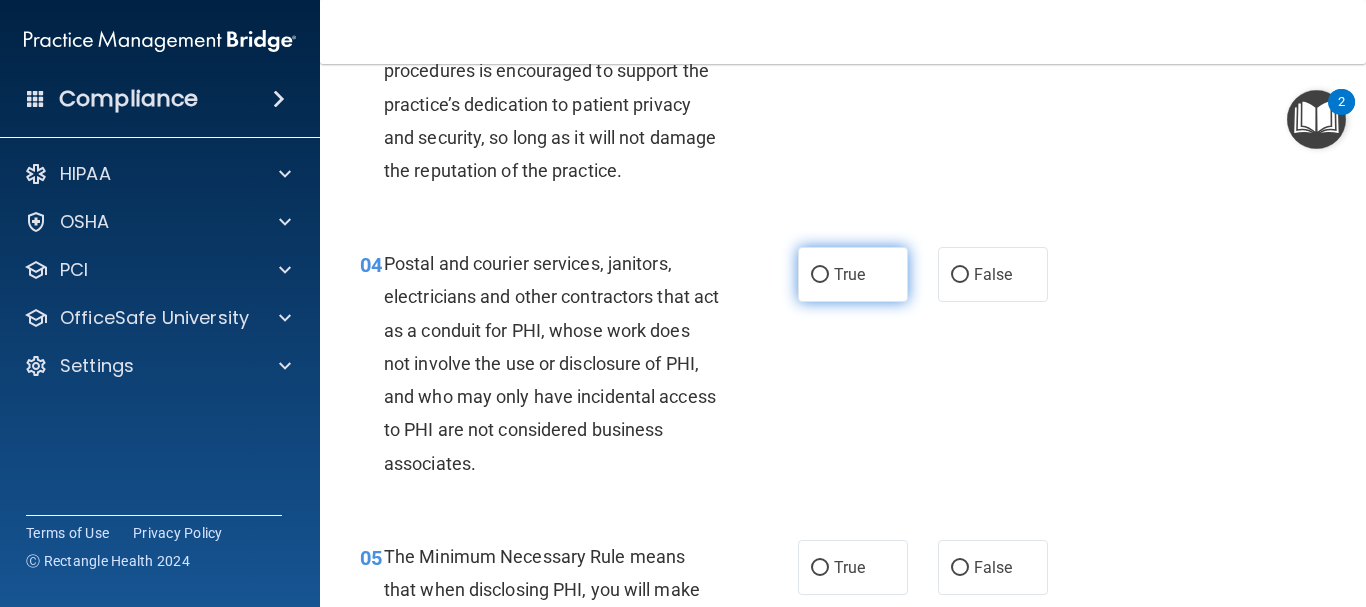 click on "True" at bounding box center [849, 274] 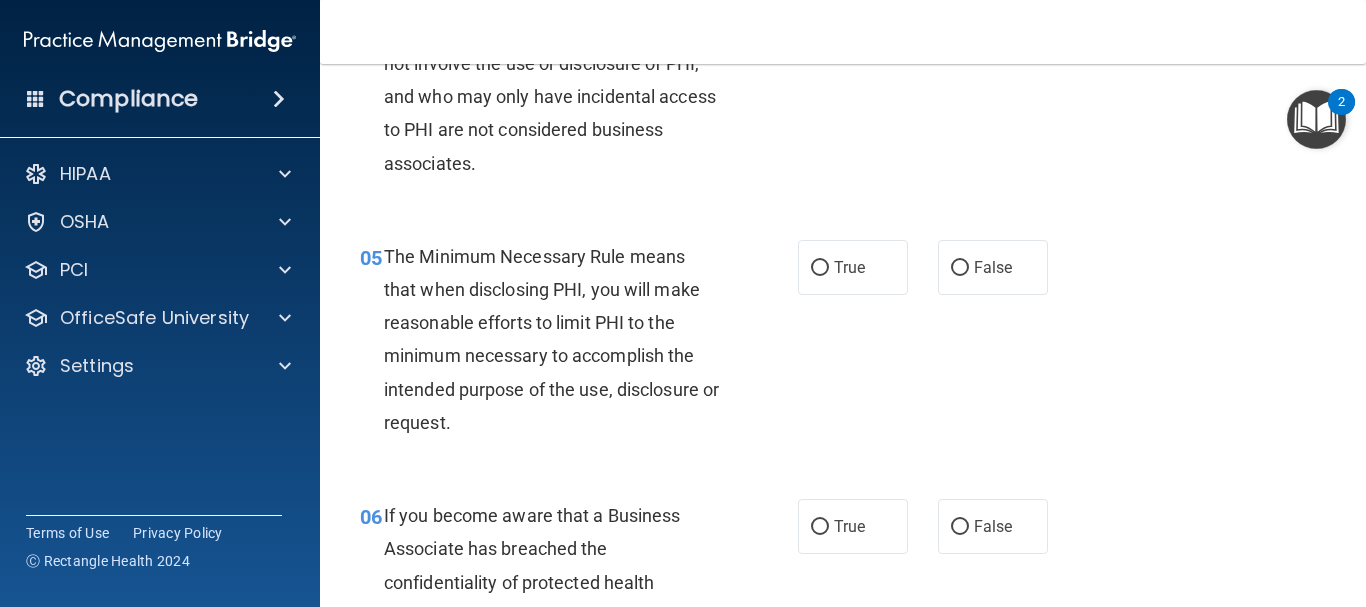 scroll, scrollTop: 836, scrollLeft: 0, axis: vertical 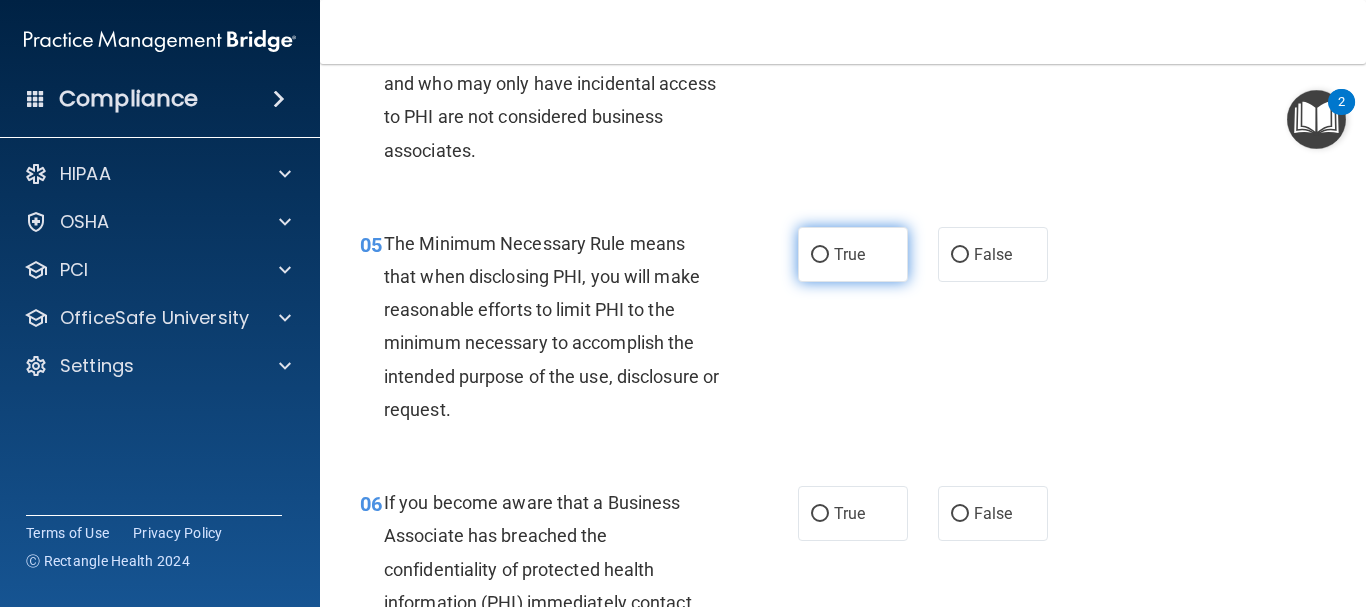 click on "True" at bounding box center (853, 254) 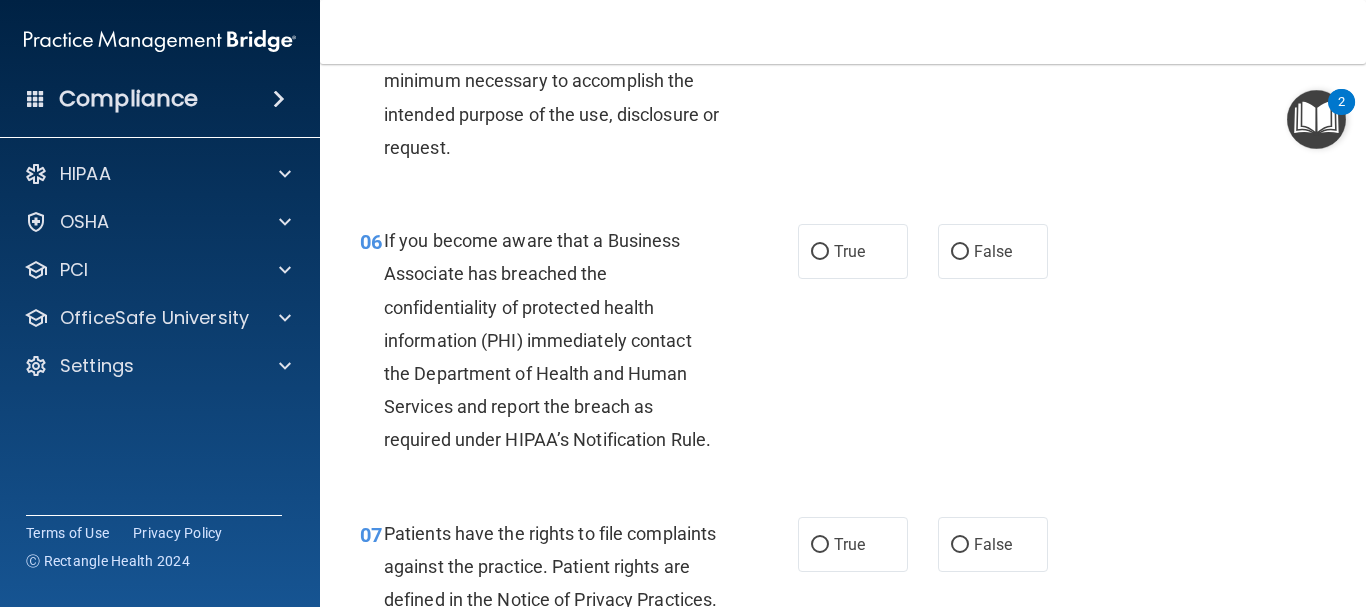 scroll, scrollTop: 1111, scrollLeft: 0, axis: vertical 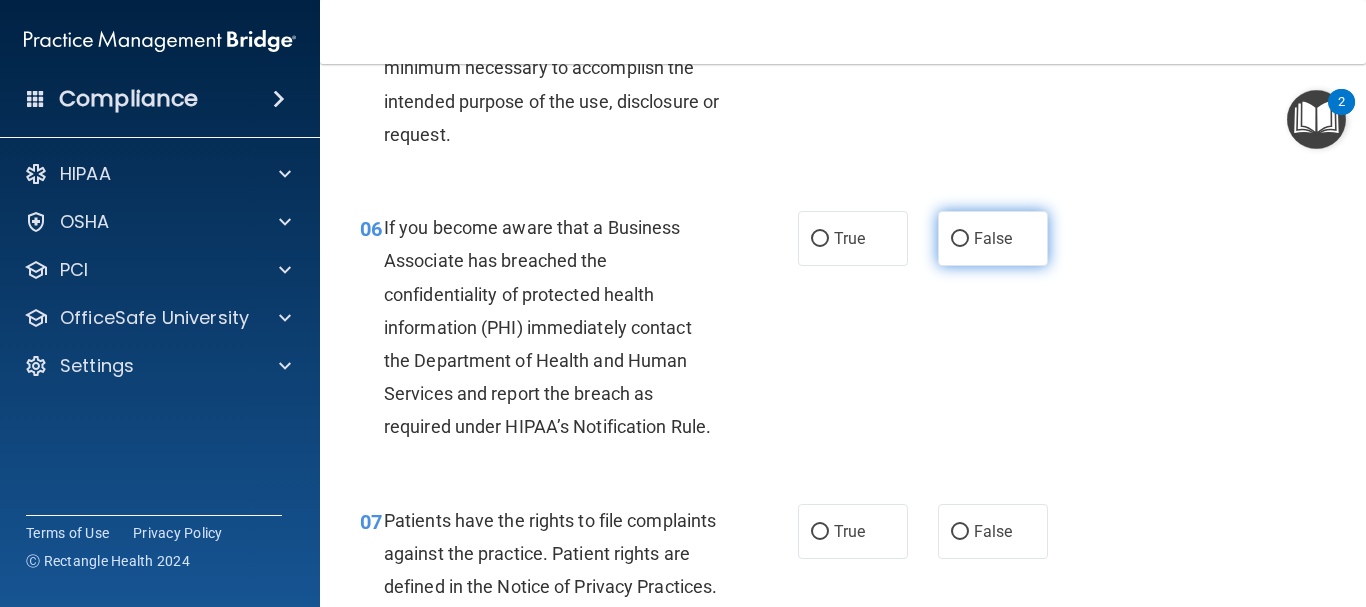 click on "False" at bounding box center (993, 238) 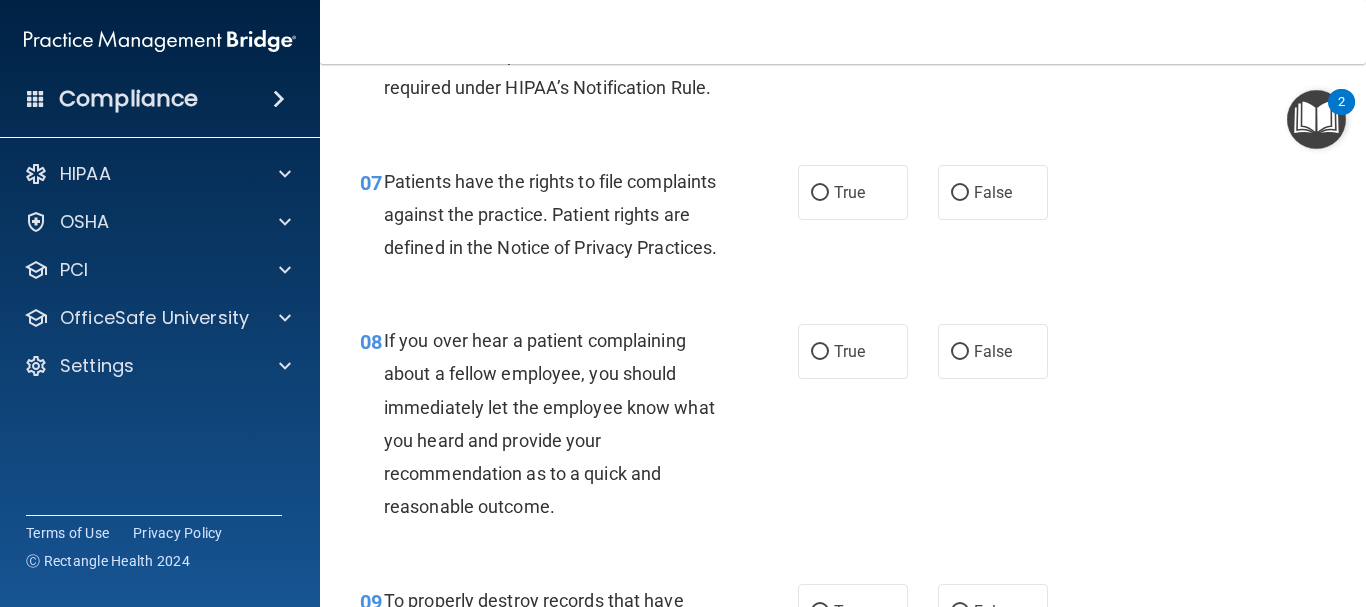 scroll, scrollTop: 1463, scrollLeft: 0, axis: vertical 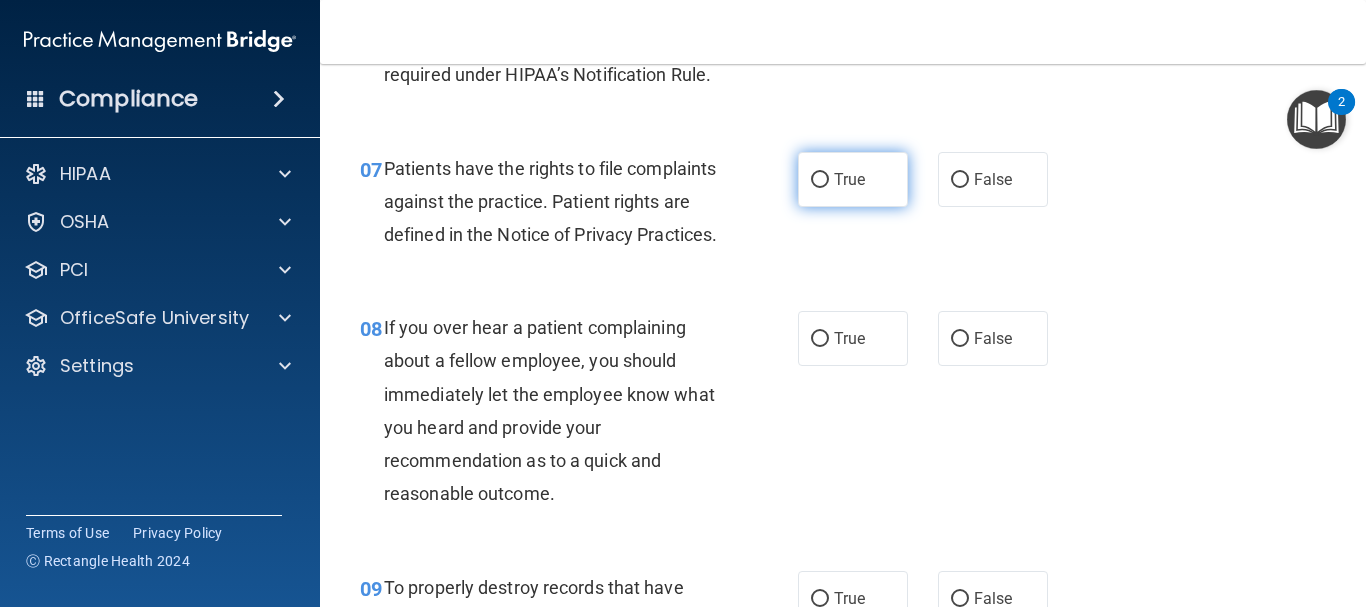 click on "True" at bounding box center [853, 179] 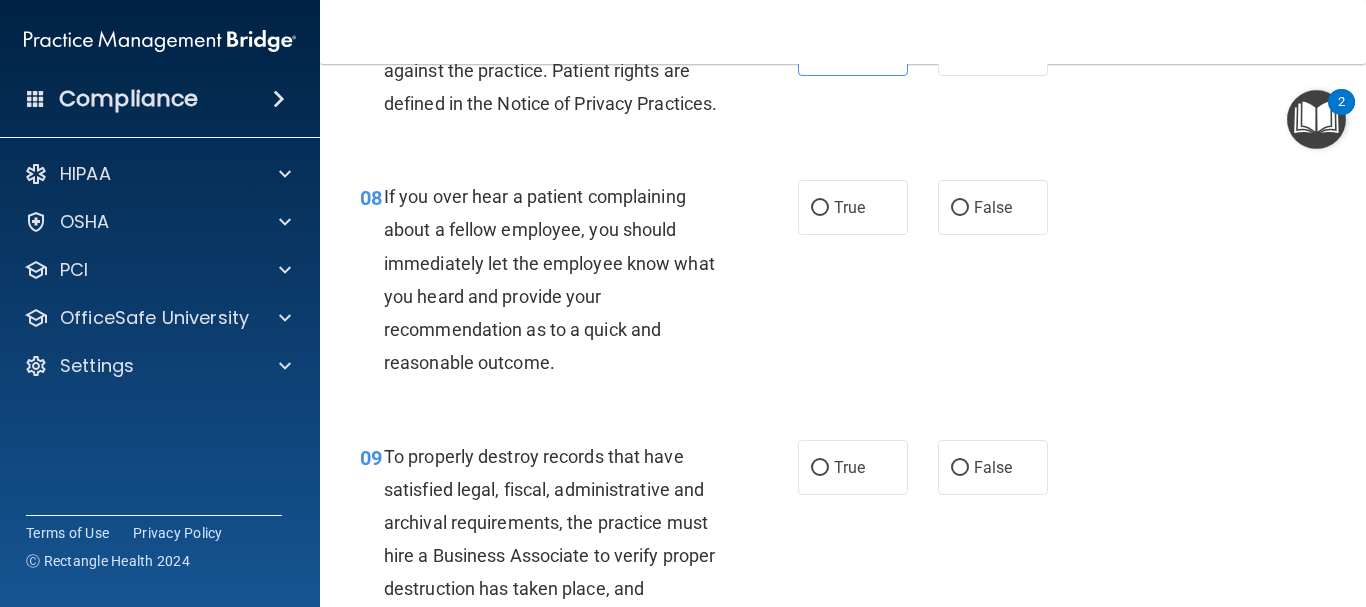 scroll, scrollTop: 1751, scrollLeft: 0, axis: vertical 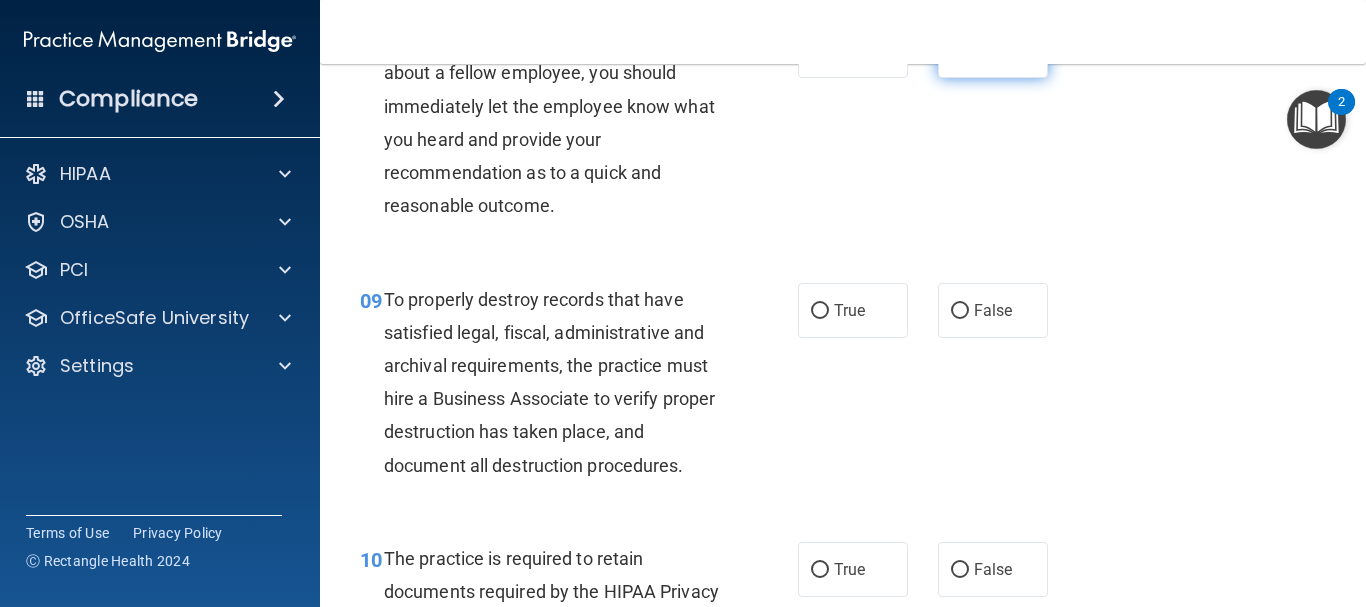 click on "False" at bounding box center [960, 51] 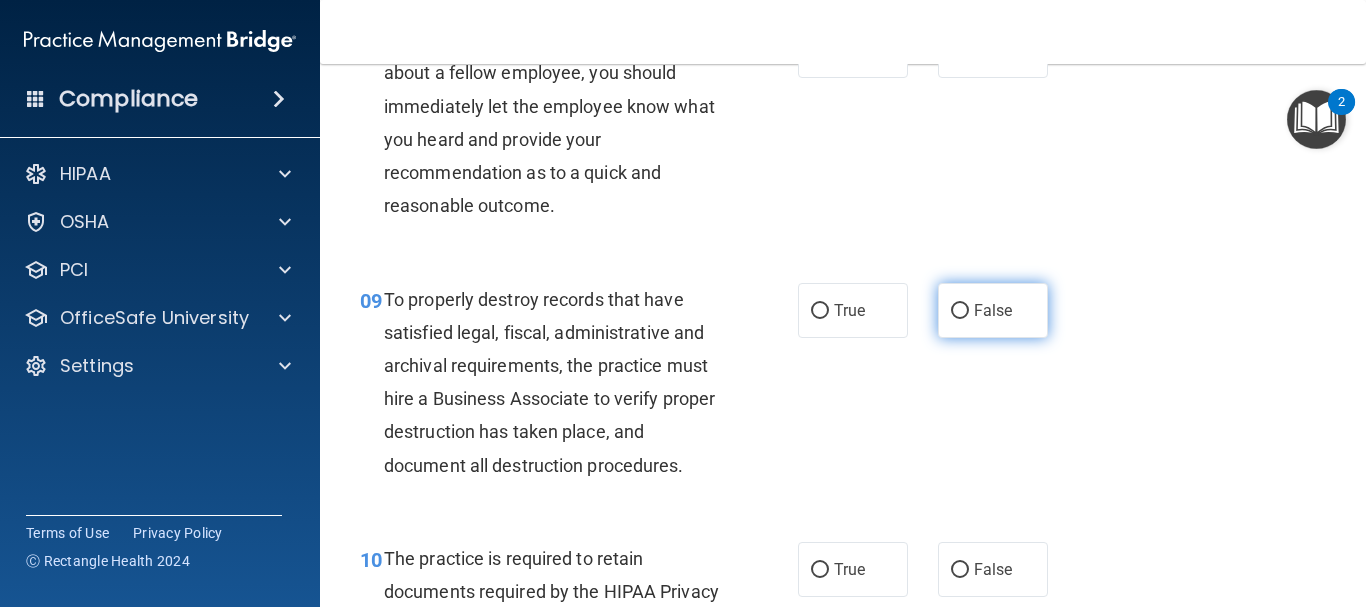 click on "False" at bounding box center [993, 310] 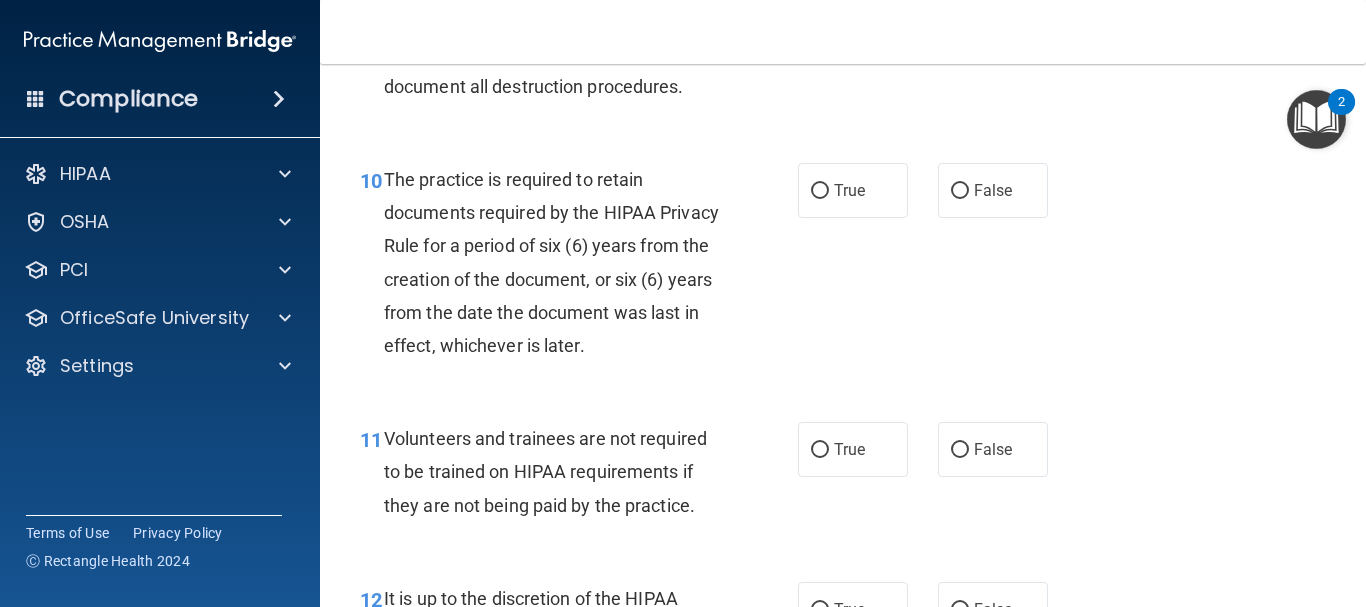 scroll, scrollTop: 2143, scrollLeft: 0, axis: vertical 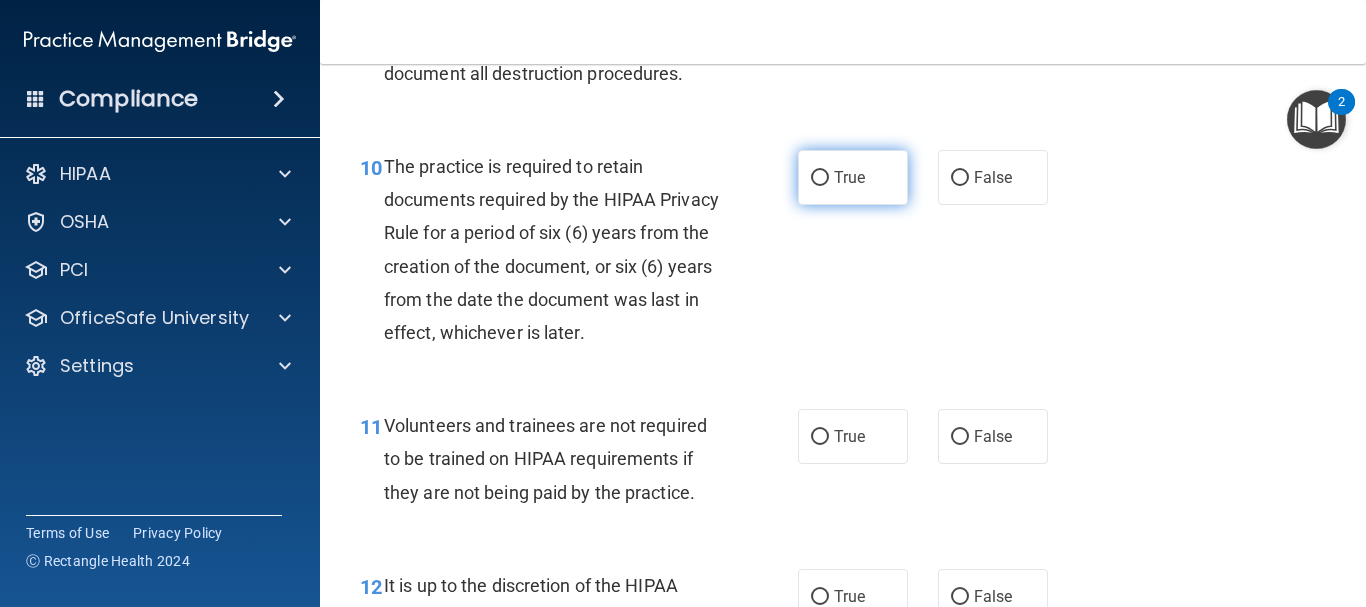 click on "True" at bounding box center (849, 177) 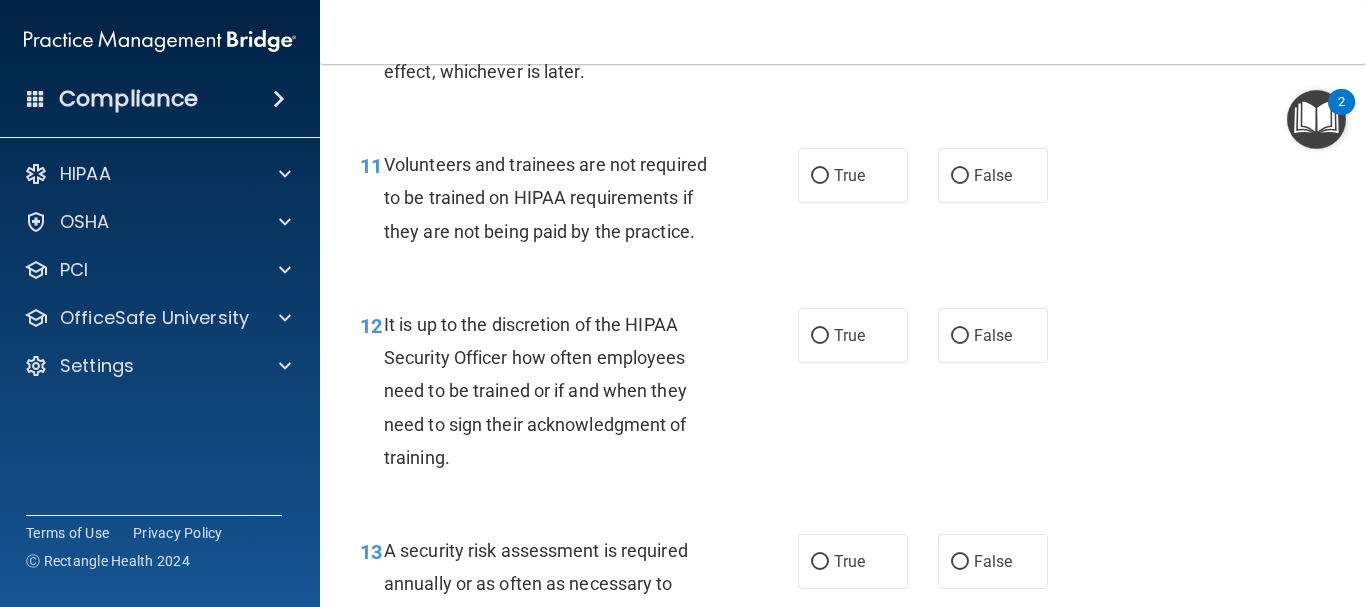 scroll, scrollTop: 2417, scrollLeft: 0, axis: vertical 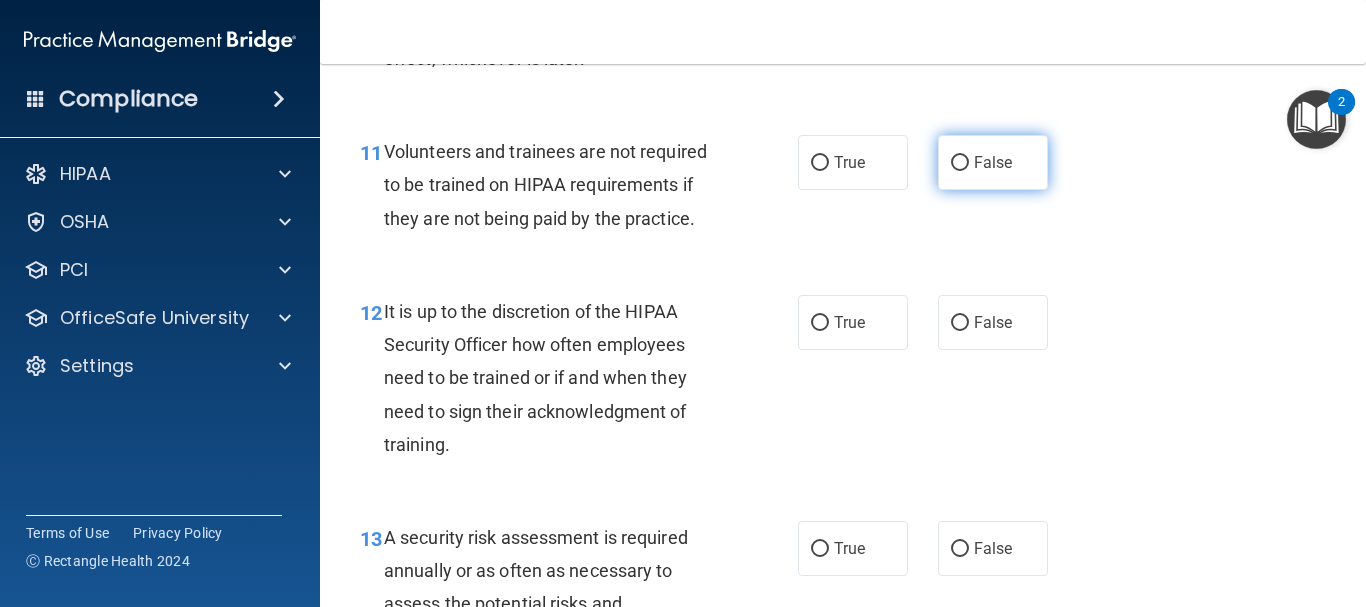 click on "False" at bounding box center [993, 162] 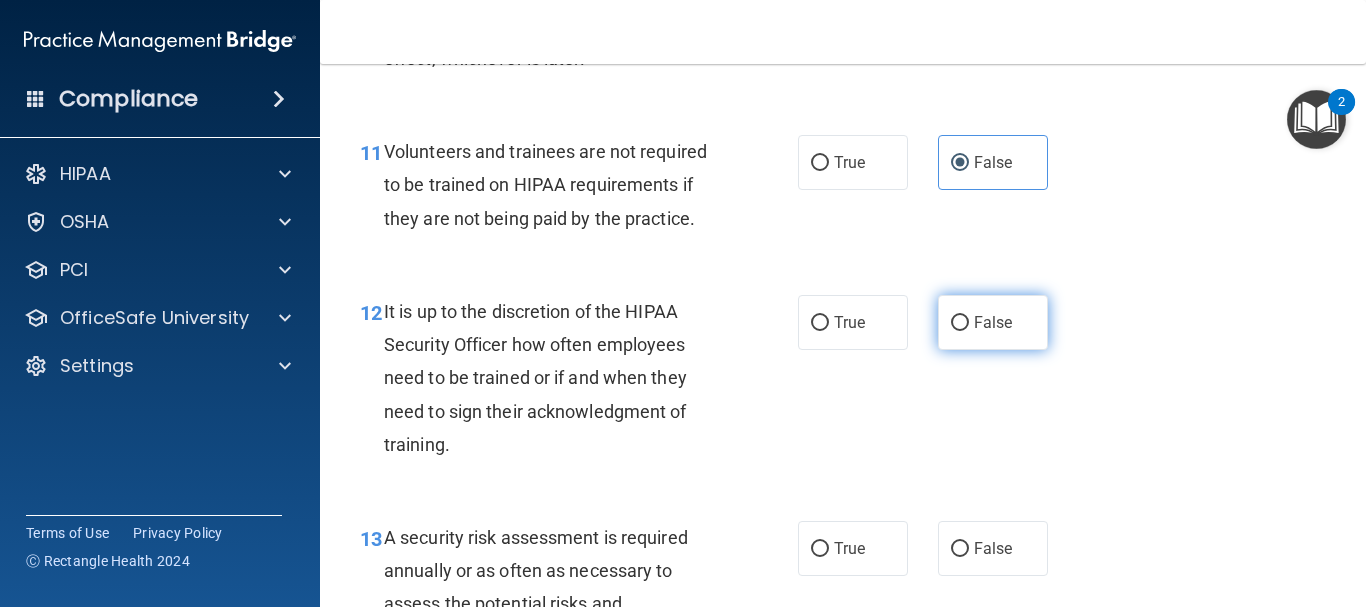 click on "False" at bounding box center (993, 322) 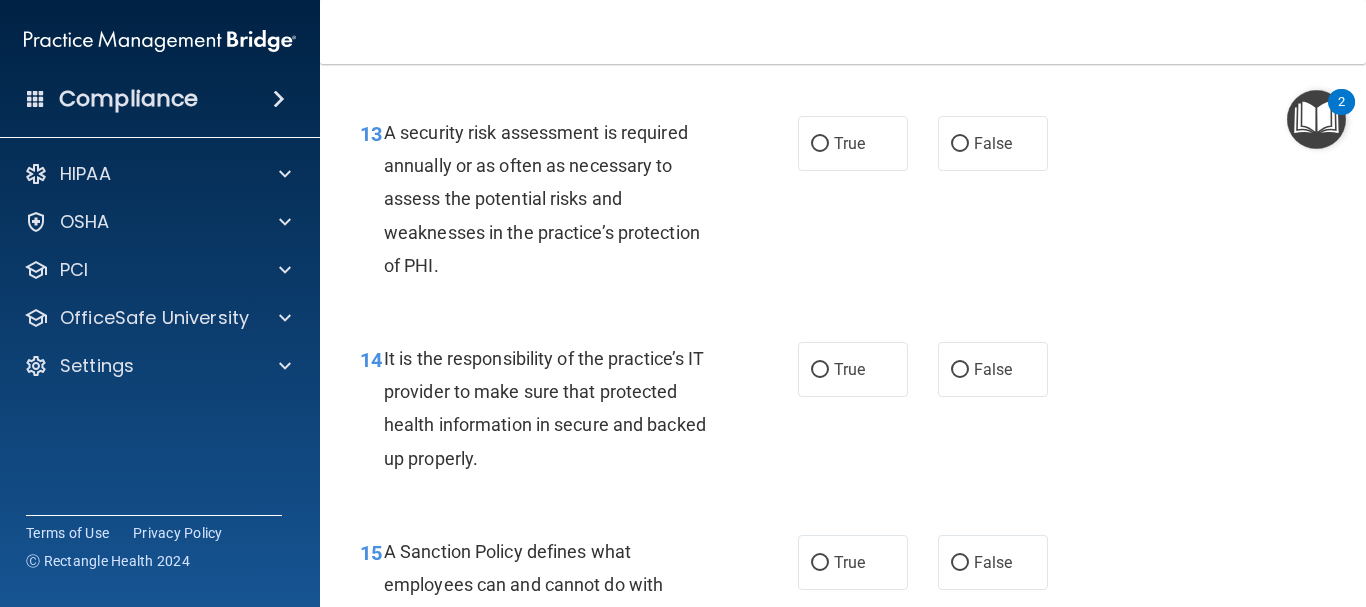 scroll, scrollTop: 2835, scrollLeft: 0, axis: vertical 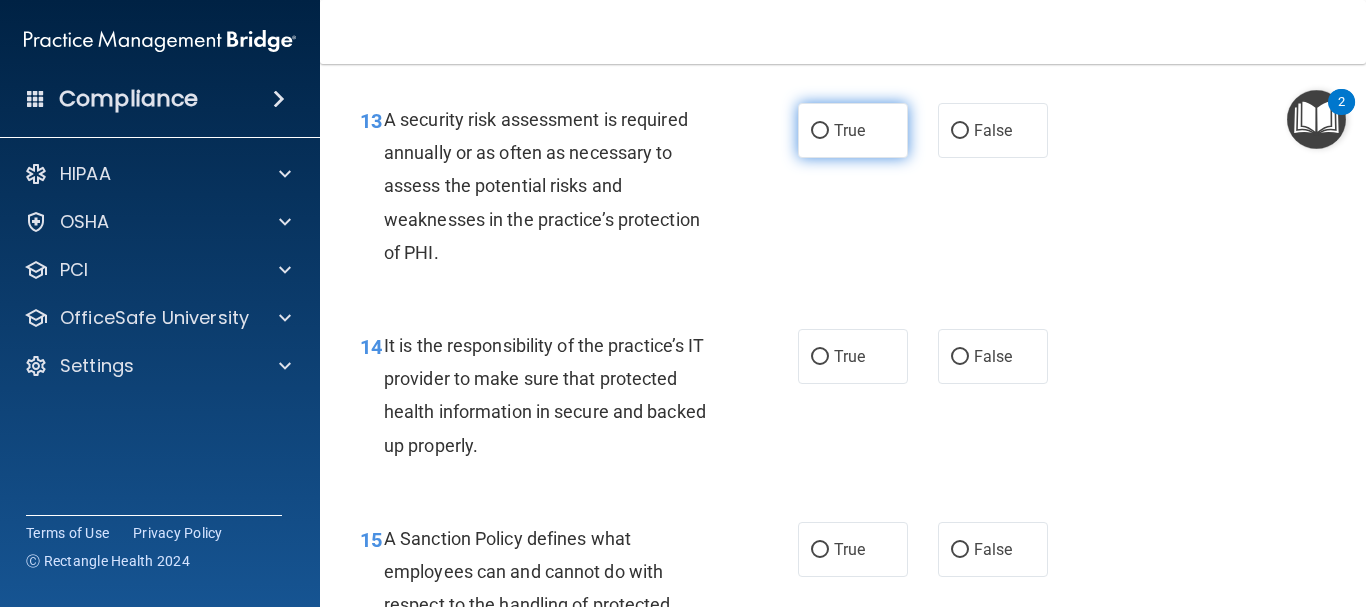 click on "True" at bounding box center [853, 130] 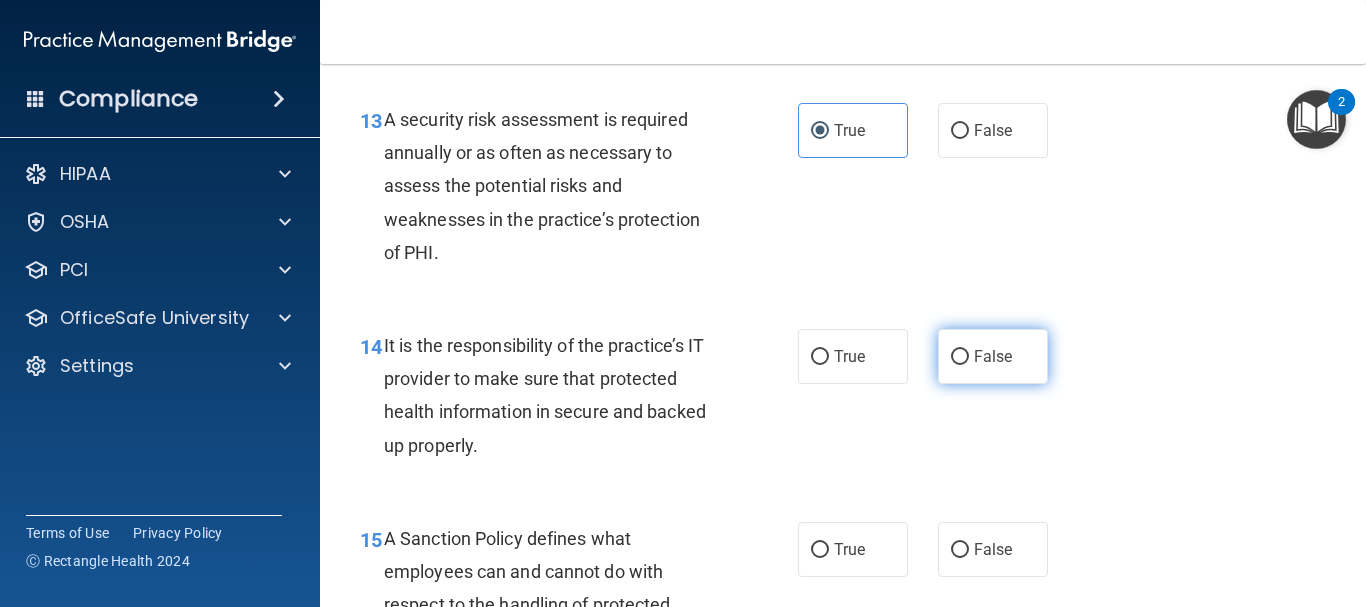 click on "False" at bounding box center [993, 356] 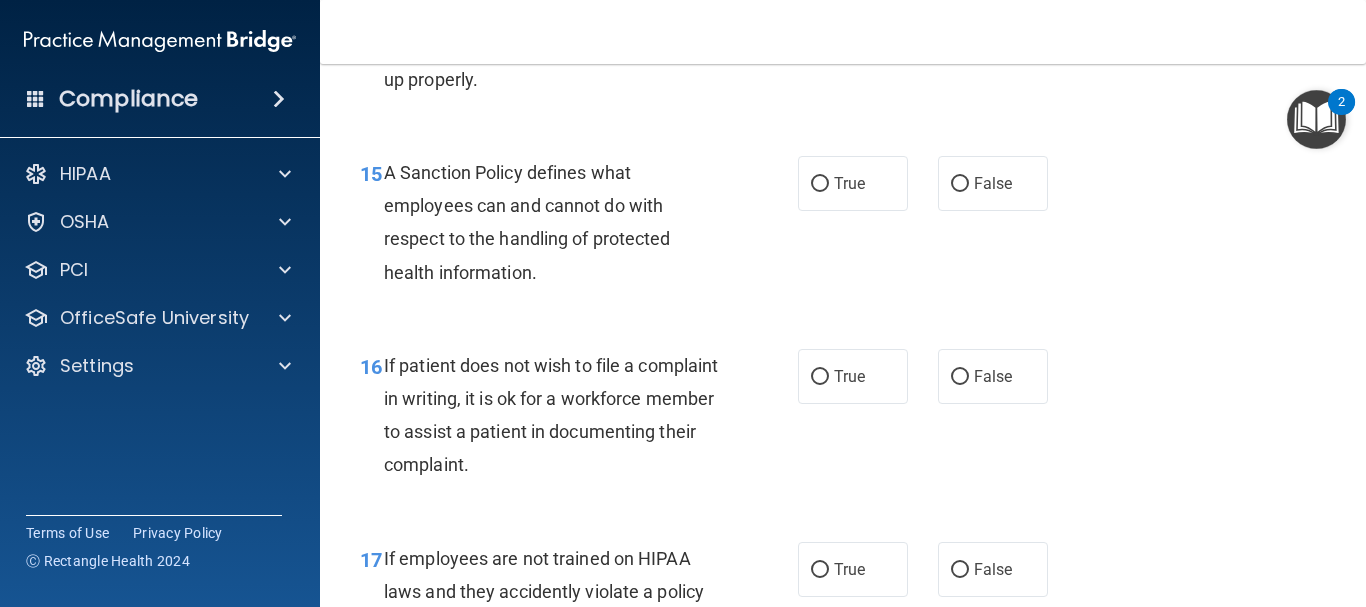 scroll, scrollTop: 3240, scrollLeft: 0, axis: vertical 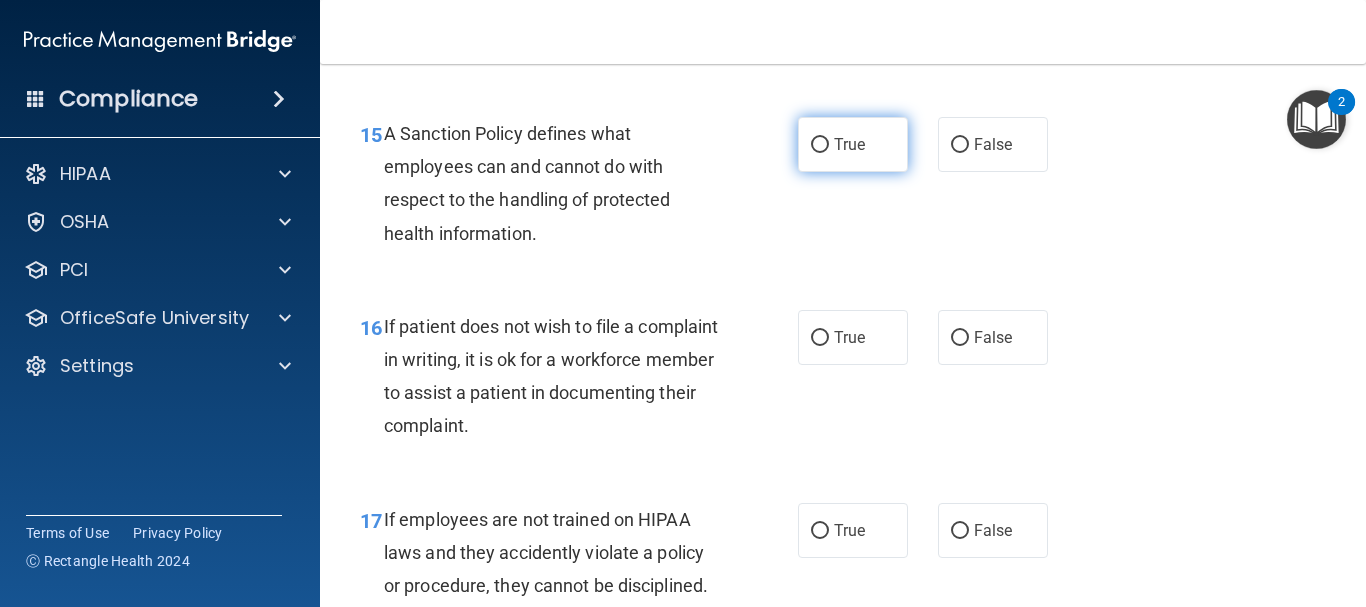 click on "True" at bounding box center (849, 144) 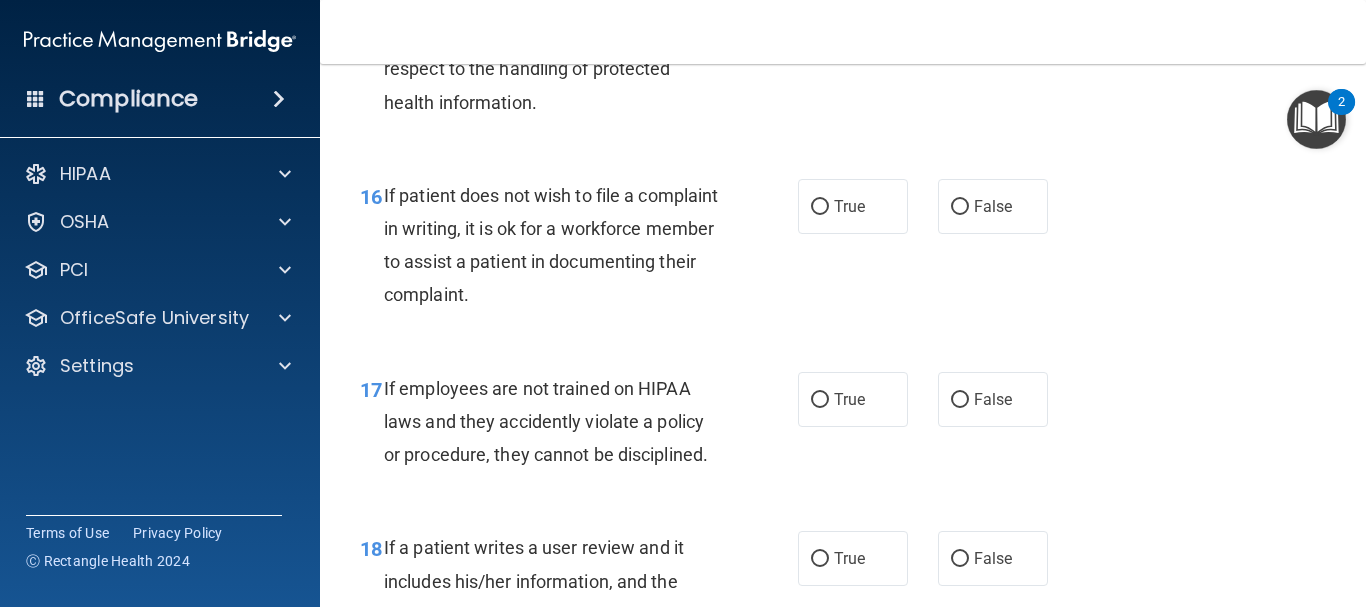 scroll, scrollTop: 3423, scrollLeft: 0, axis: vertical 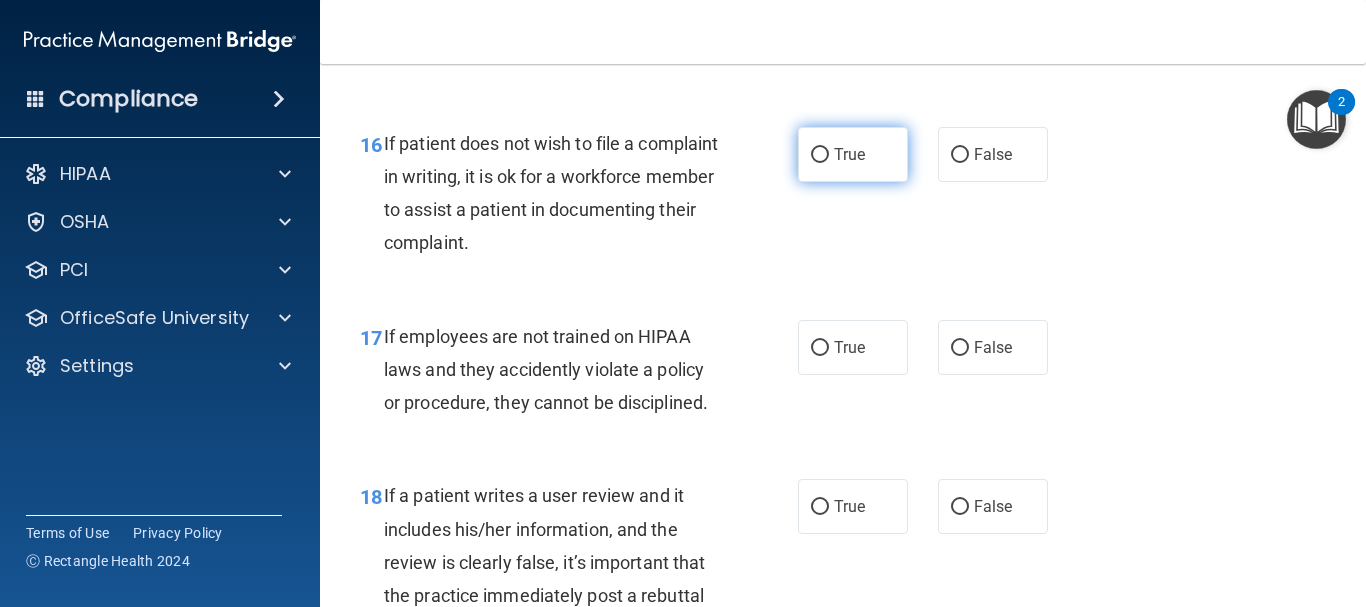 click on "True" at bounding box center (849, 154) 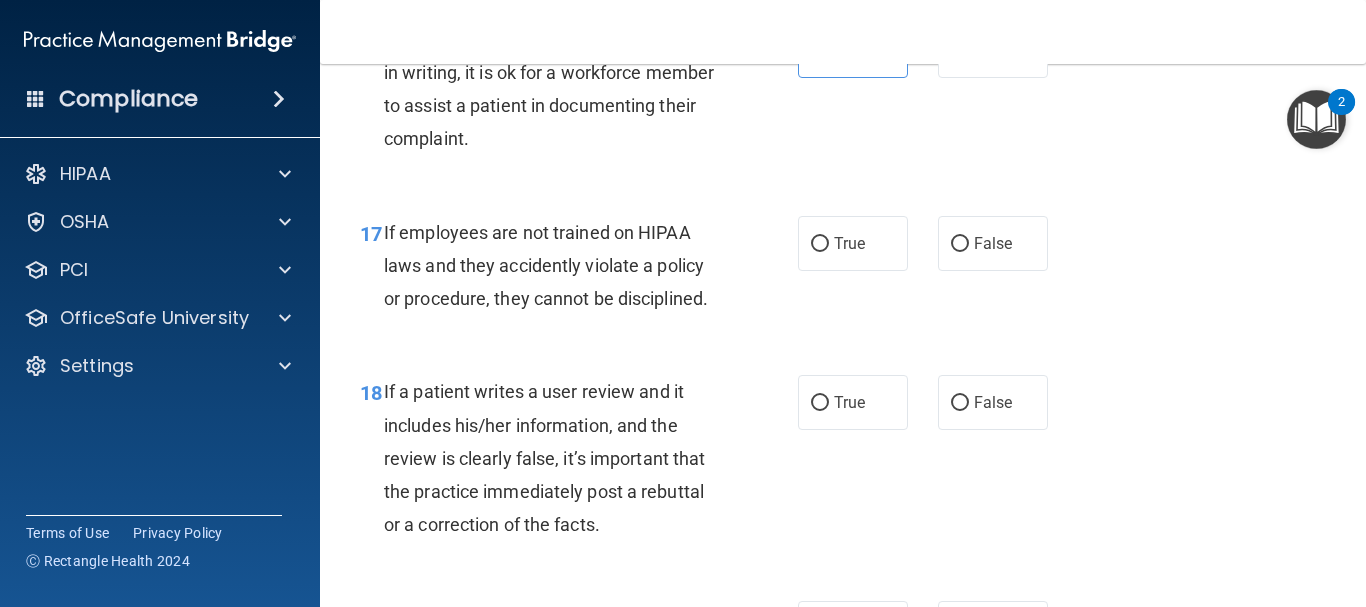 scroll, scrollTop: 3540, scrollLeft: 0, axis: vertical 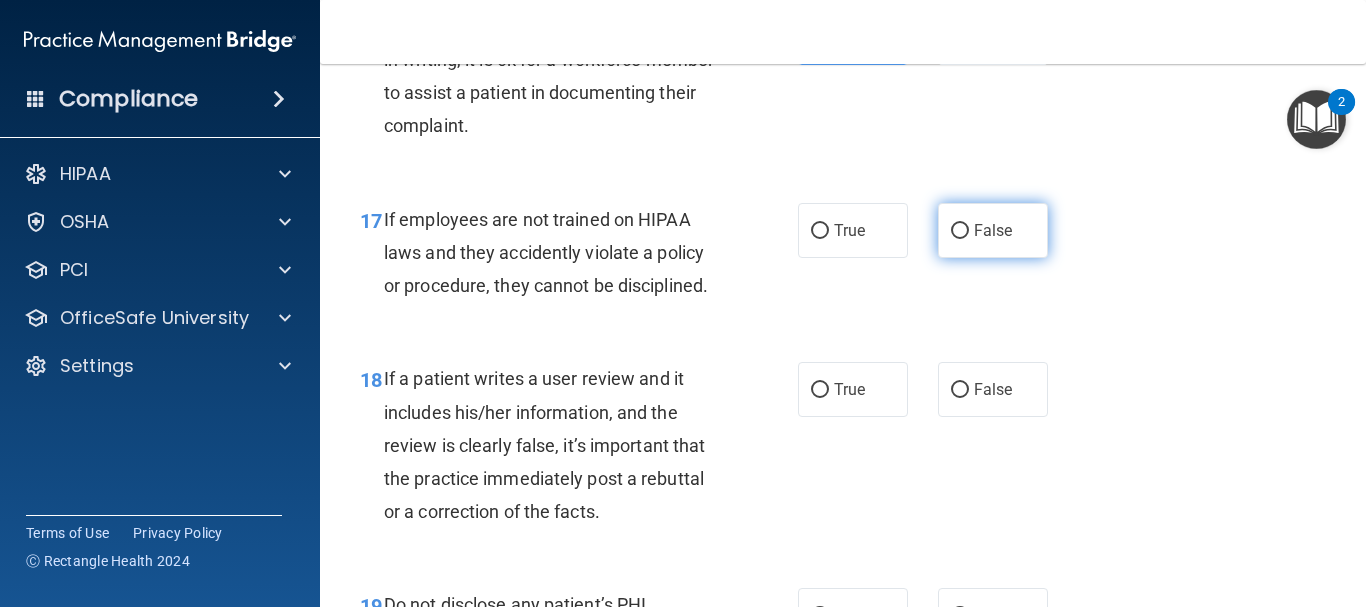 click on "False" at bounding box center [993, 230] 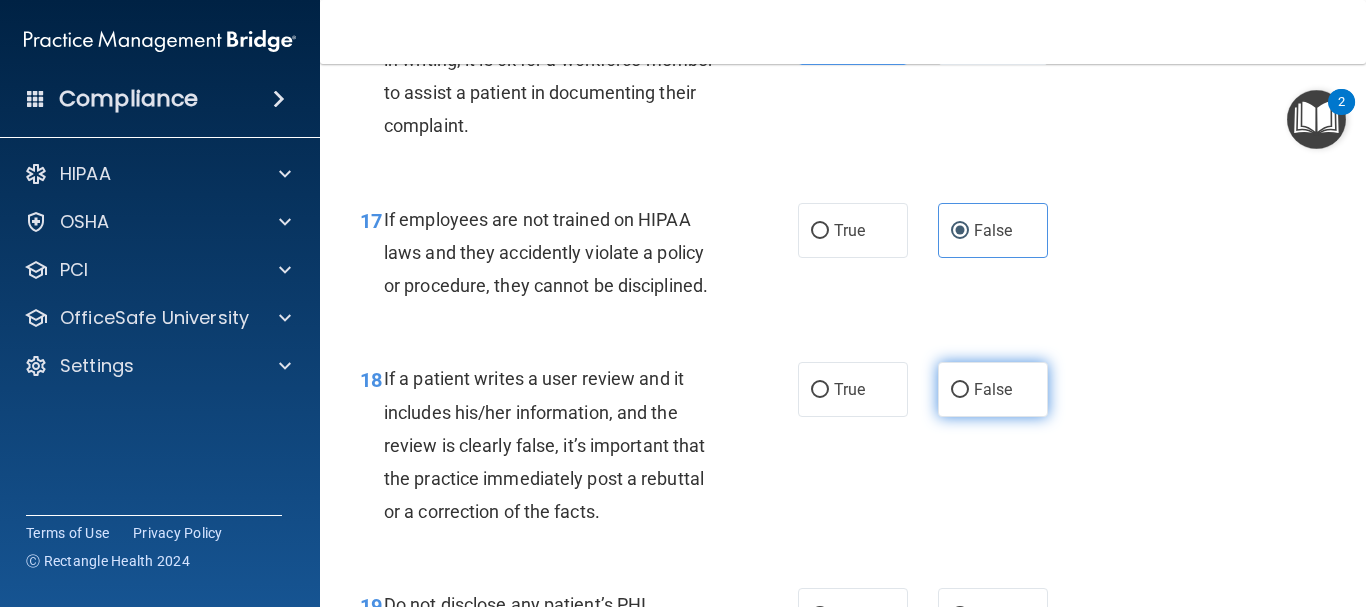 click on "False" at bounding box center [993, 389] 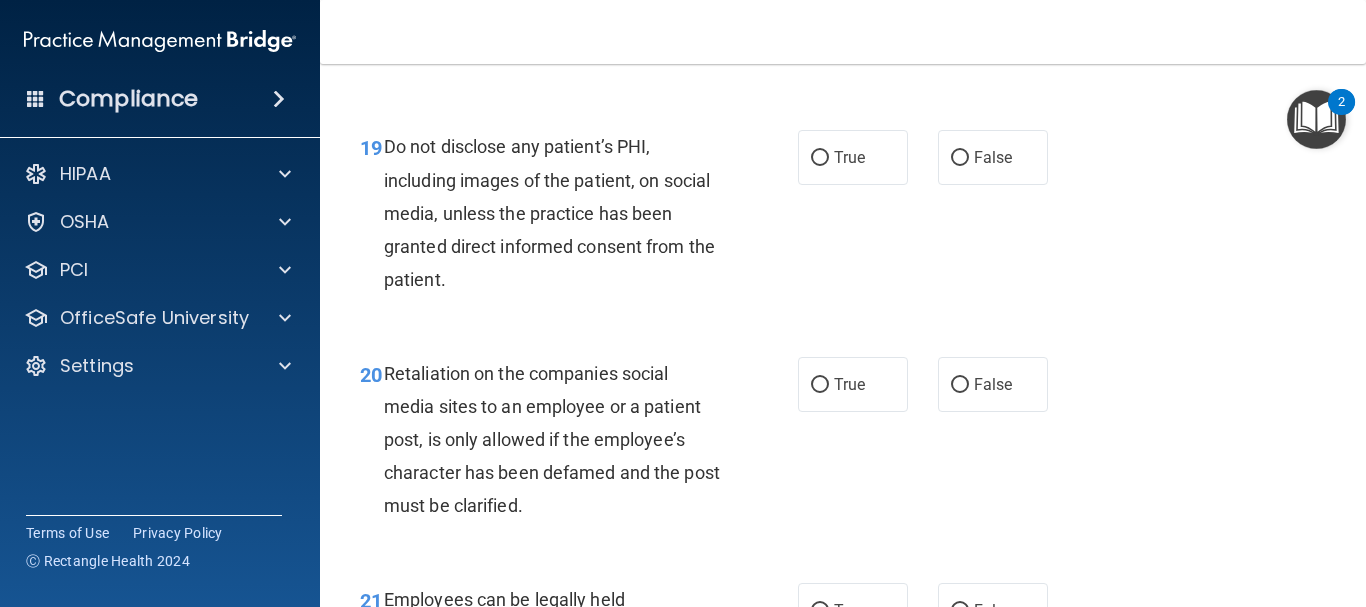 scroll, scrollTop: 4089, scrollLeft: 0, axis: vertical 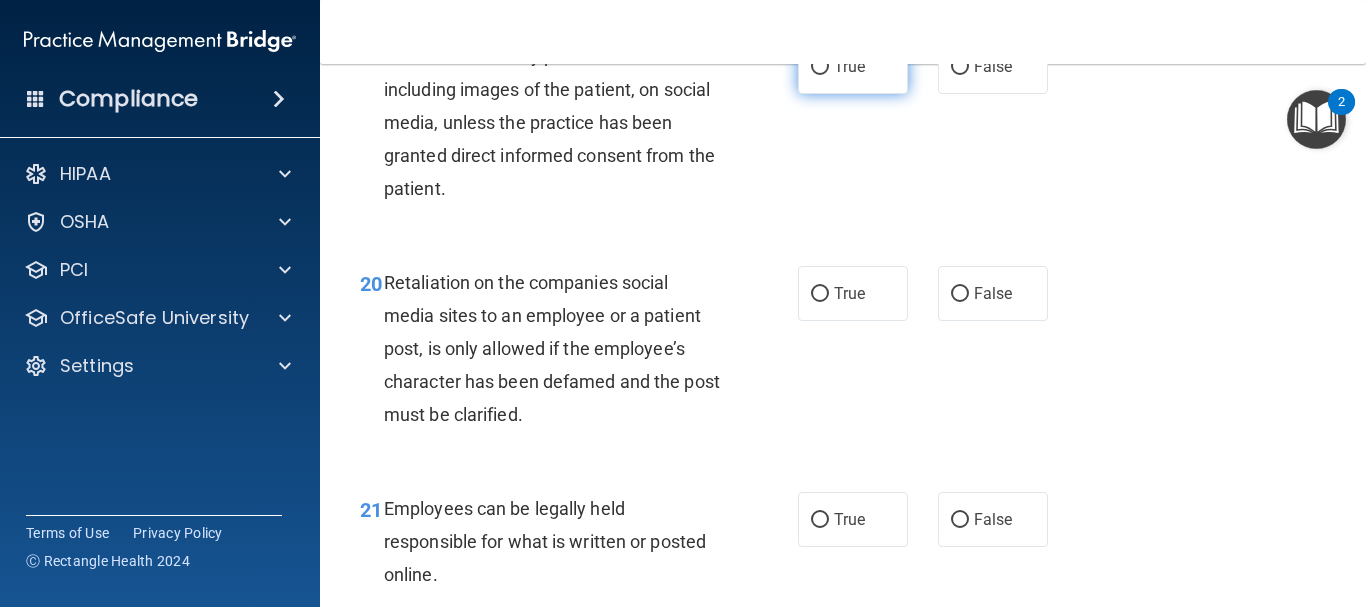 click on "True" at bounding box center (853, 66) 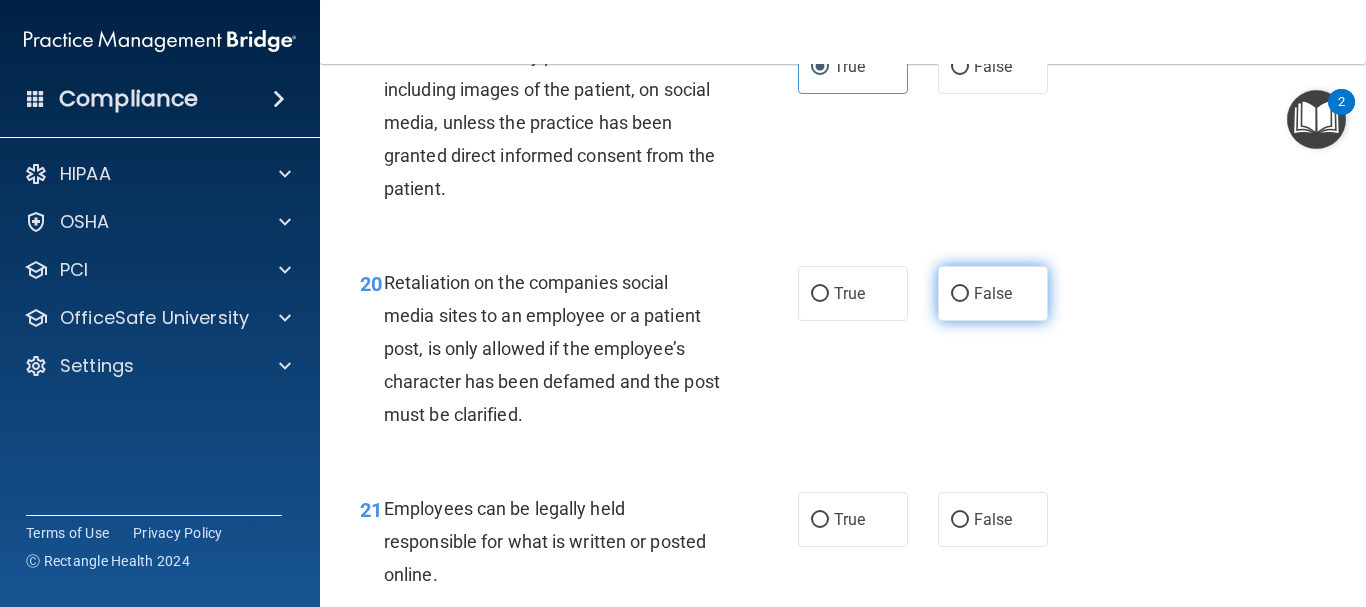 click on "False" at bounding box center [993, 293] 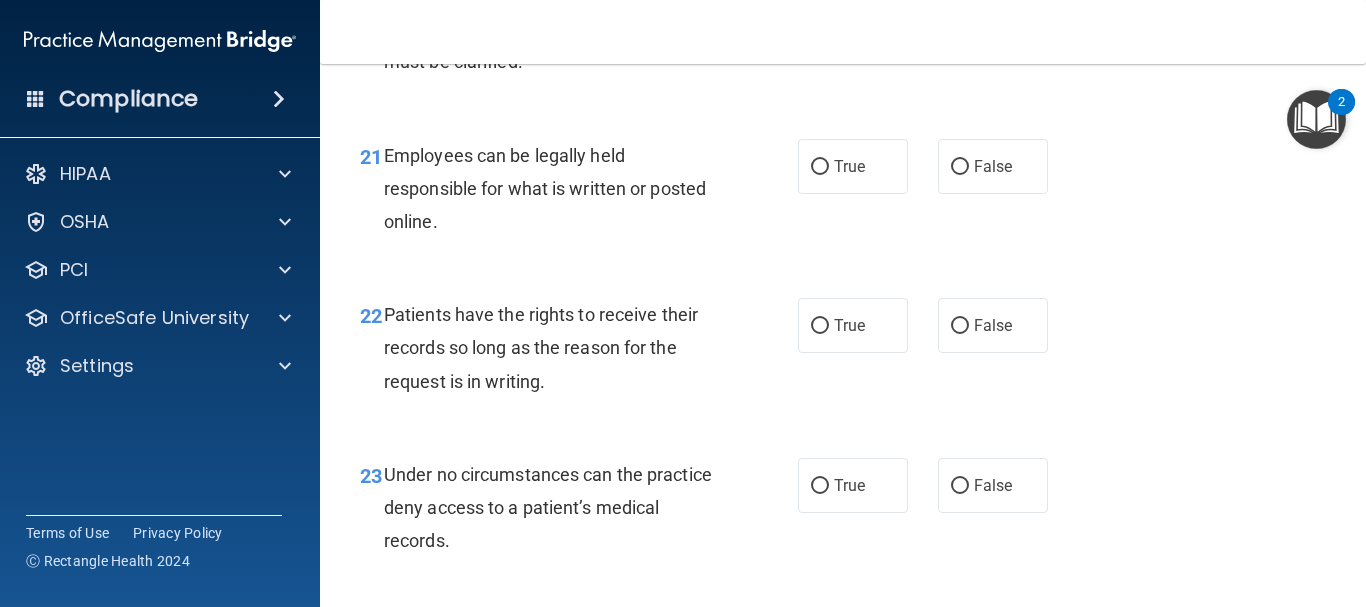 scroll, scrollTop: 4455, scrollLeft: 0, axis: vertical 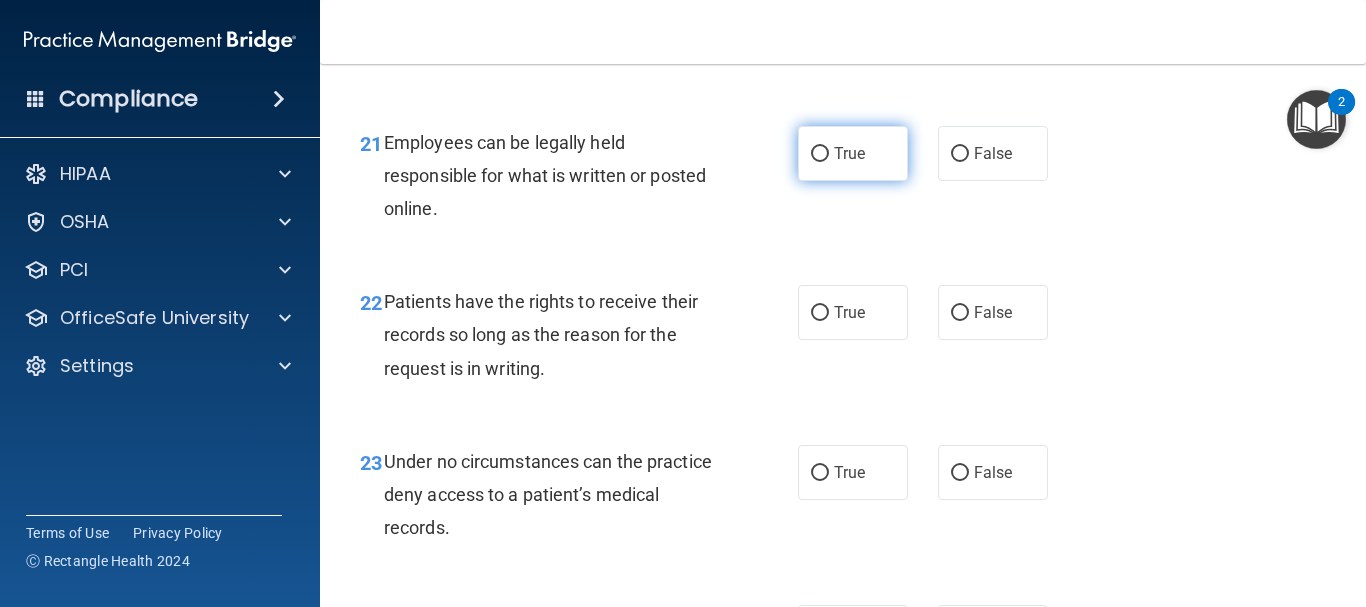 click on "True" at bounding box center (849, 153) 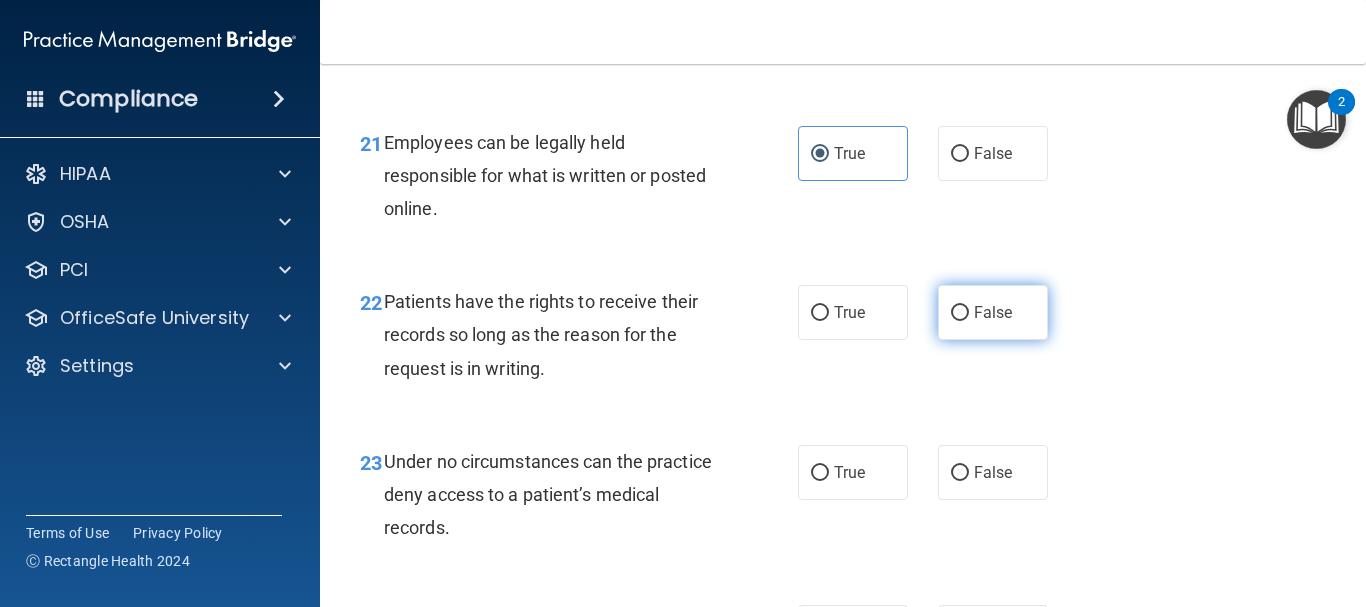click on "False" at bounding box center (993, 312) 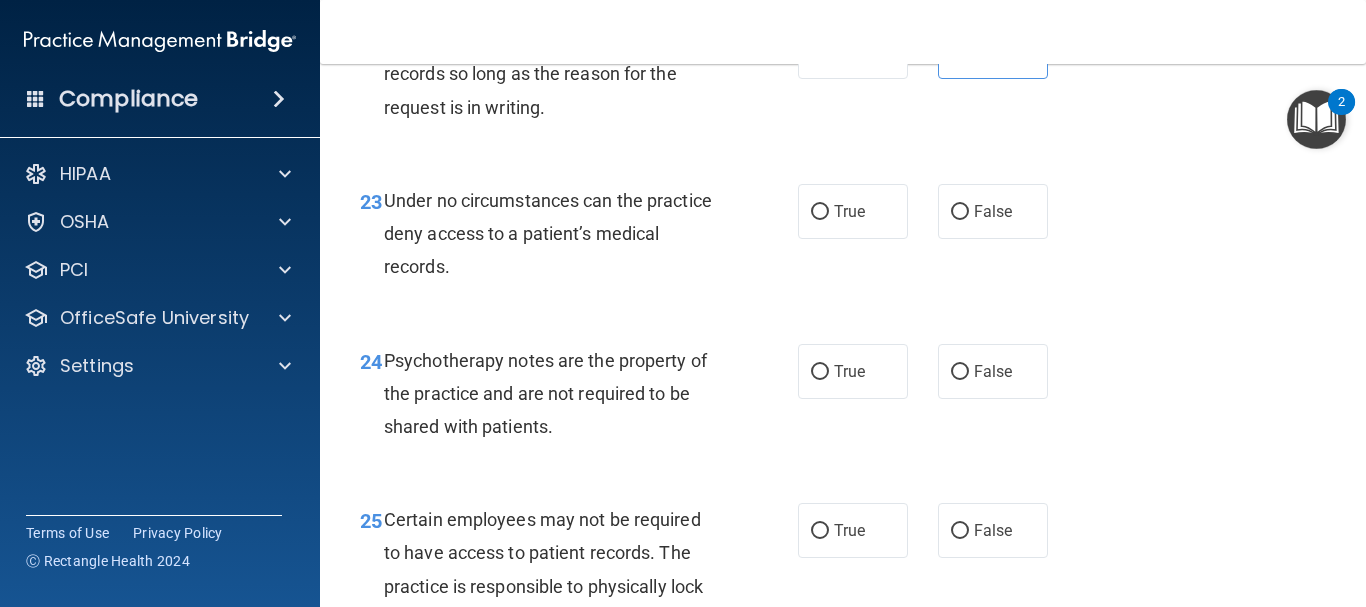 scroll, scrollTop: 4729, scrollLeft: 0, axis: vertical 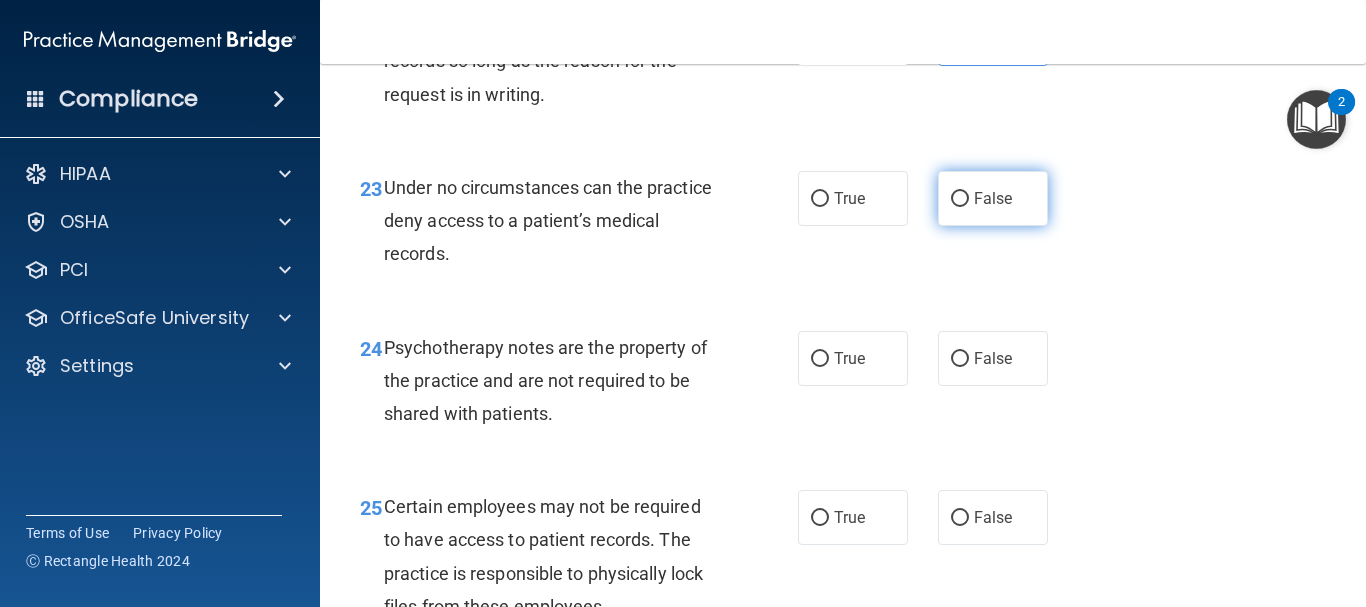 click on "False" at bounding box center [993, 198] 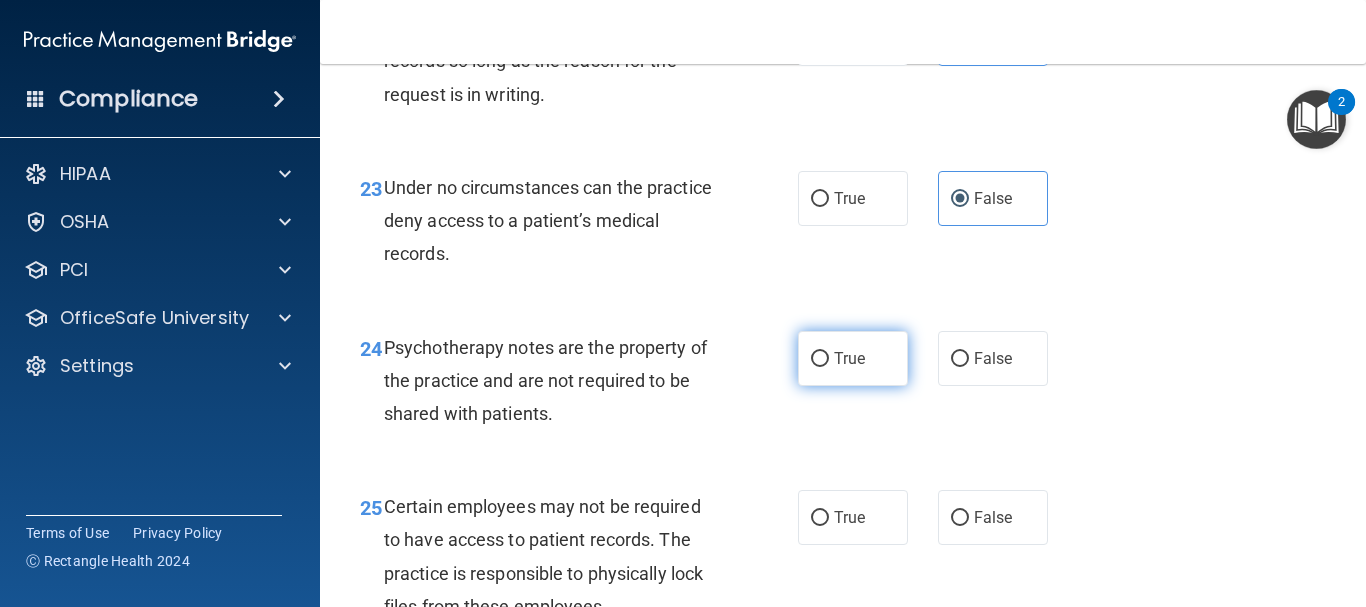click on "True" at bounding box center (853, 358) 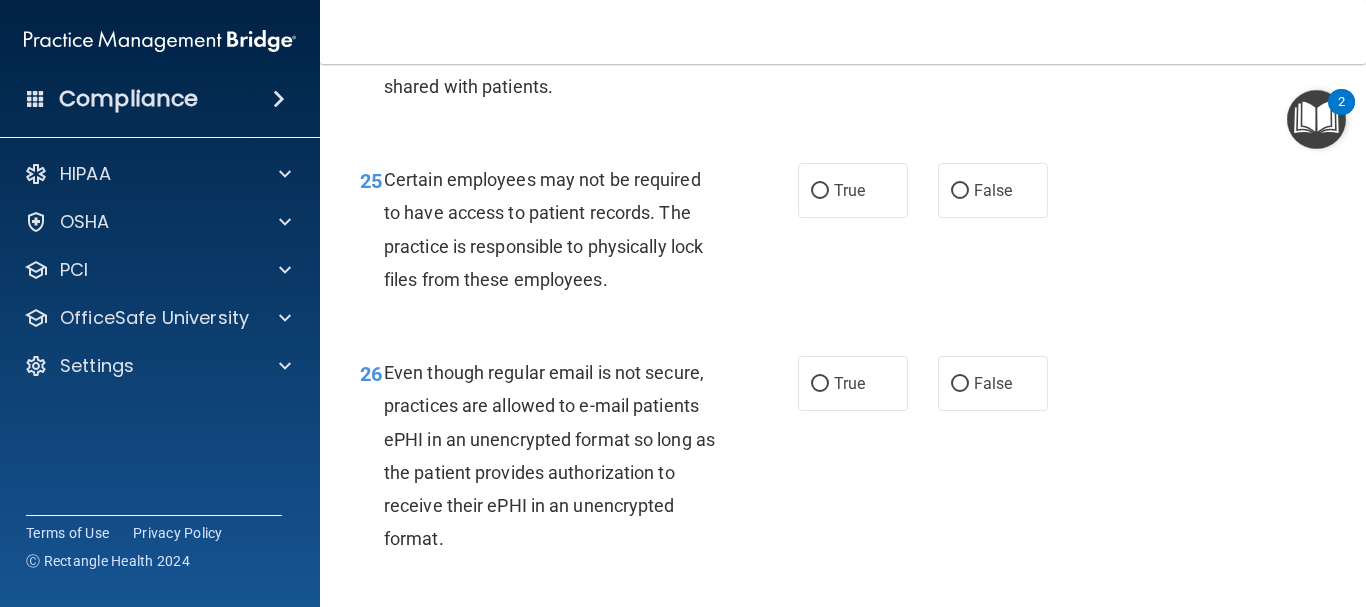 scroll, scrollTop: 5095, scrollLeft: 0, axis: vertical 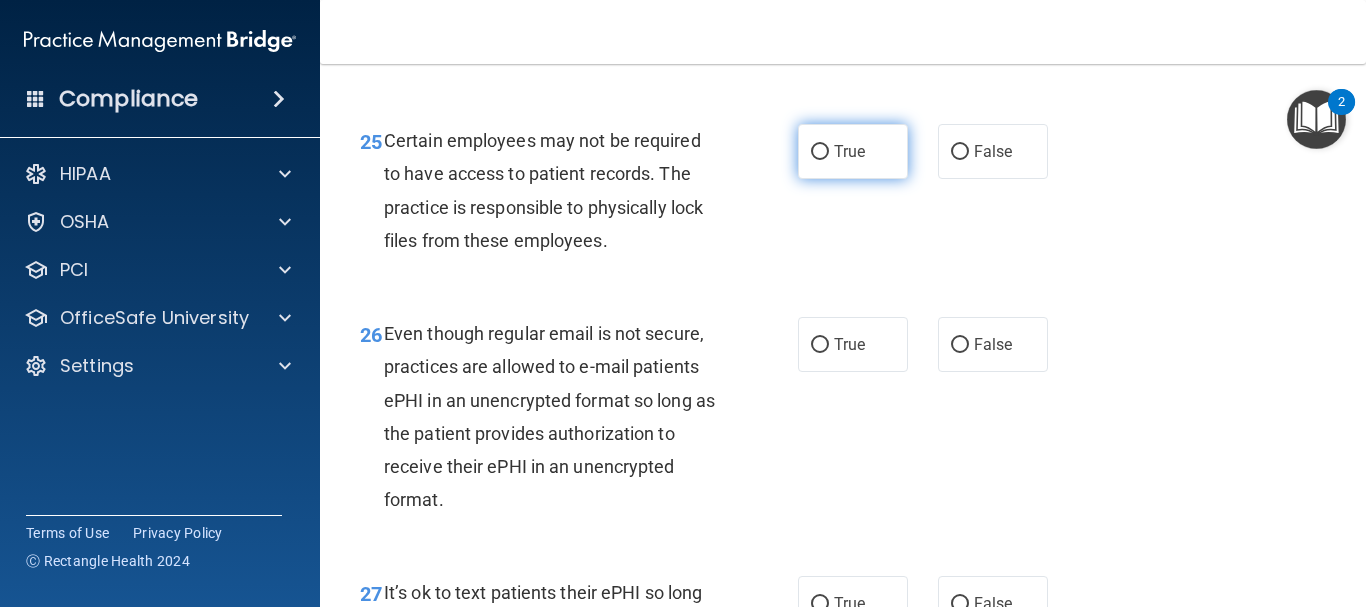 click on "True" at bounding box center [853, 151] 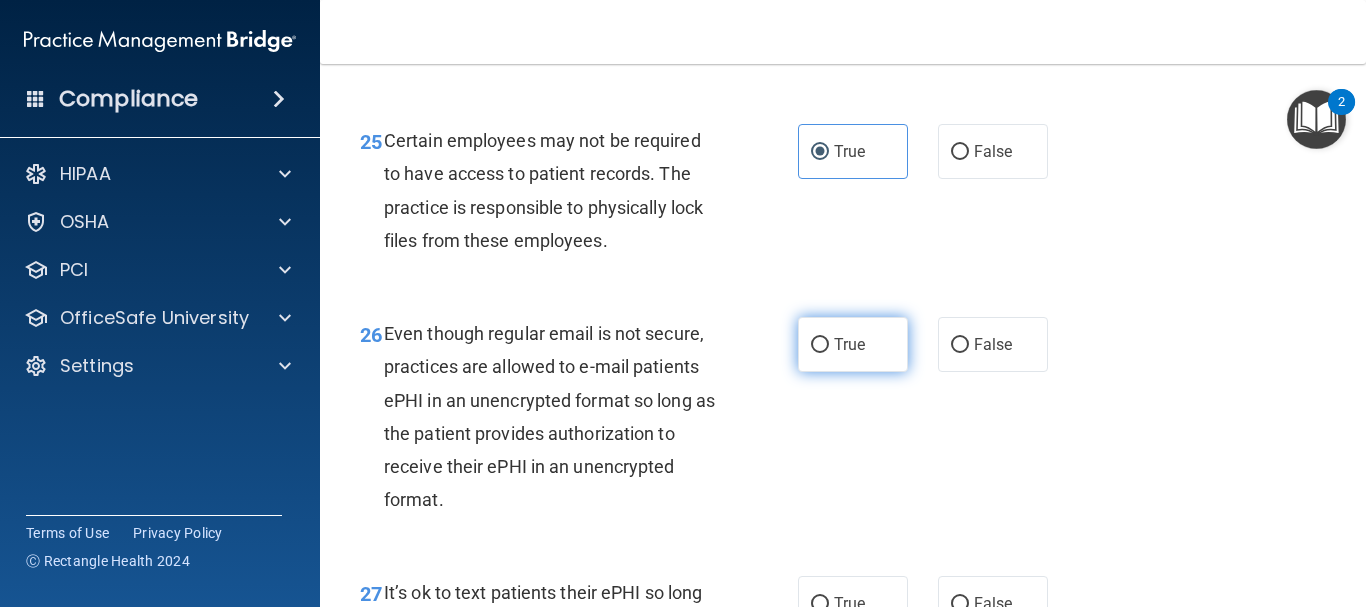 click on "True" at bounding box center (820, 345) 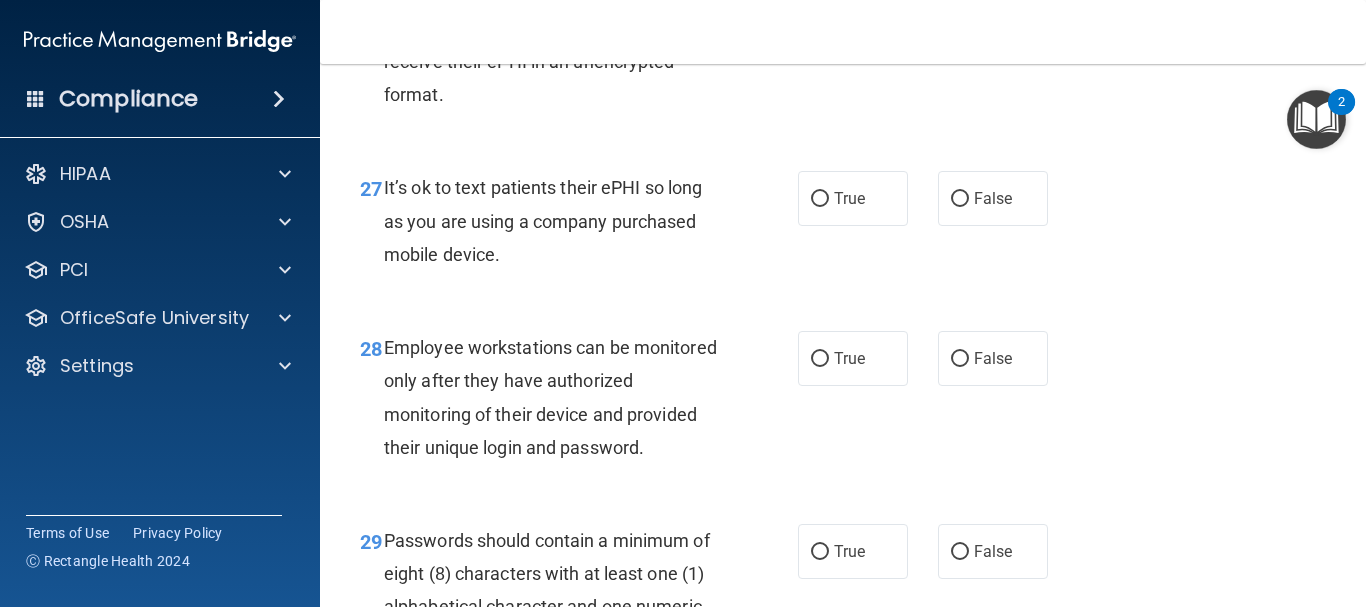 scroll, scrollTop: 5552, scrollLeft: 0, axis: vertical 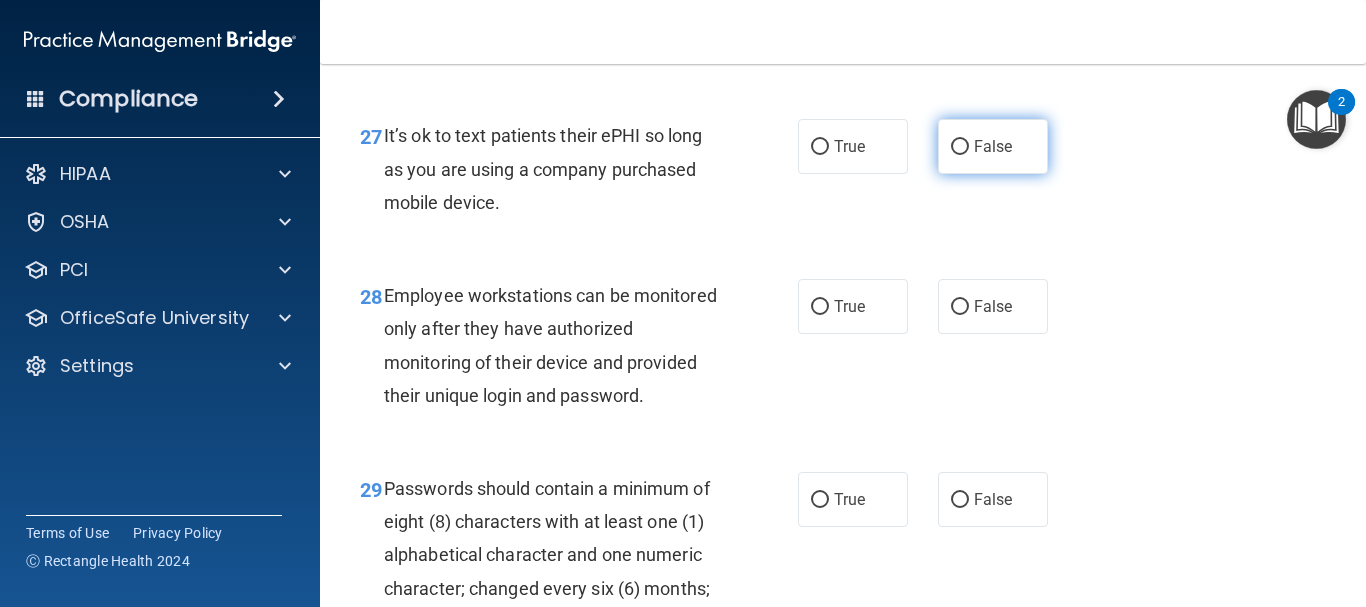 click on "False" at bounding box center [993, 146] 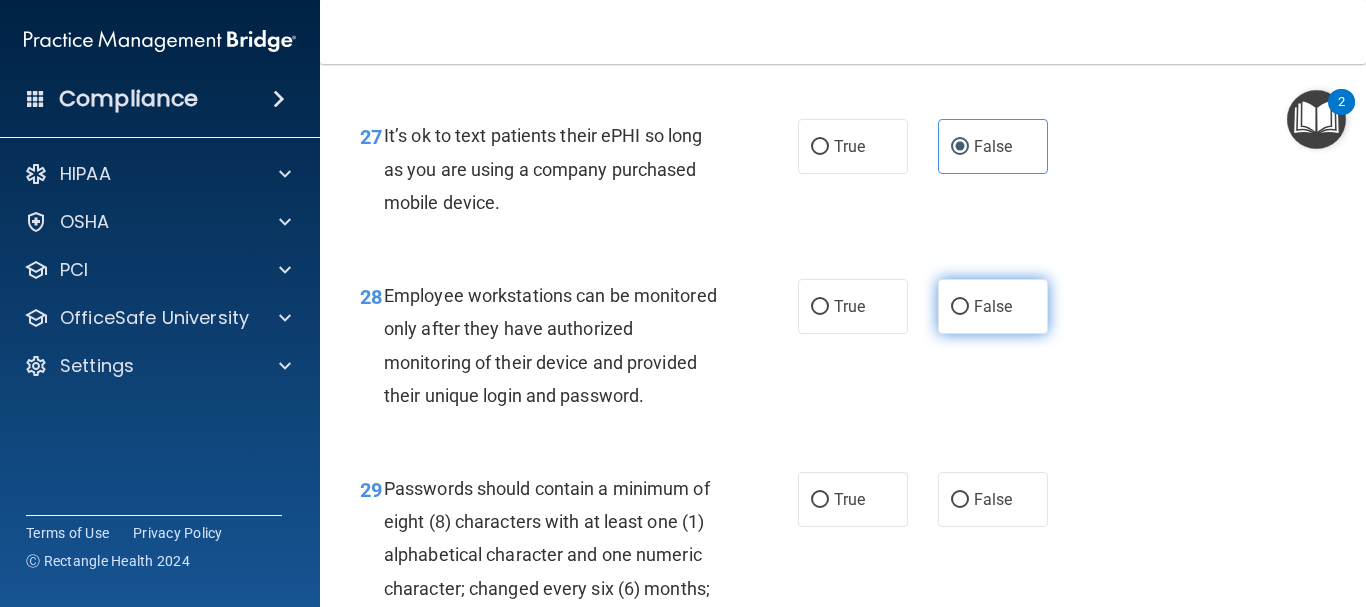 click on "False" at bounding box center [993, 306] 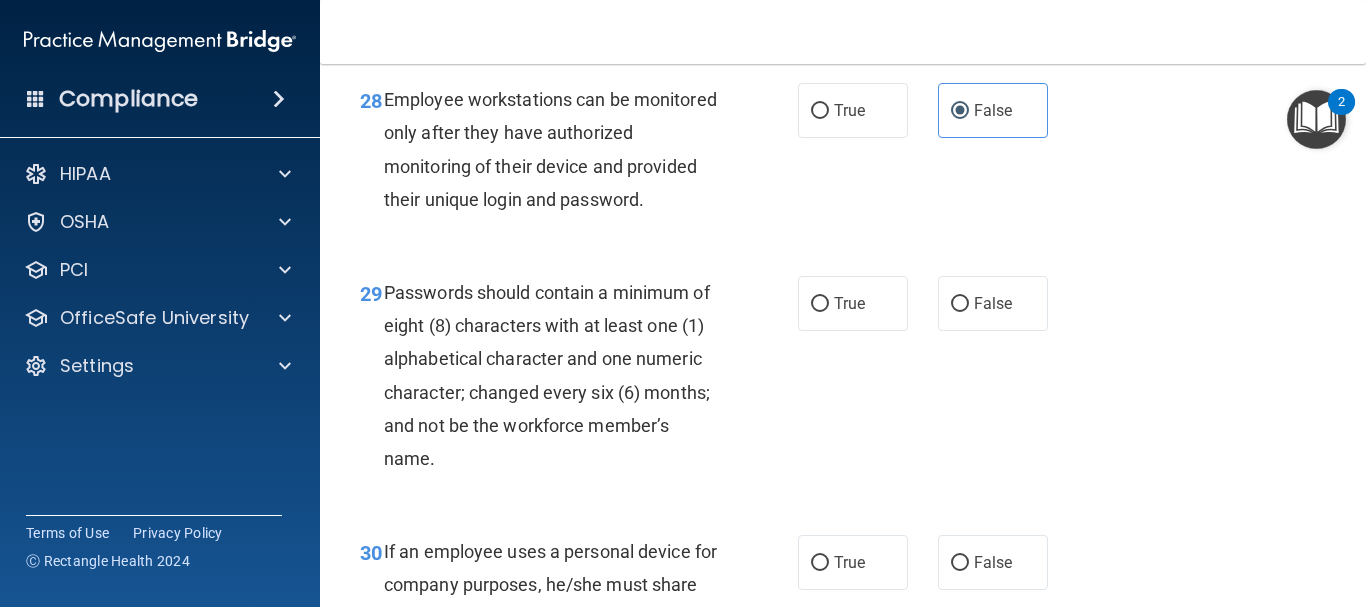 scroll, scrollTop: 5839, scrollLeft: 0, axis: vertical 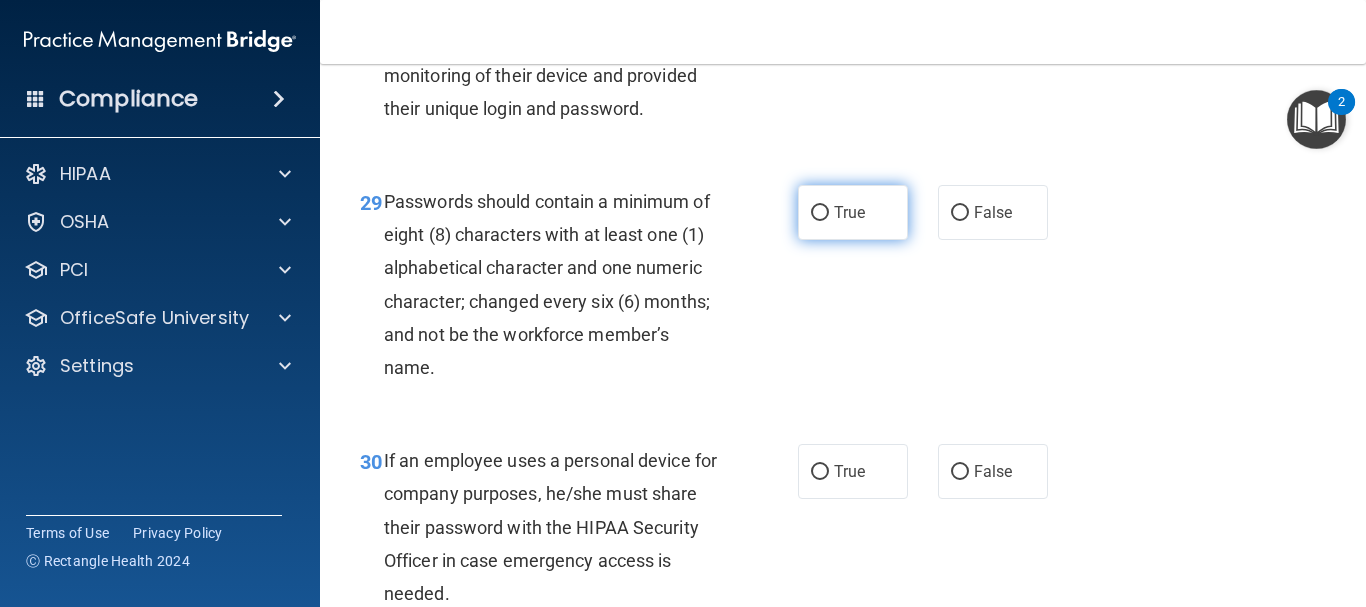 click on "True" at bounding box center [853, 212] 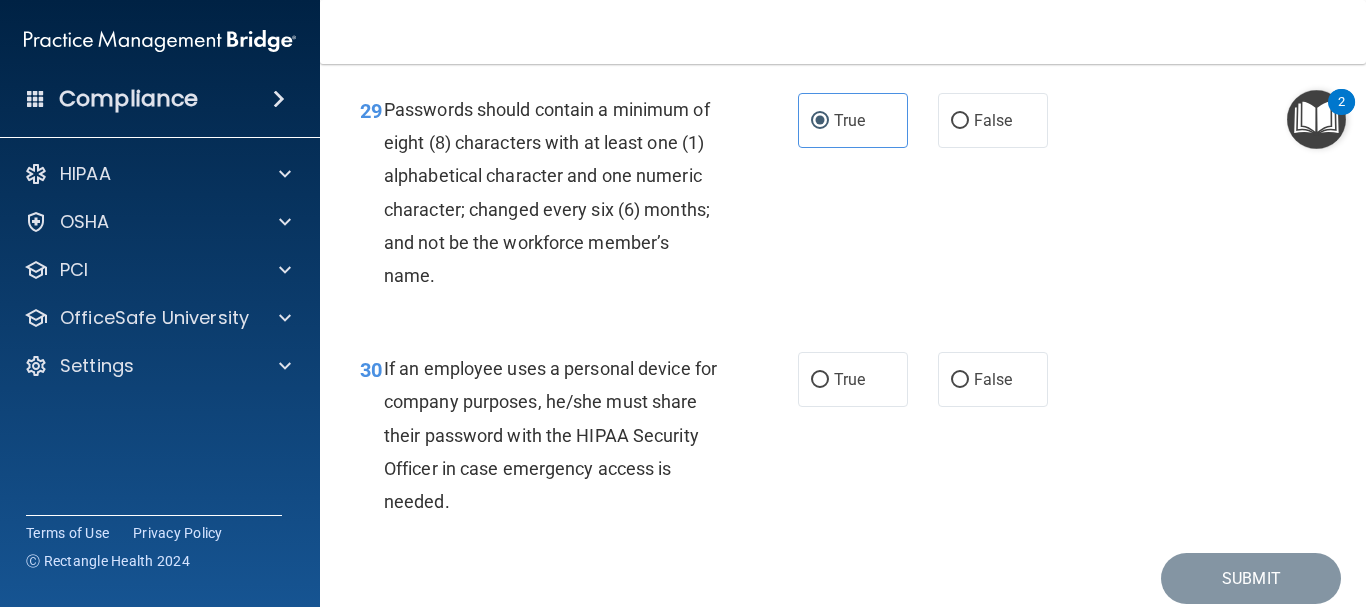 scroll, scrollTop: 5944, scrollLeft: 0, axis: vertical 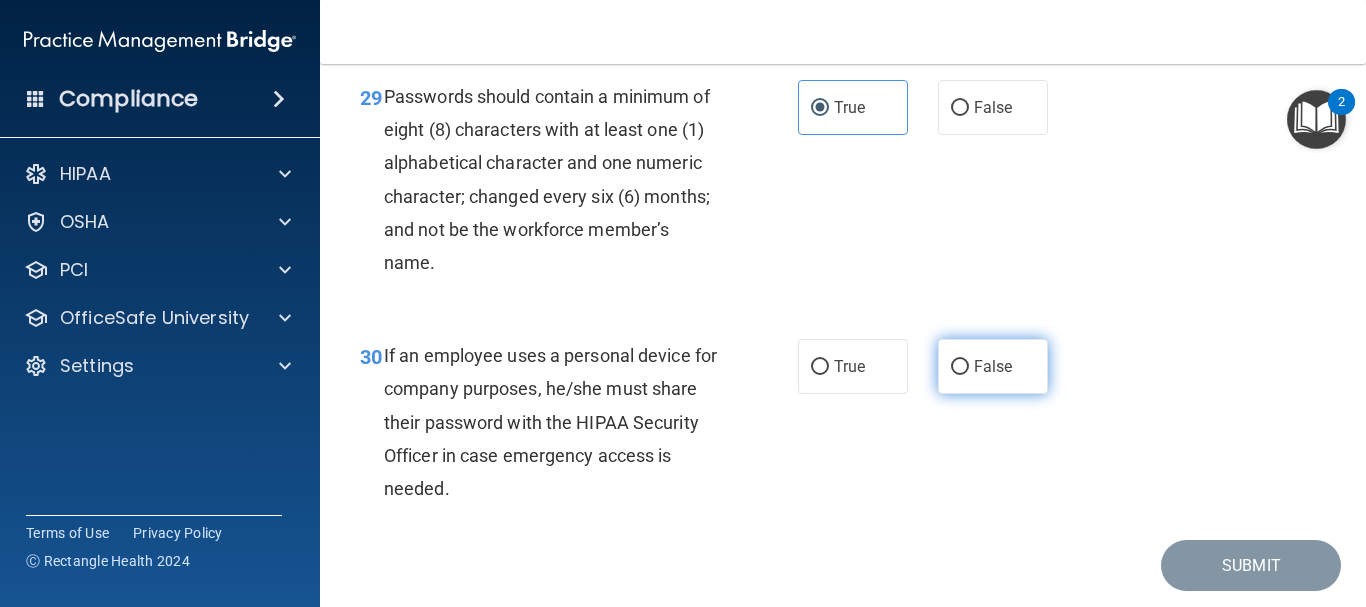 click on "False" at bounding box center [993, 366] 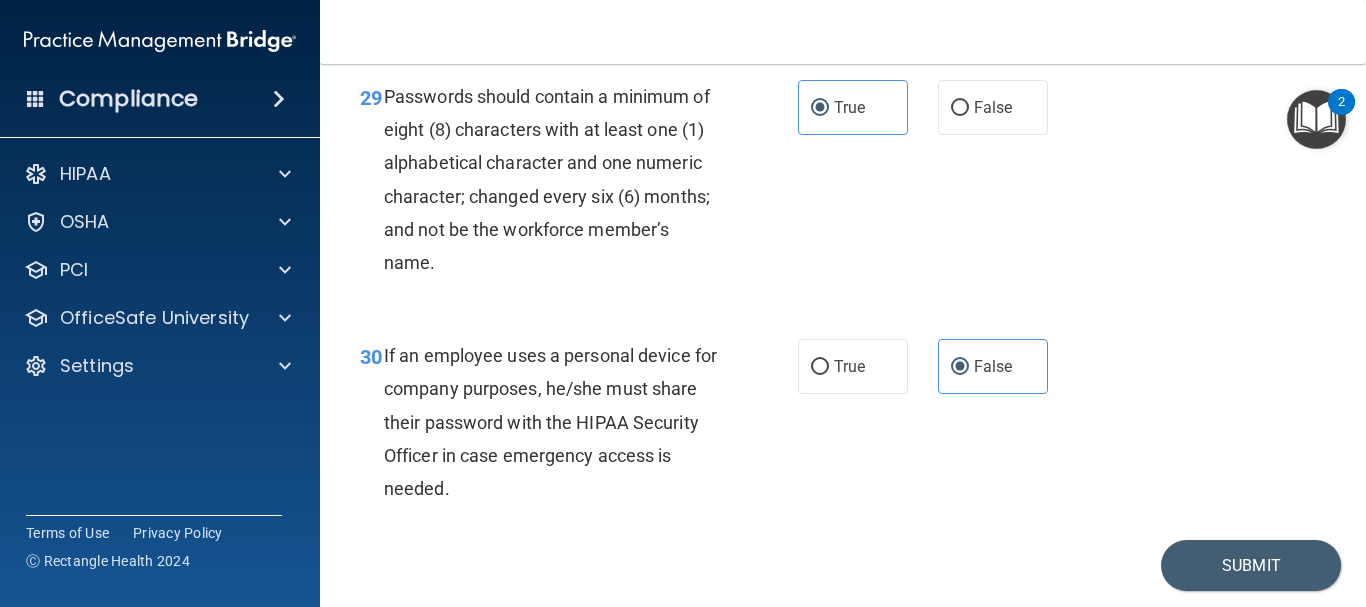scroll, scrollTop: 6061, scrollLeft: 0, axis: vertical 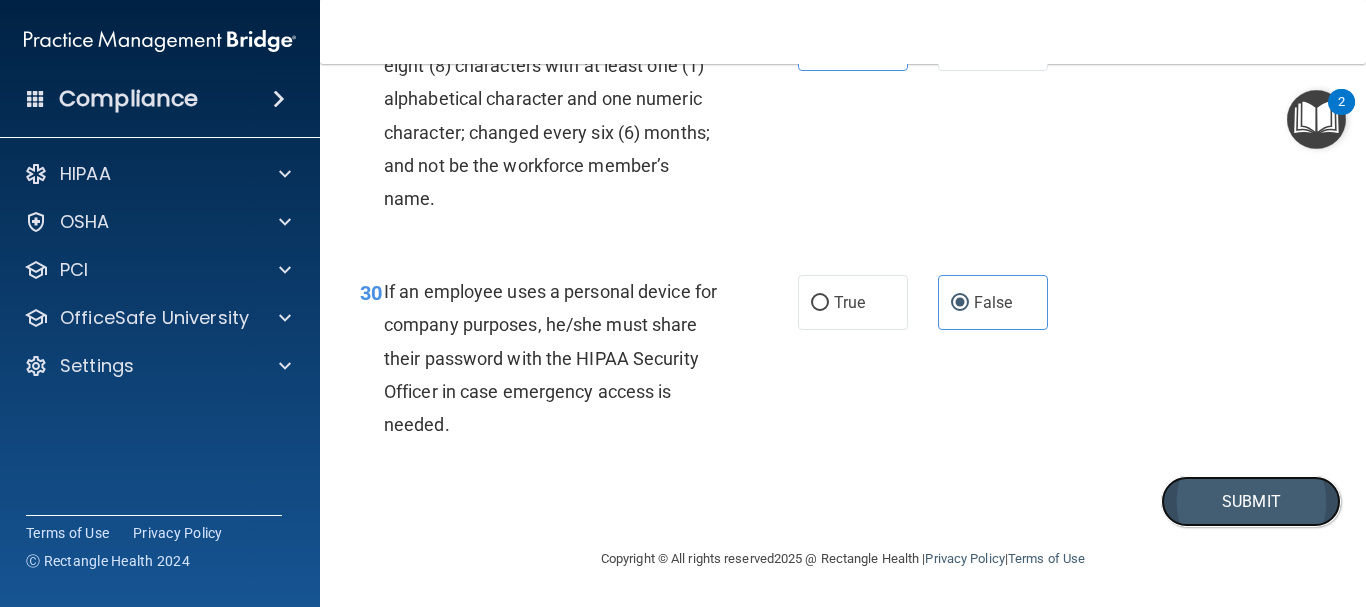 click on "Submit" at bounding box center [1251, 501] 